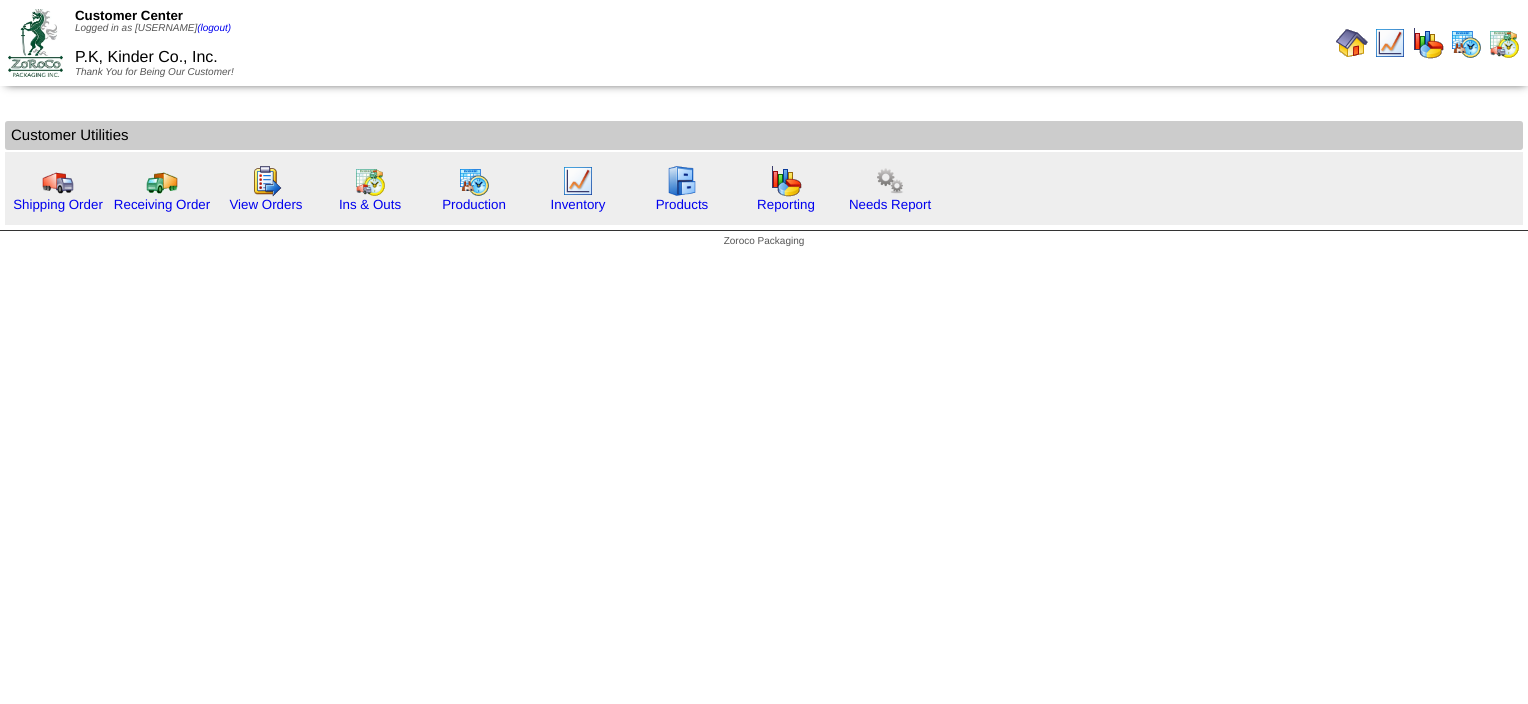 scroll, scrollTop: 0, scrollLeft: 0, axis: both 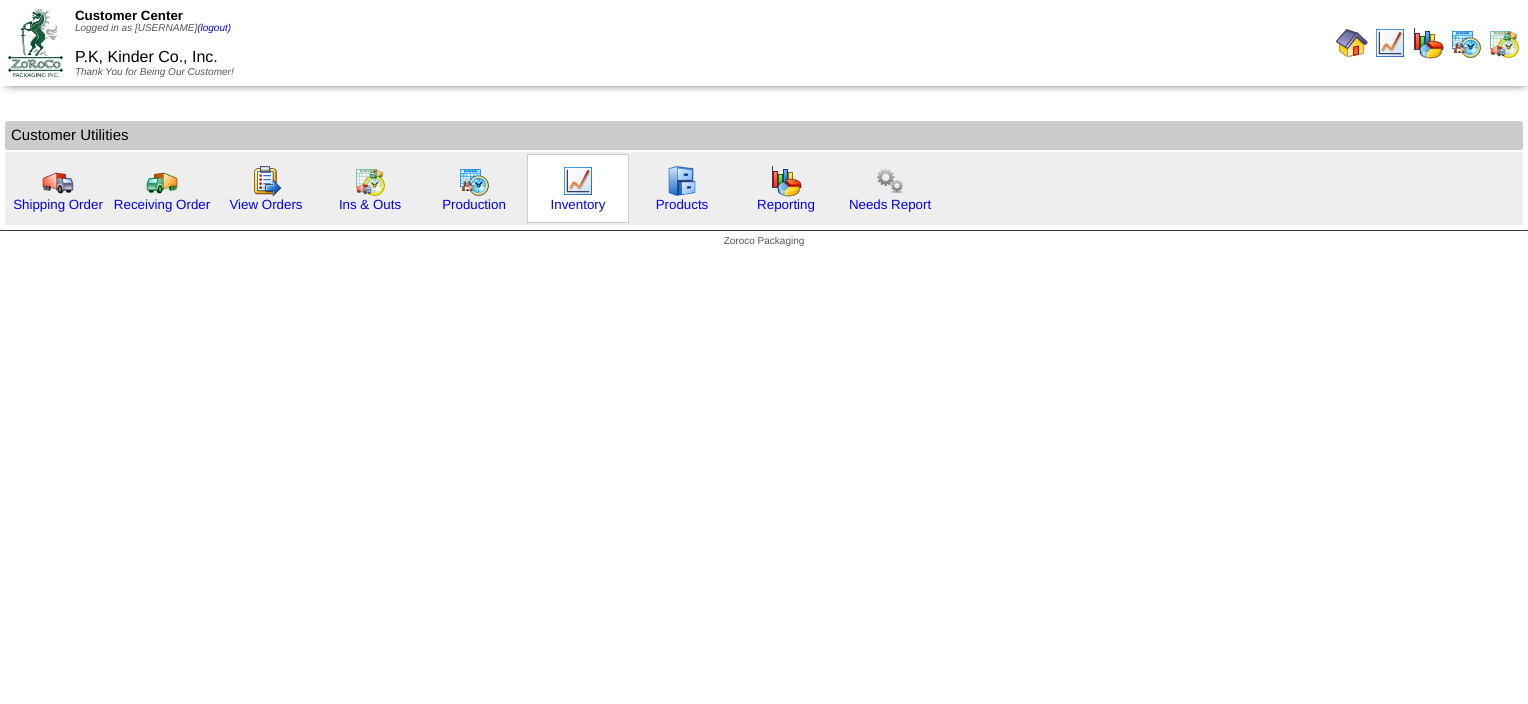 click at bounding box center [578, 181] 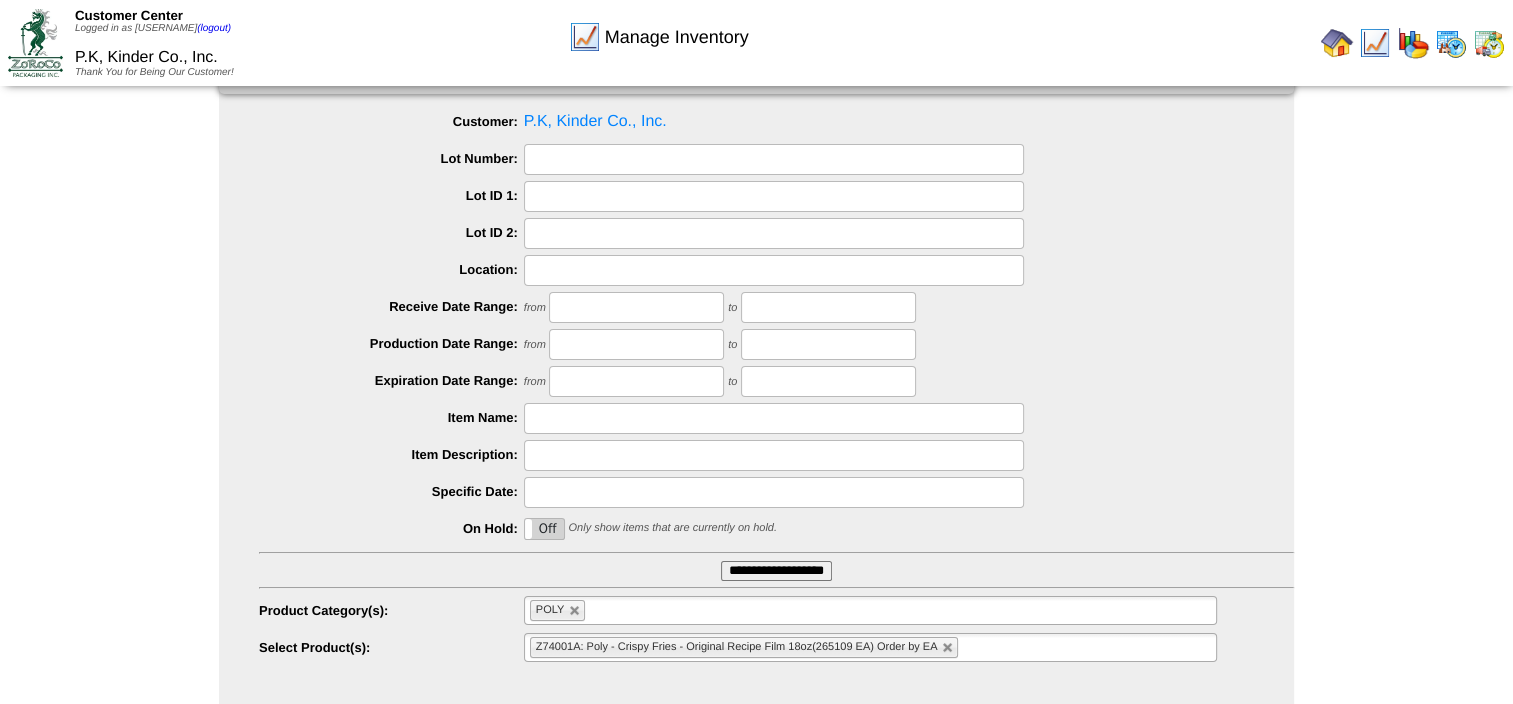 scroll, scrollTop: 88, scrollLeft: 0, axis: vertical 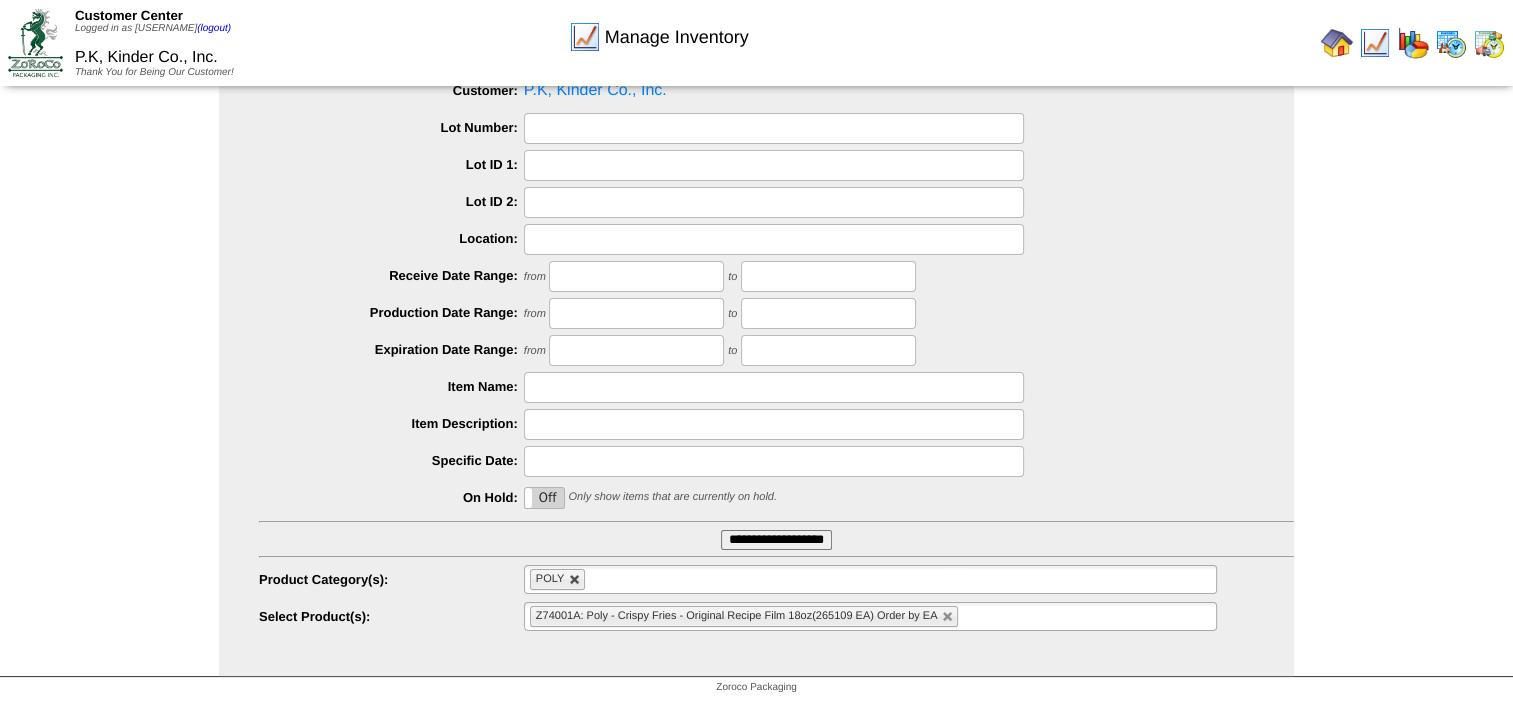 click at bounding box center (575, 580) 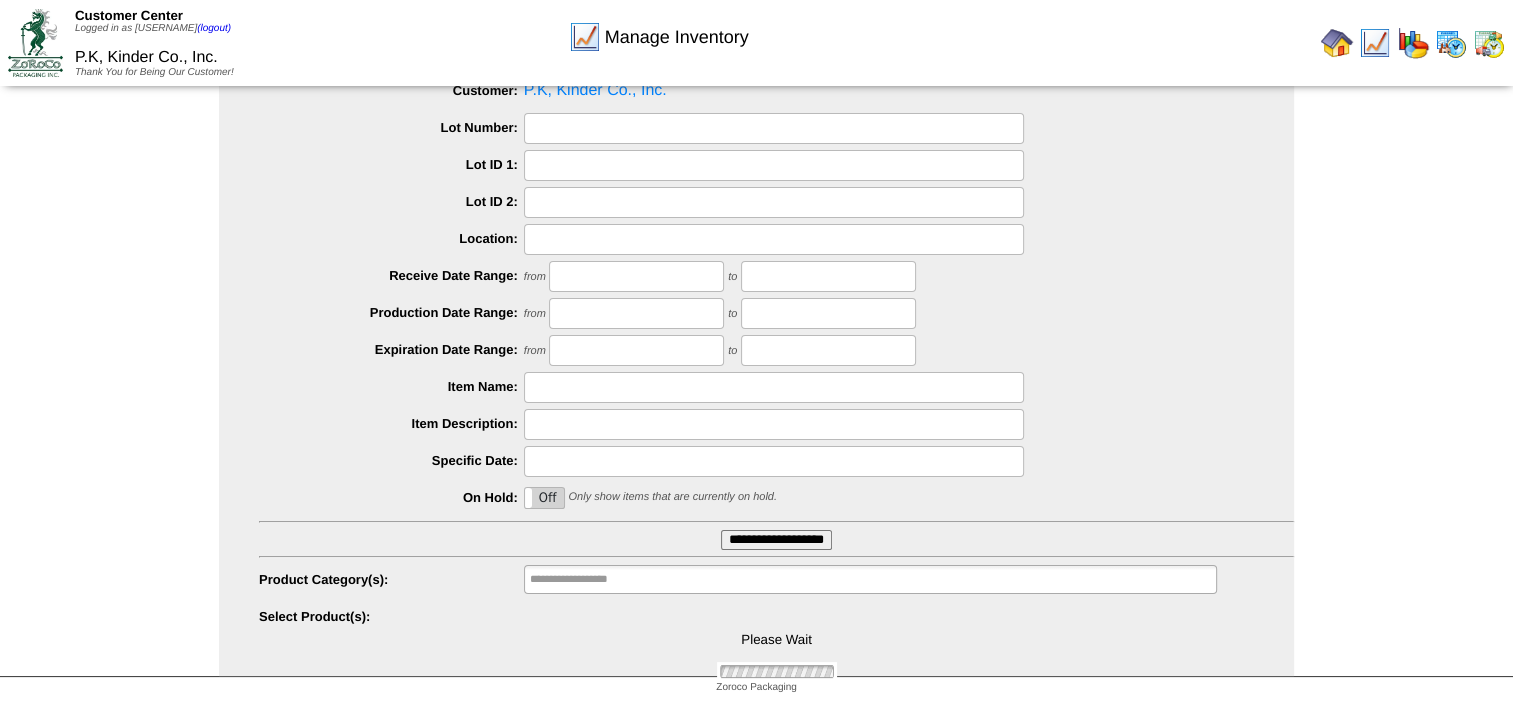 type 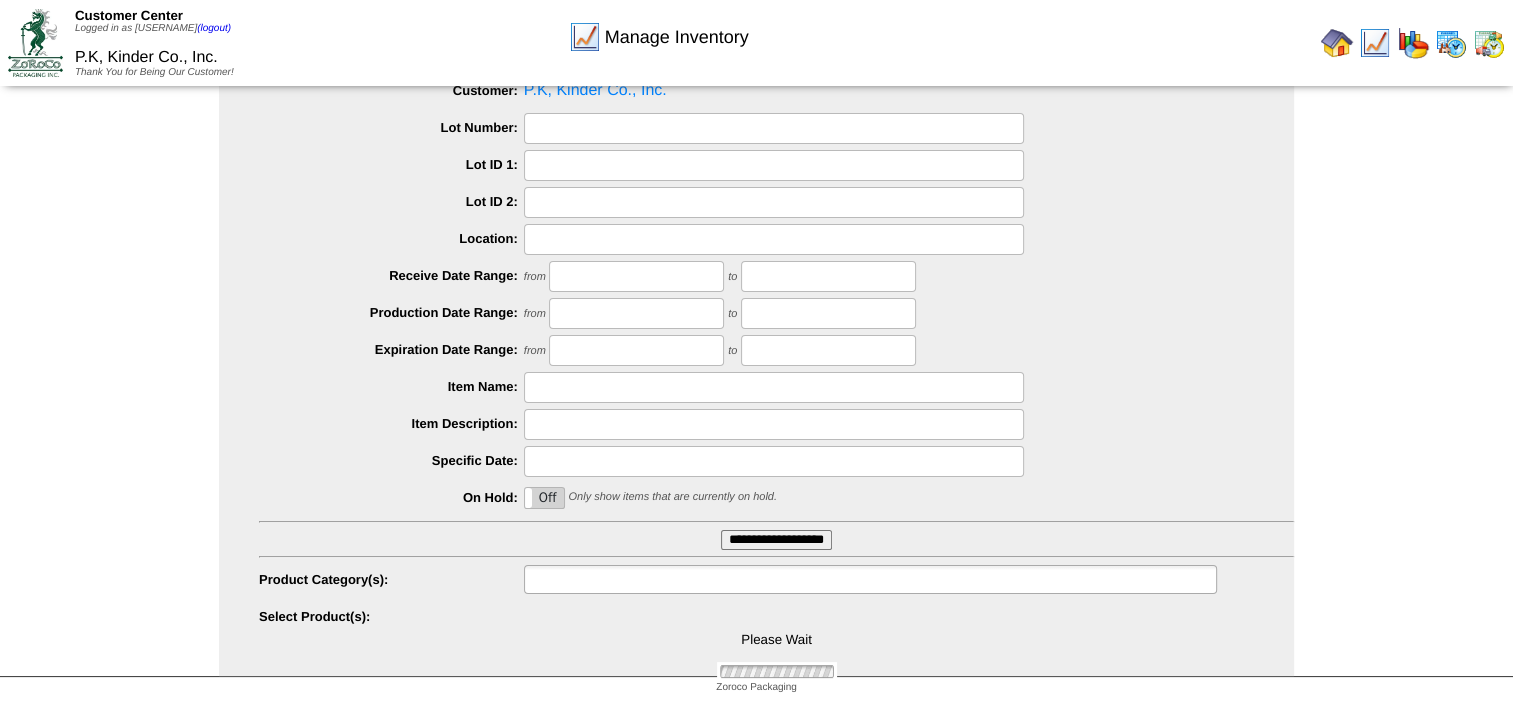 click at bounding box center [594, 579] 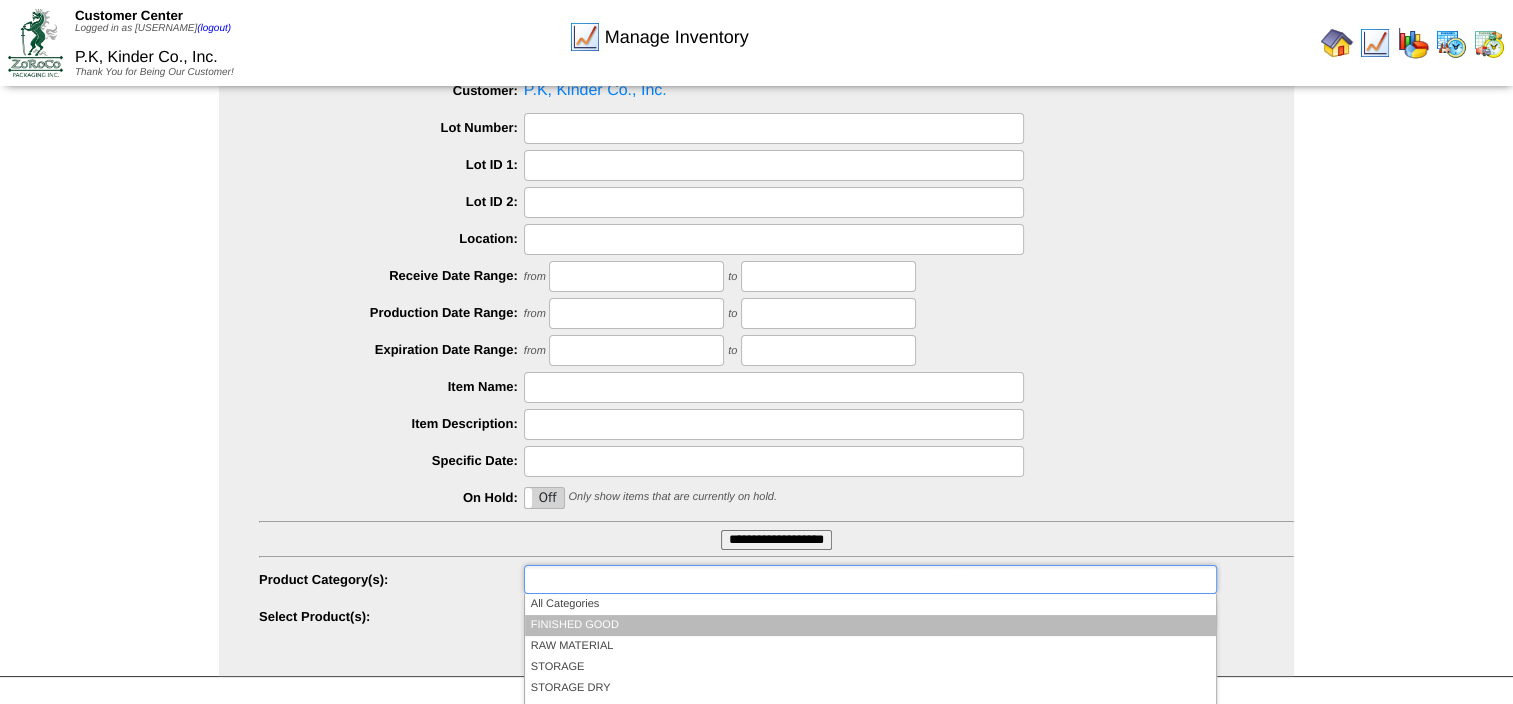 click on "FINISHED GOOD" at bounding box center [870, 625] 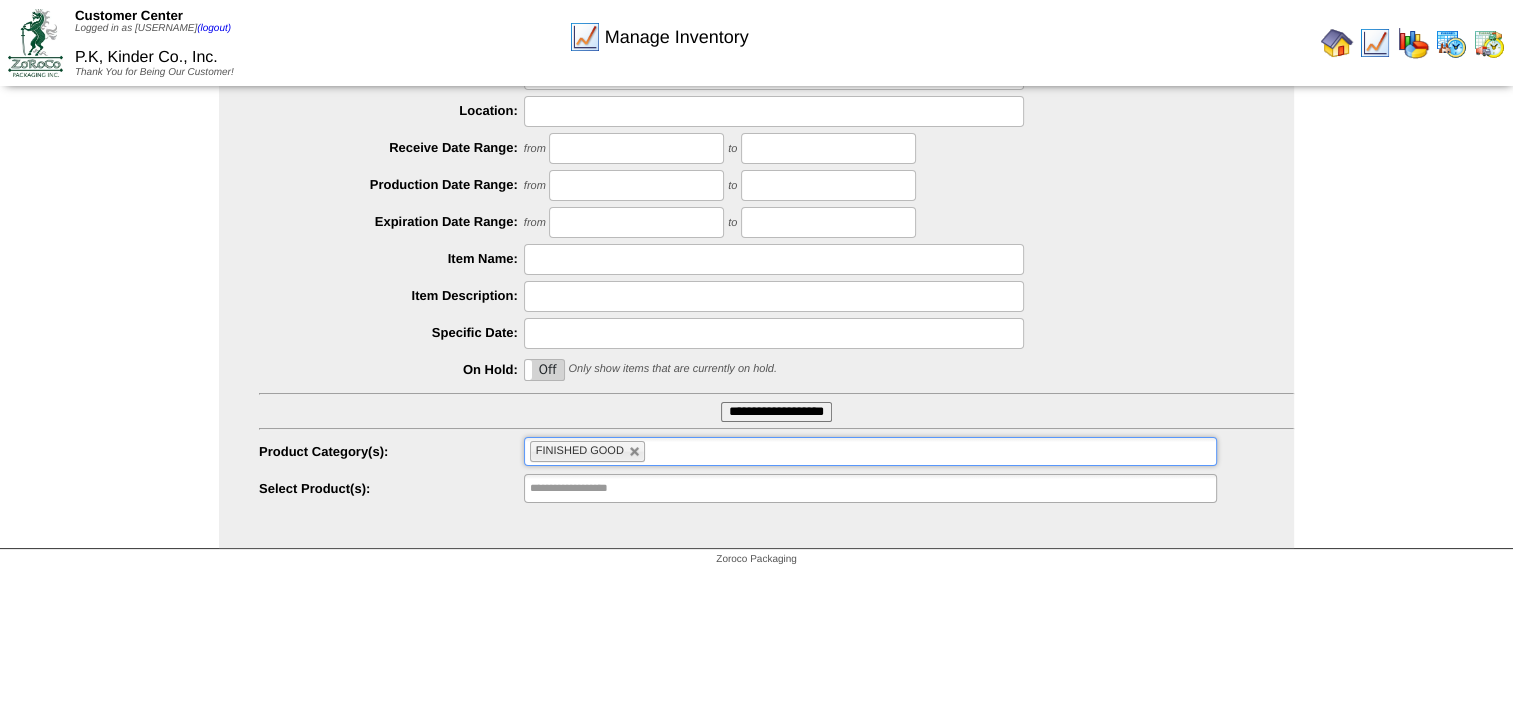 scroll, scrollTop: 218, scrollLeft: 0, axis: vertical 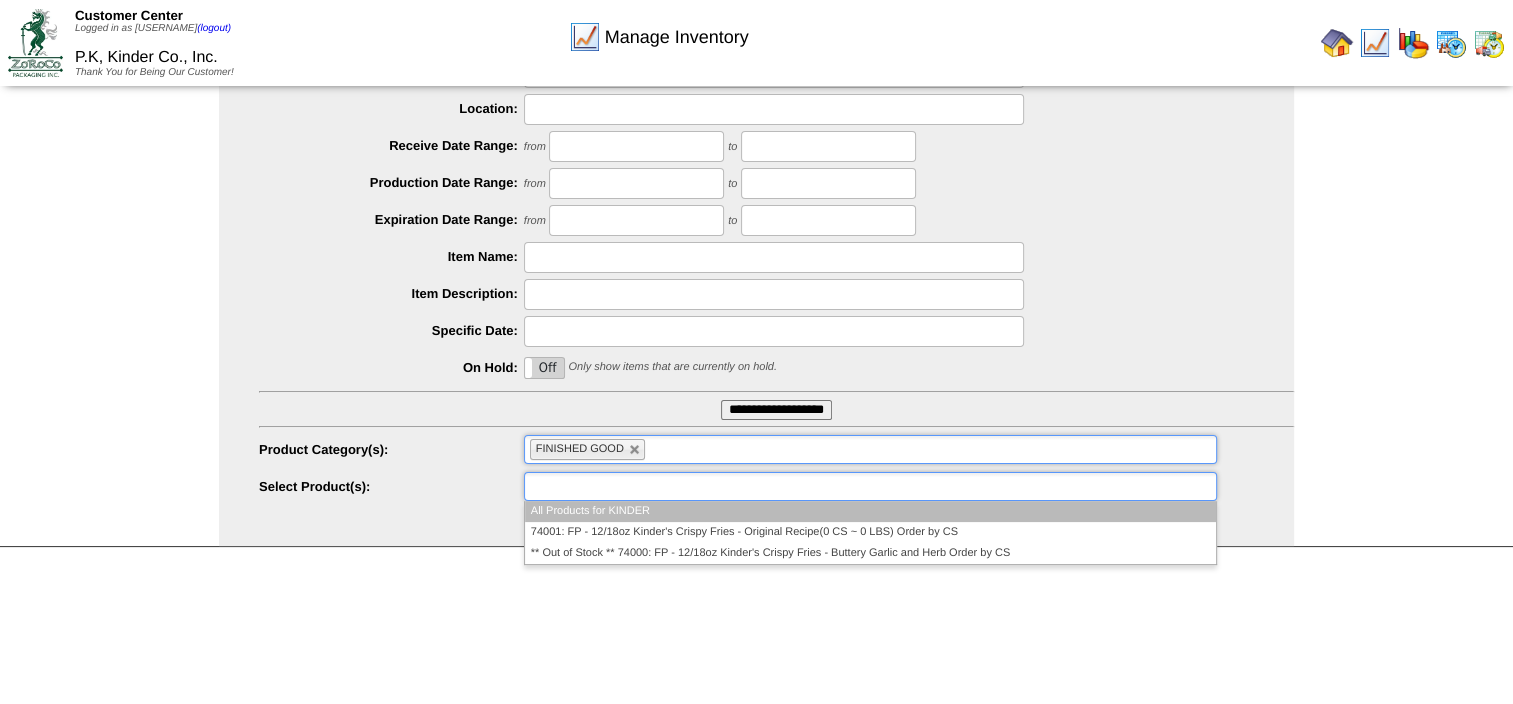 click at bounding box center (870, 486) 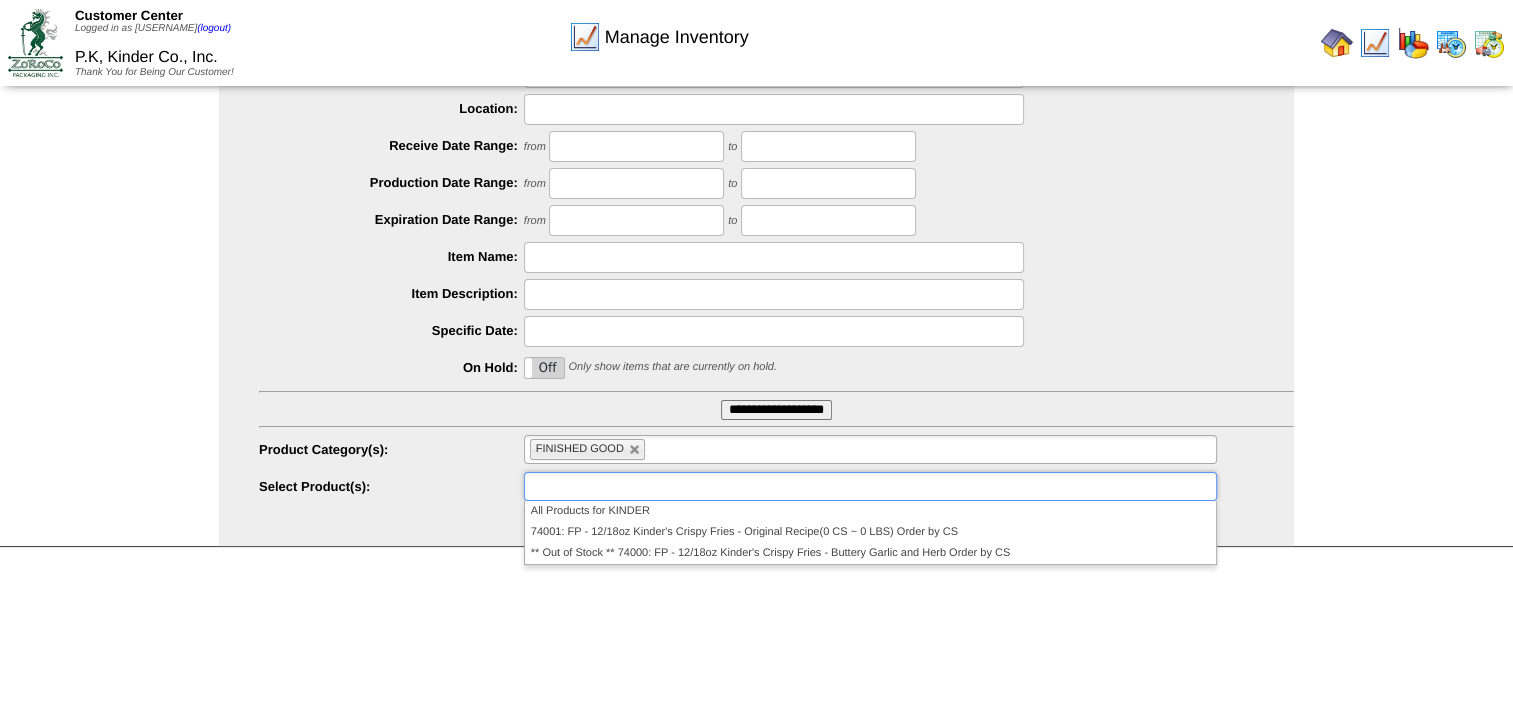 click on "Manage Inventory
Select Inventory Parameters
Customer:
[ORGNAME], [ORGNAME], Inc.
Lot Number:
Lot ID 1:
Lot ID 2:
Location:
Receive Date Range:
from
to
from  On" at bounding box center (756, 222) 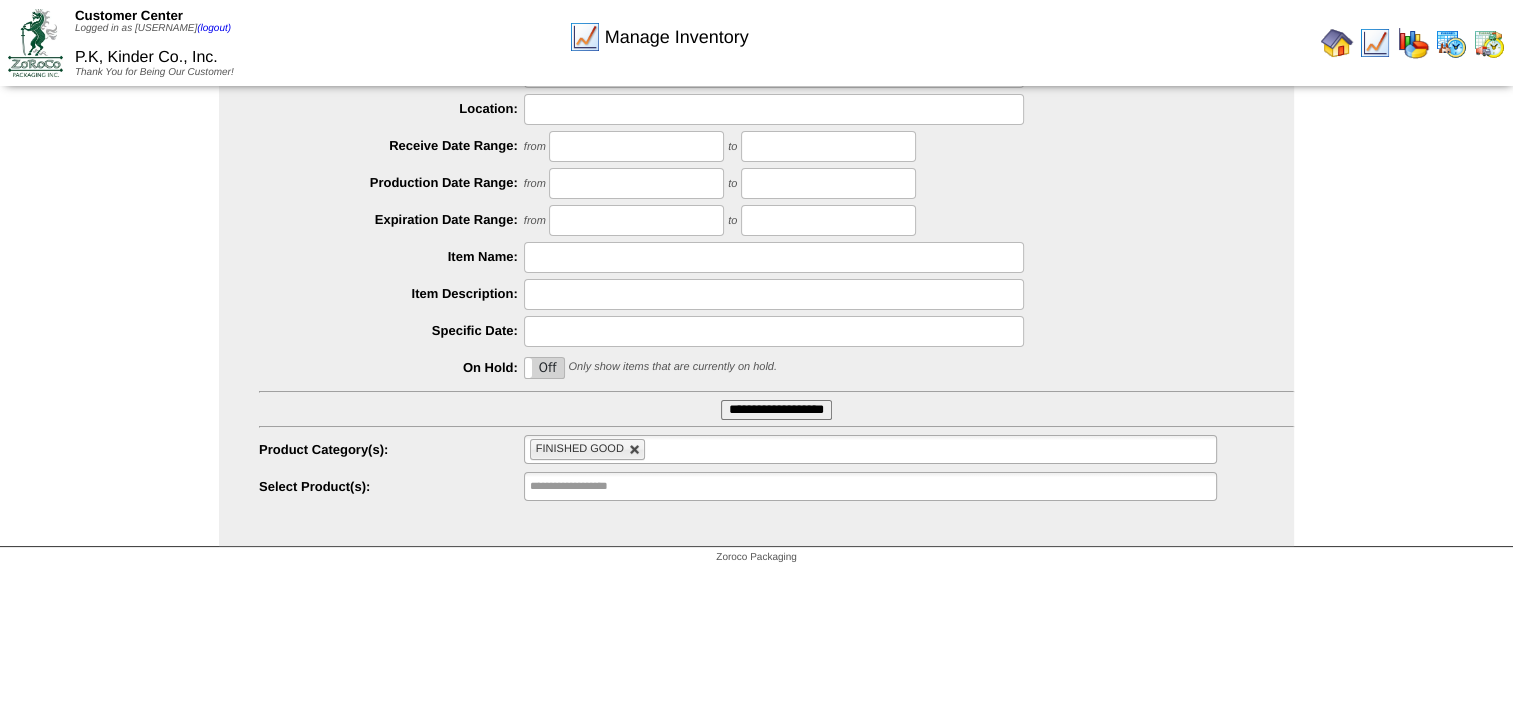click at bounding box center [635, 450] 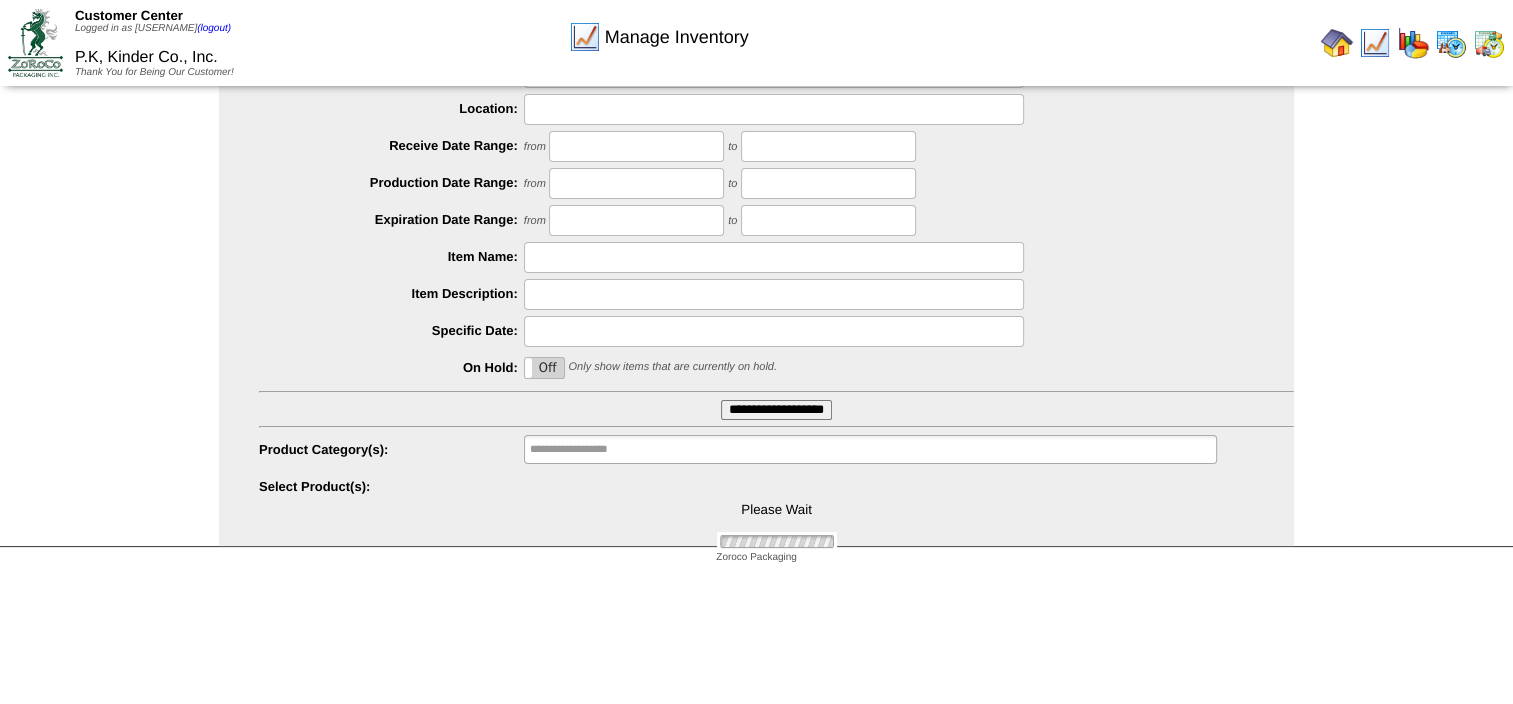 type 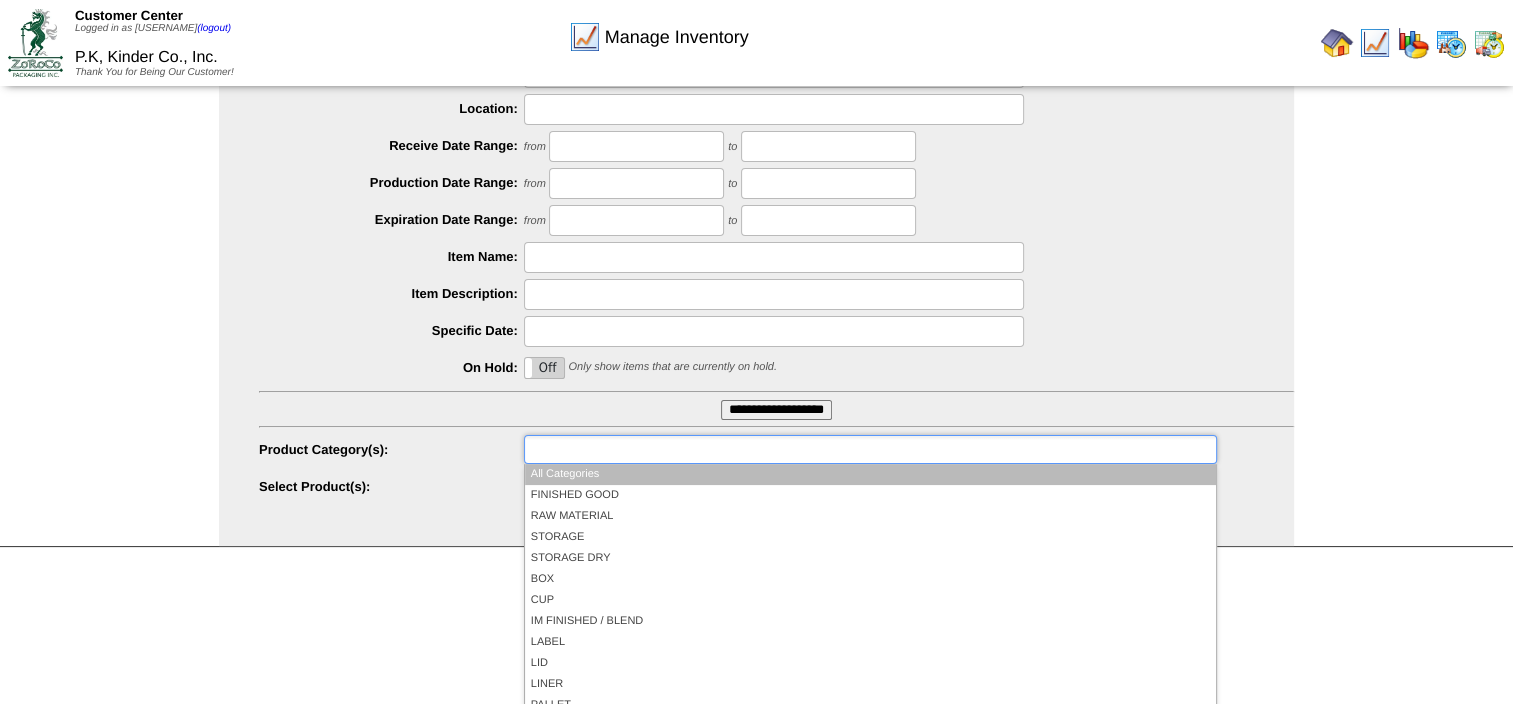 click at bounding box center [594, 449] 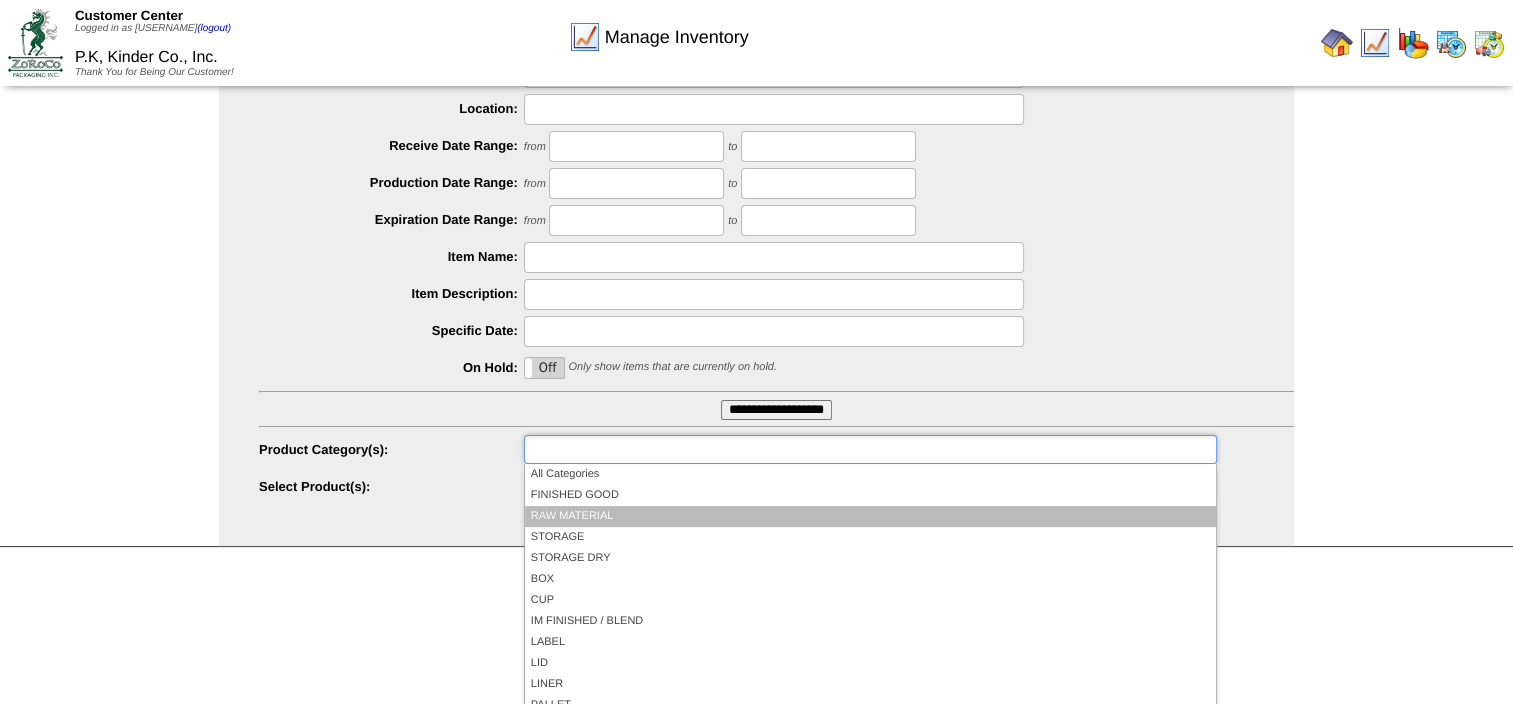 click on "RAW MATERIAL" at bounding box center [870, 516] 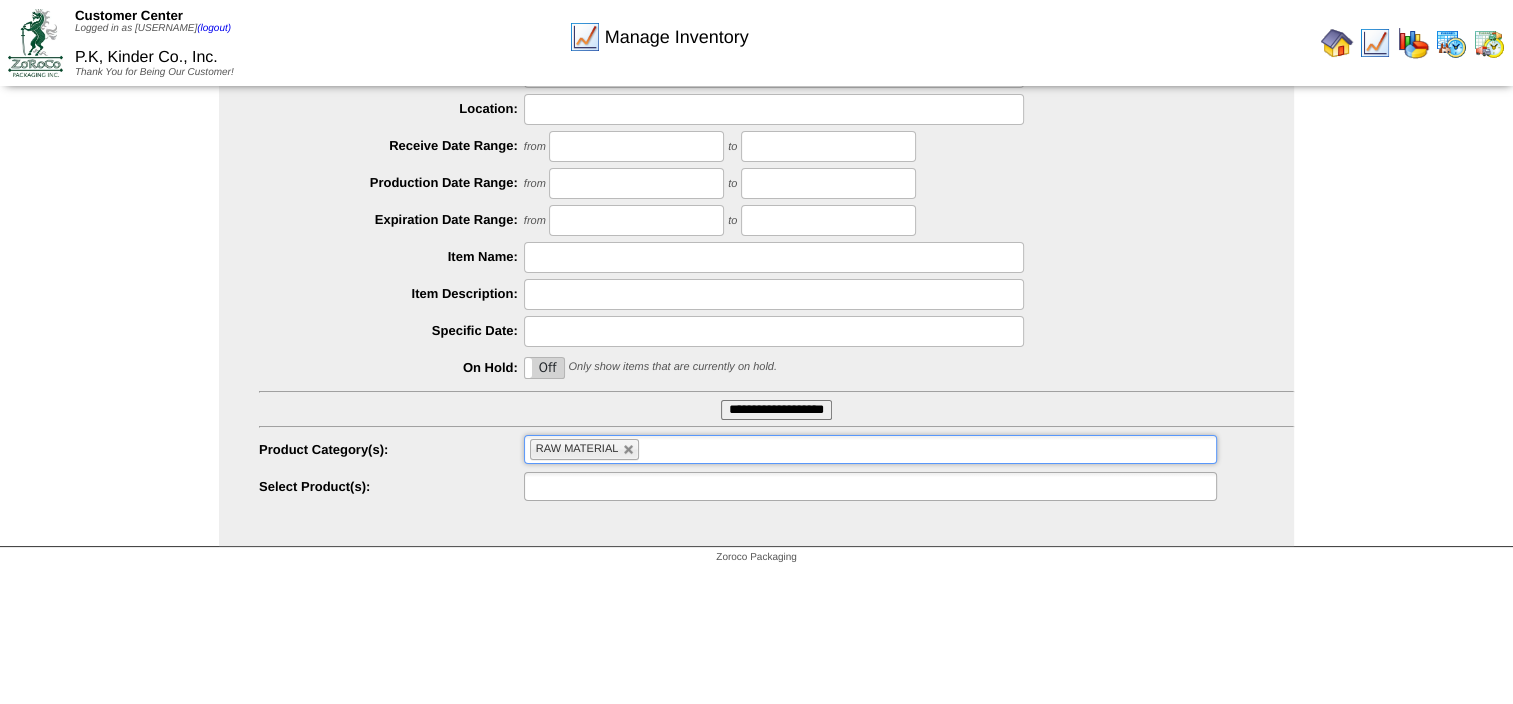 click at bounding box center (594, 486) 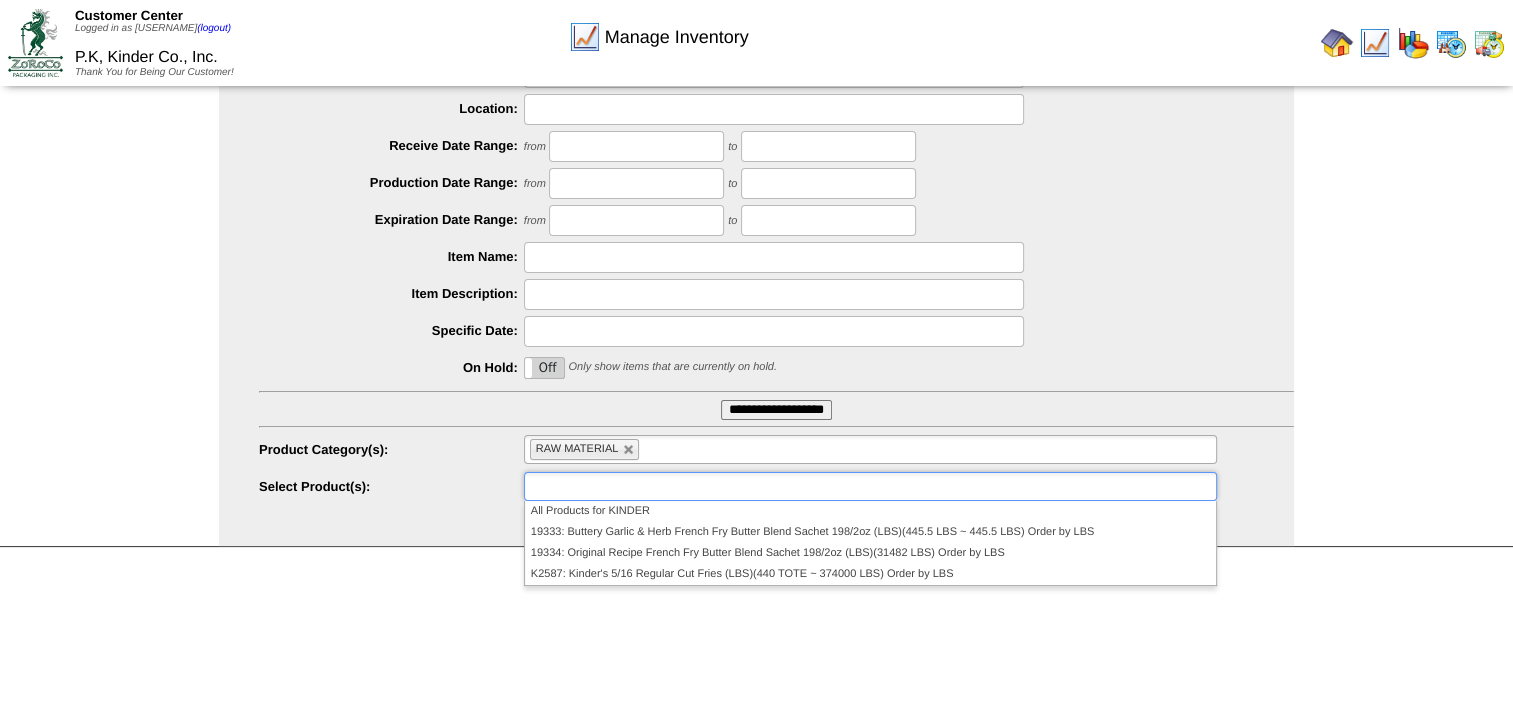 type on "**********" 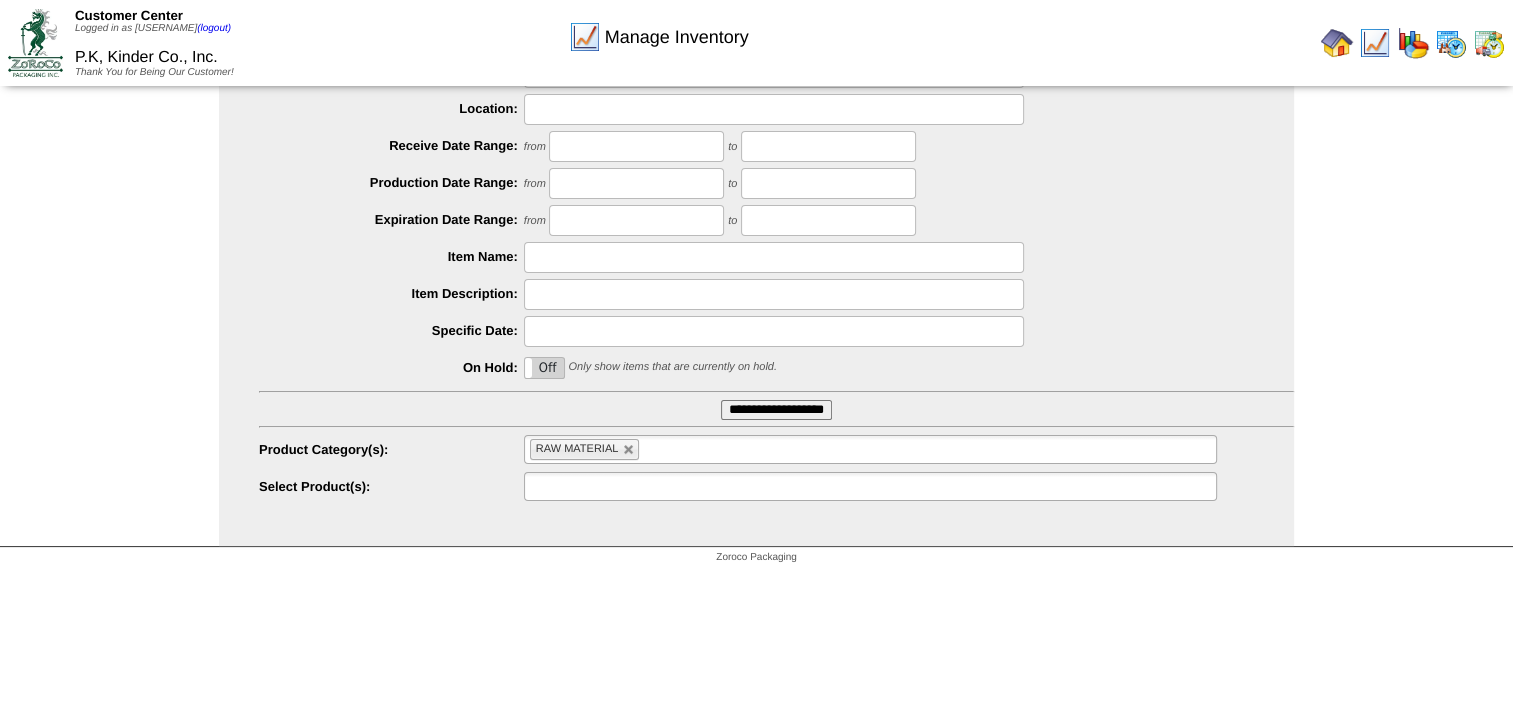 click at bounding box center (870, 486) 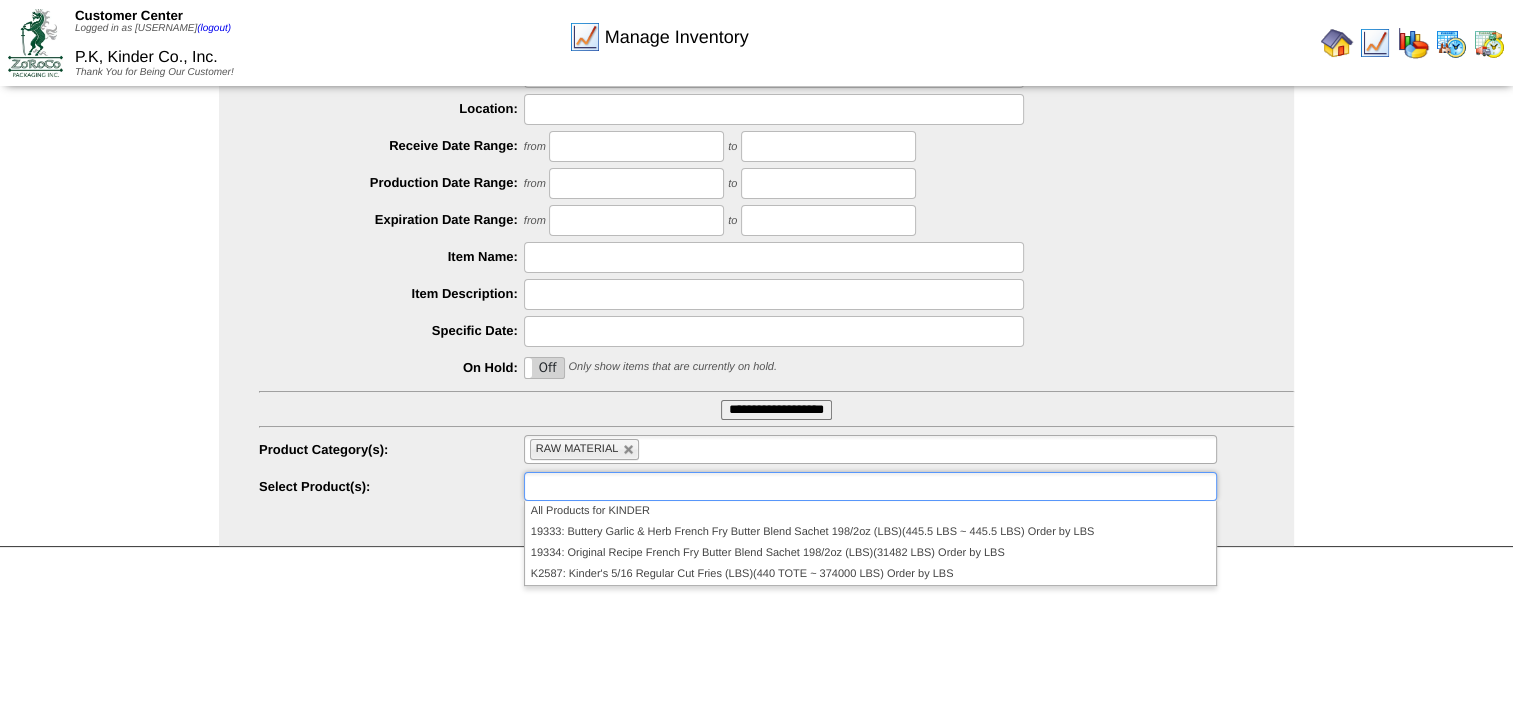 type on "**********" 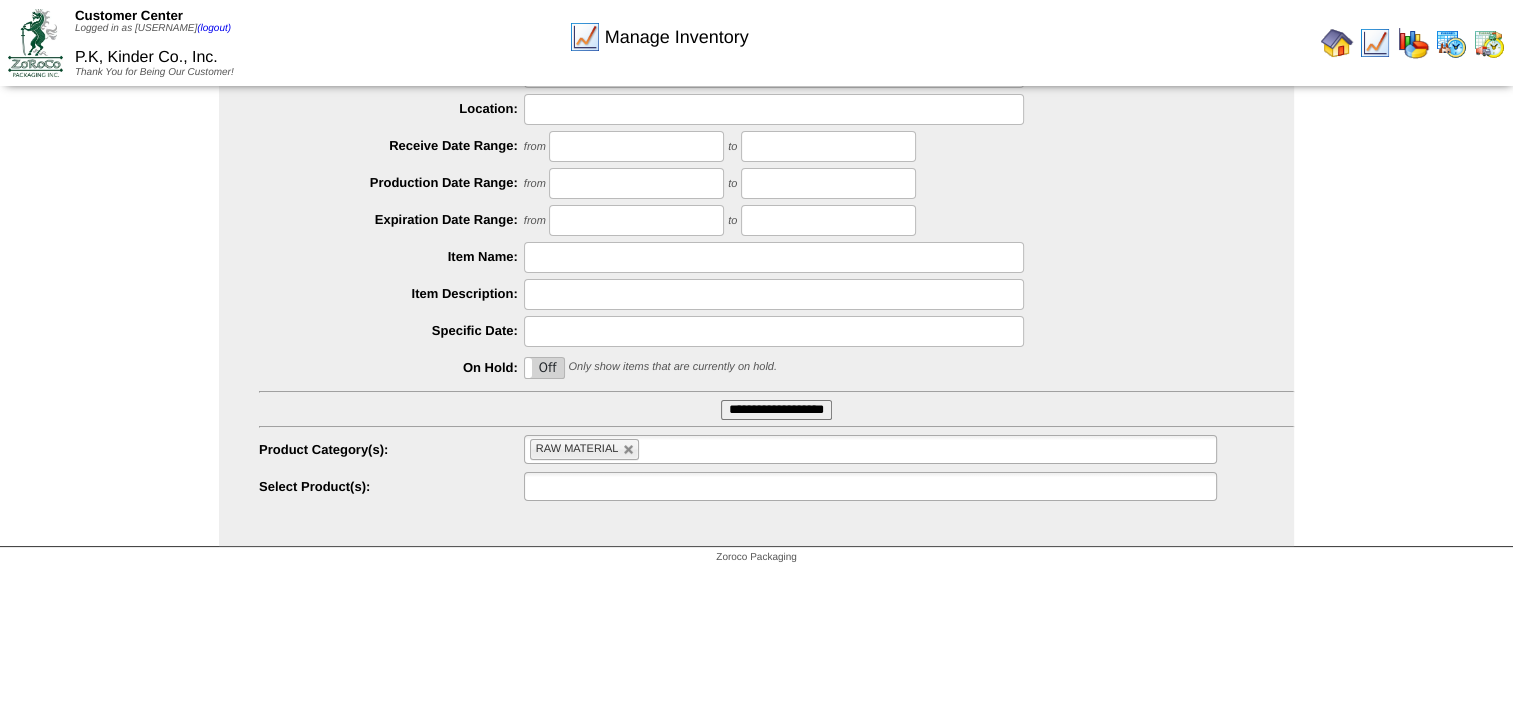 click at bounding box center (870, 486) 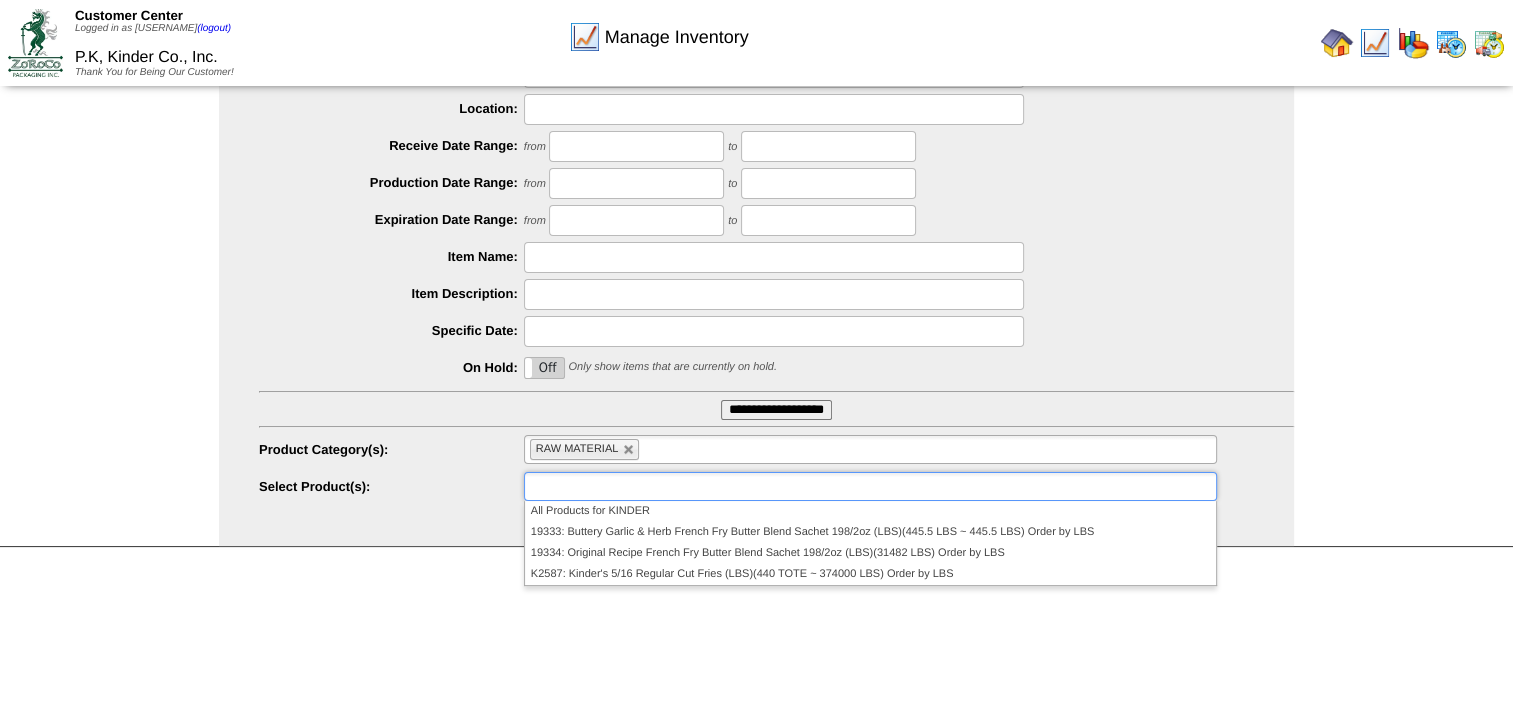 type on "**********" 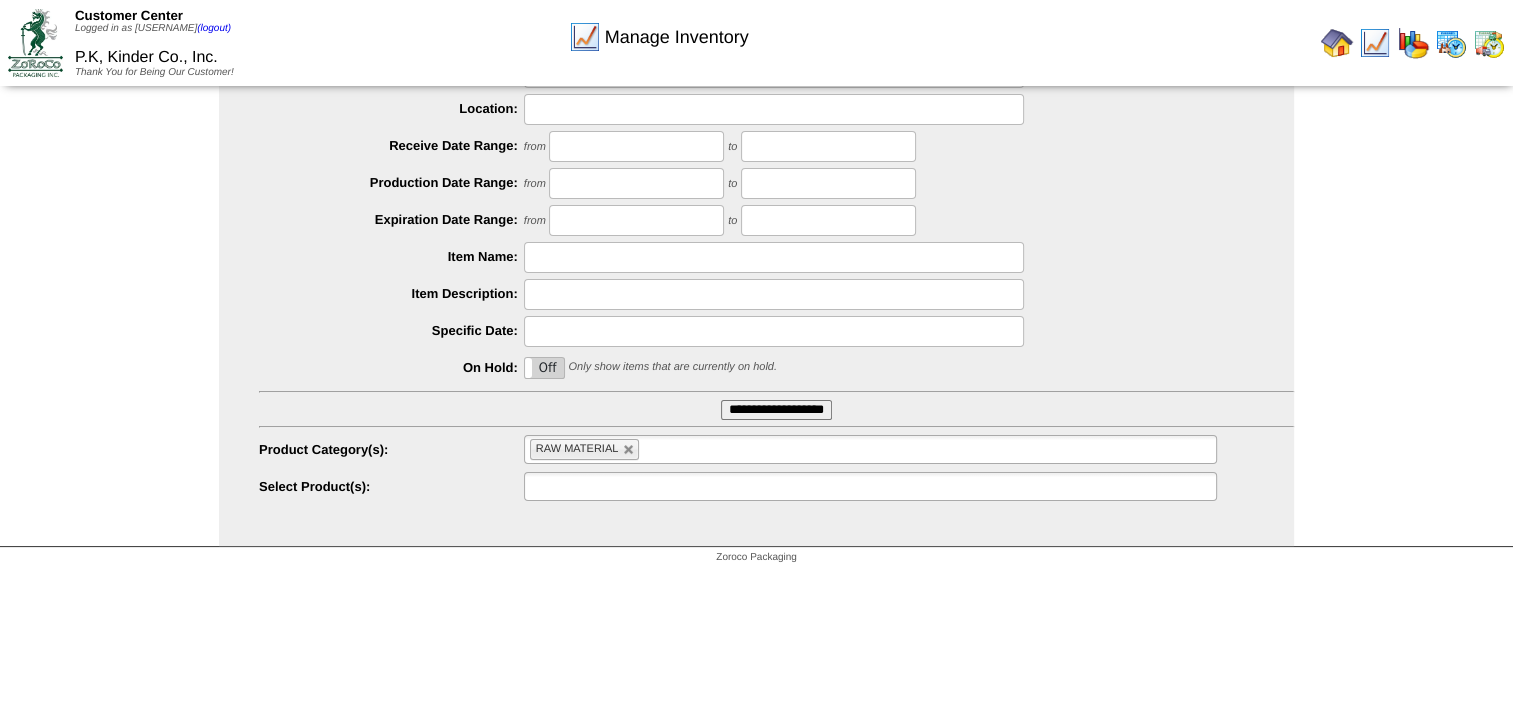 click at bounding box center [870, 486] 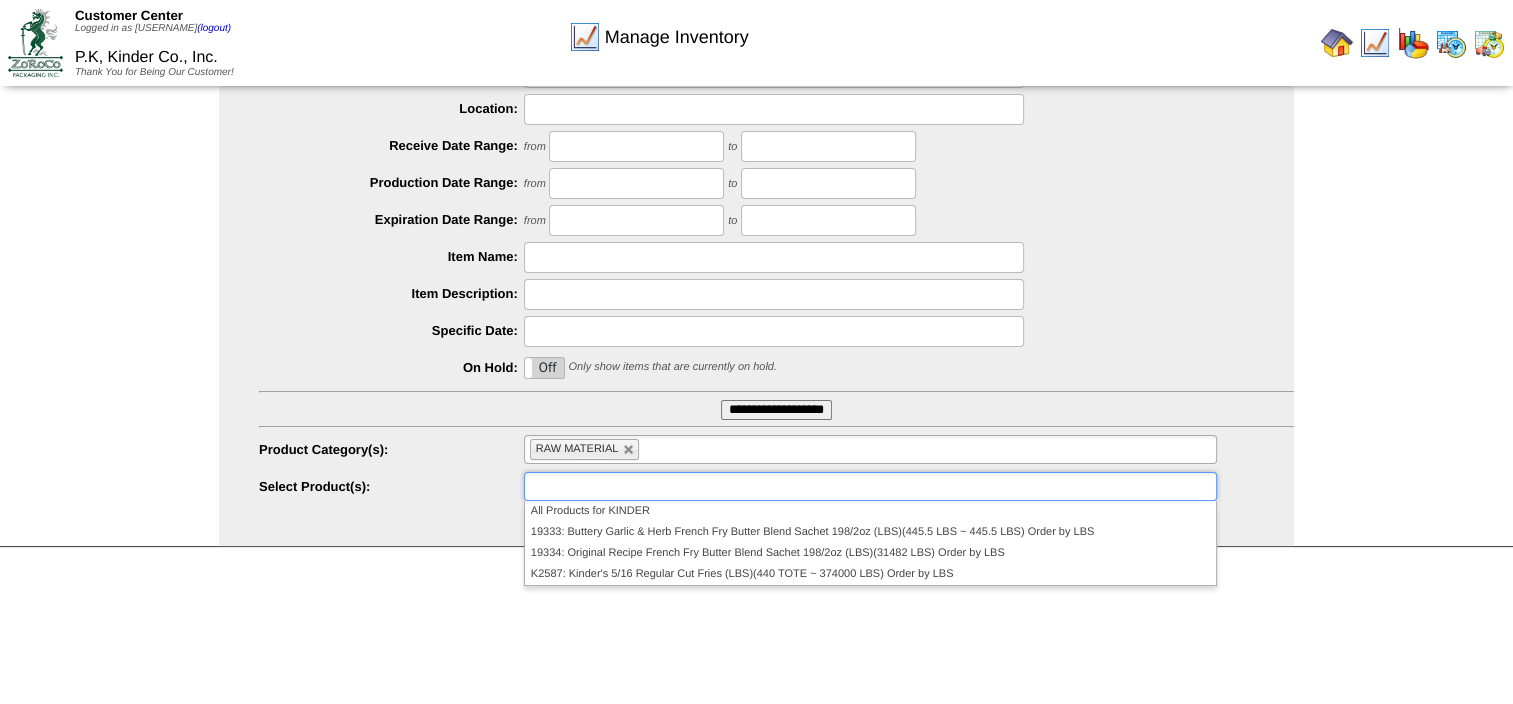 type on "**********" 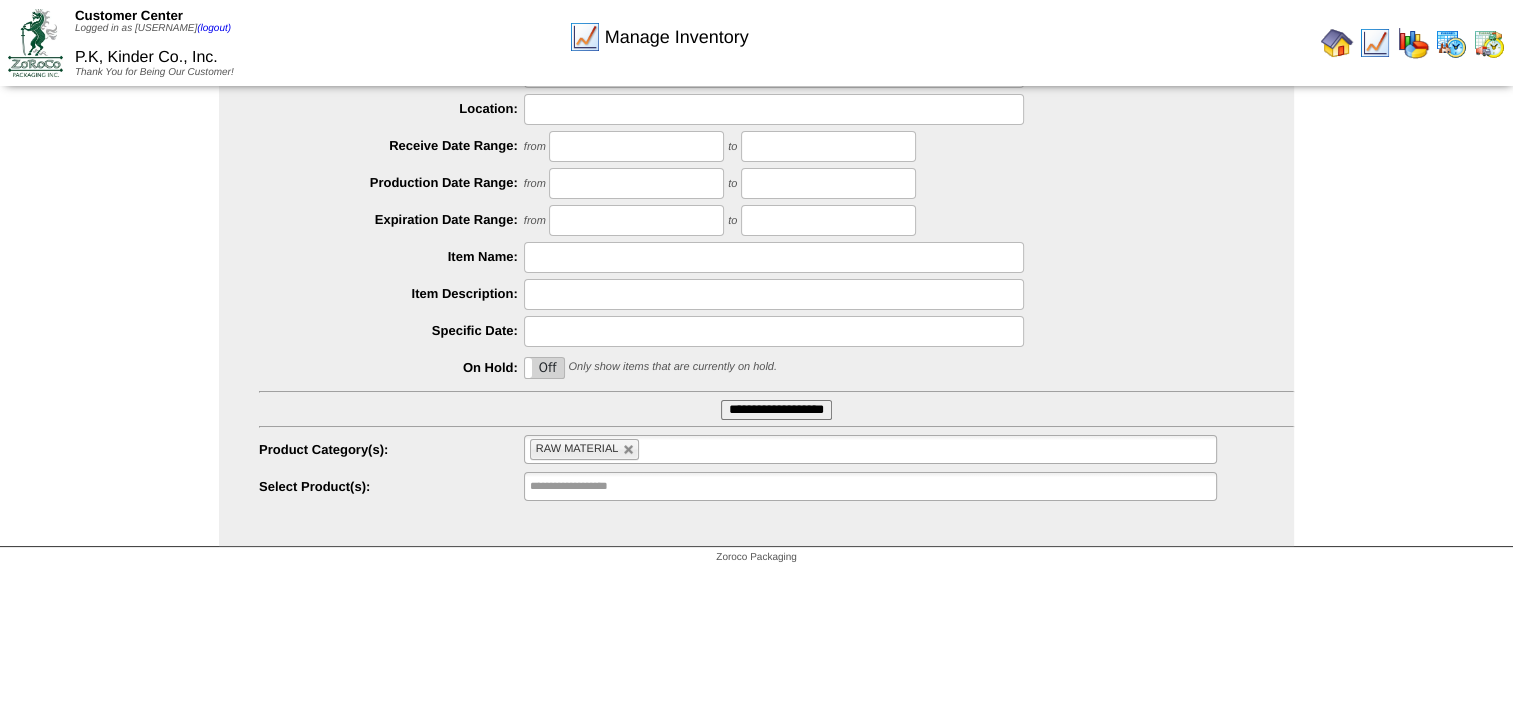 type 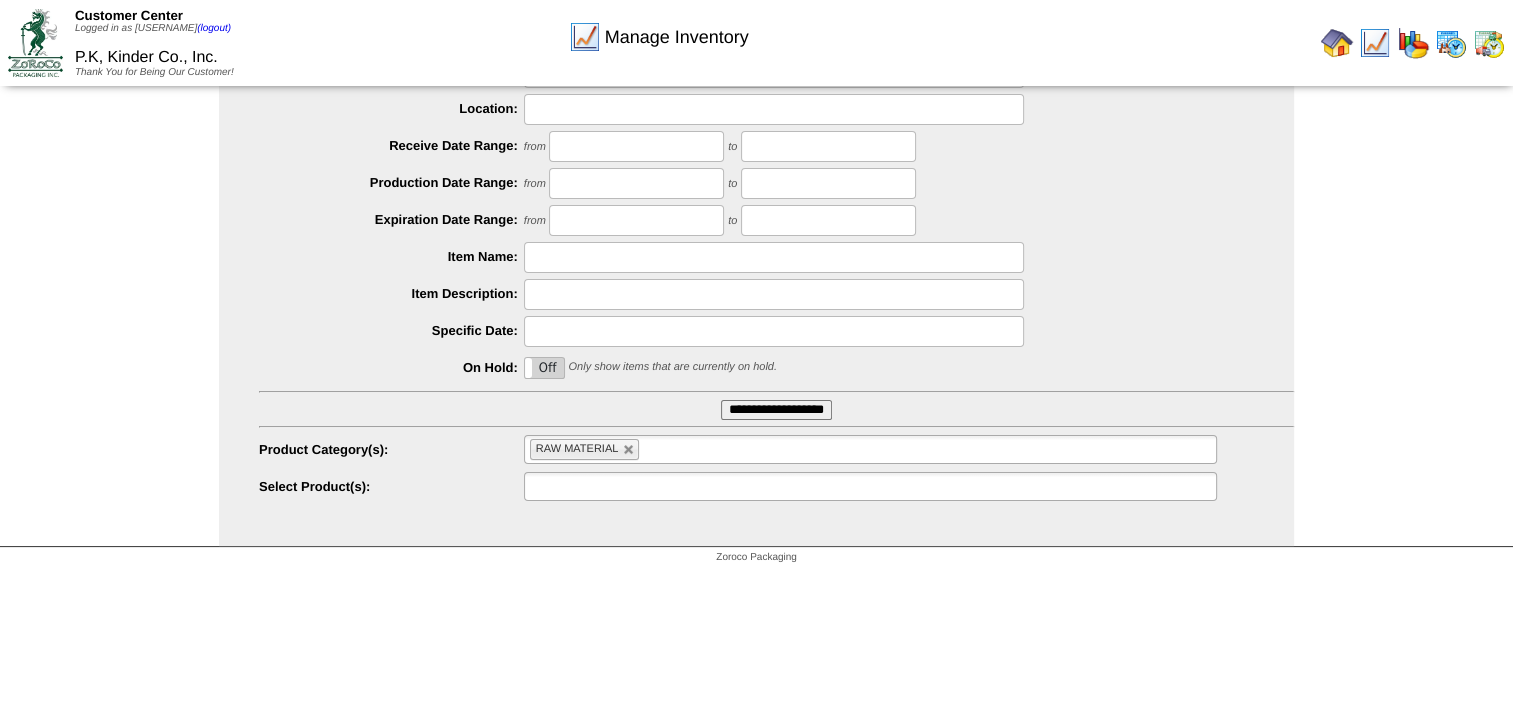 click at bounding box center (870, 486) 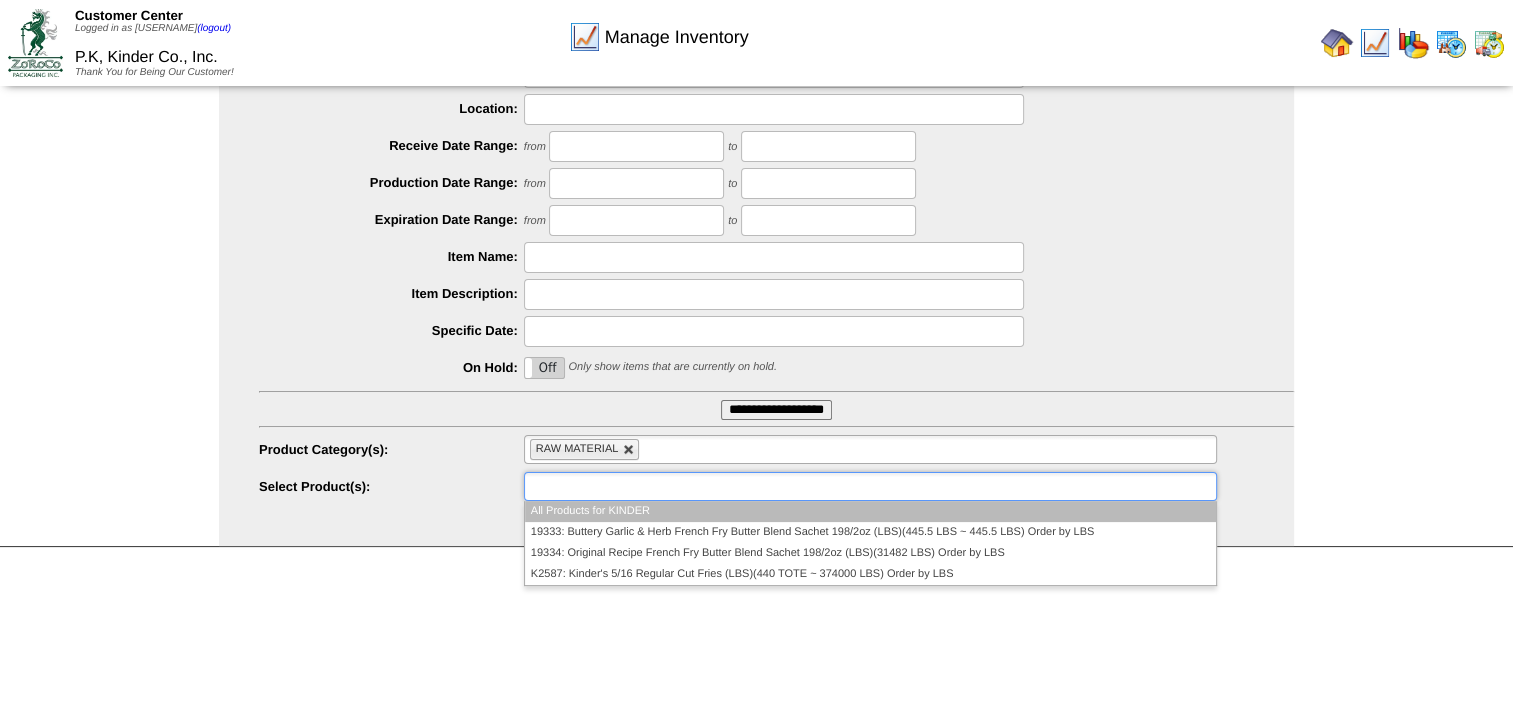 click at bounding box center [629, 450] 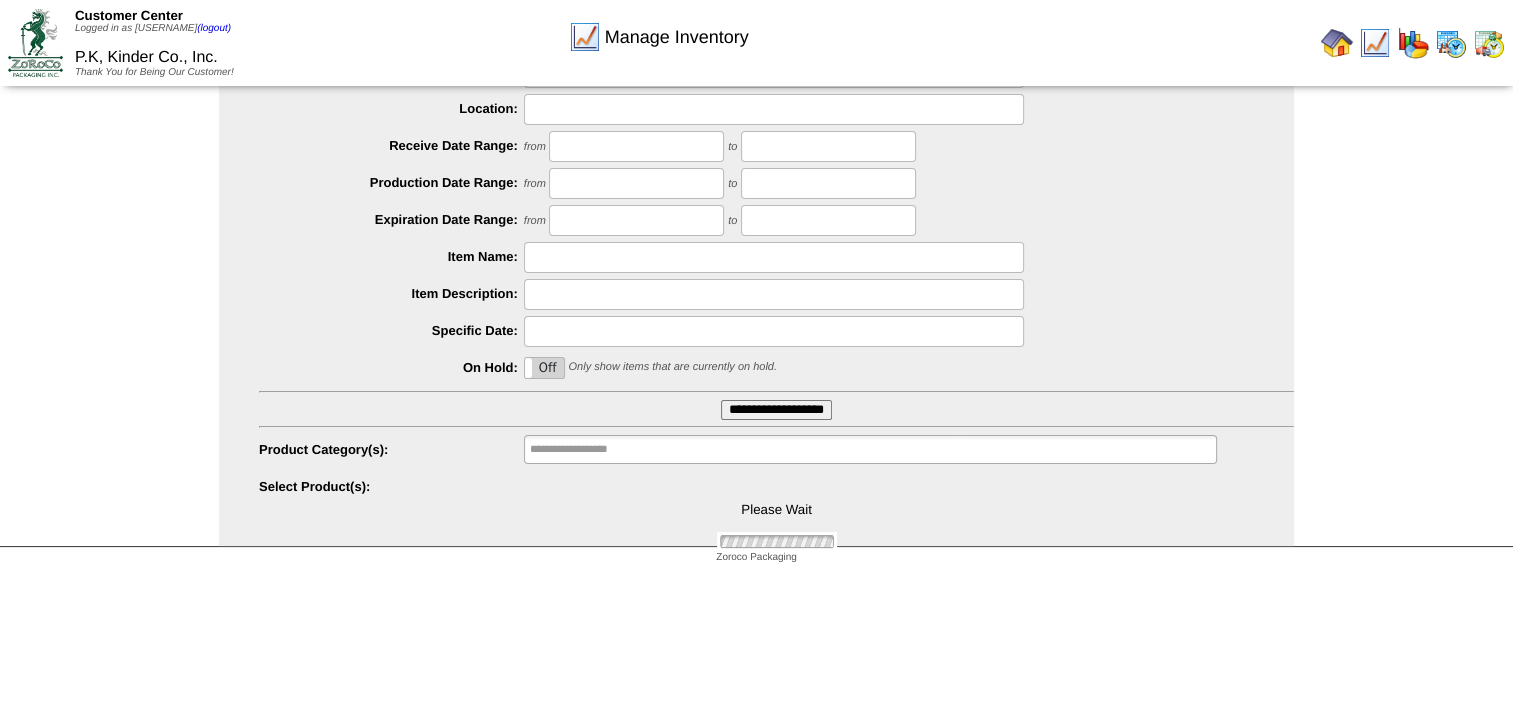 type 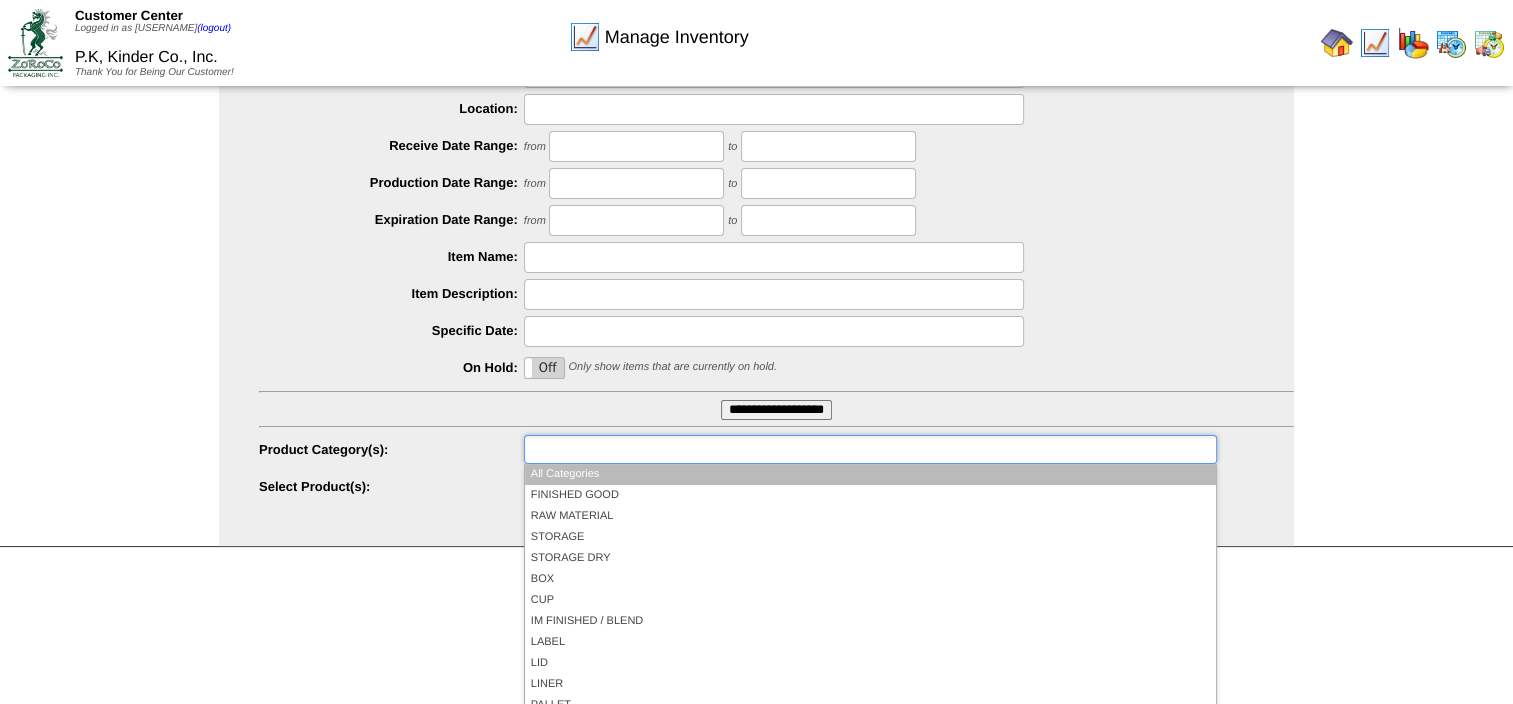 click at bounding box center (594, 449) 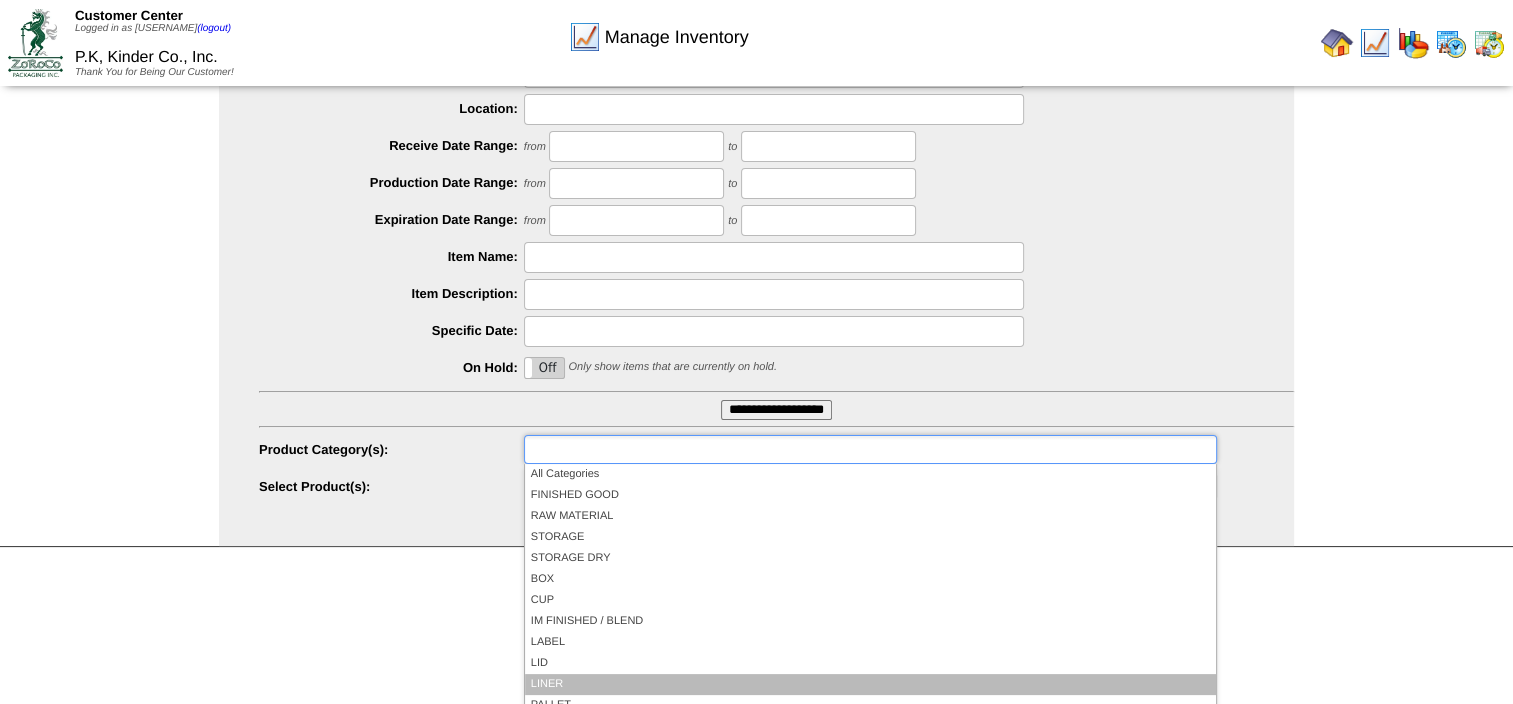 scroll, scrollTop: 116, scrollLeft: 0, axis: vertical 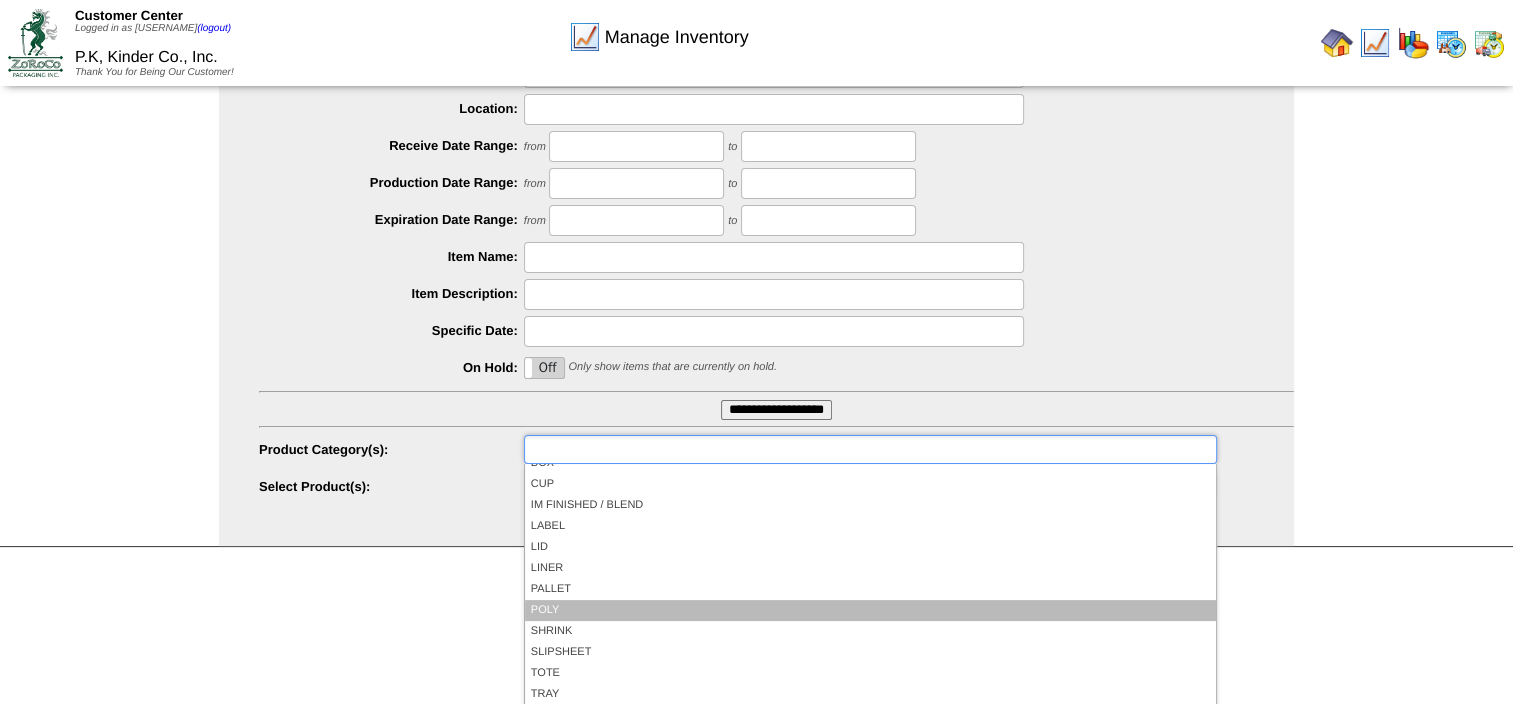 click on "POLY" at bounding box center [870, 610] 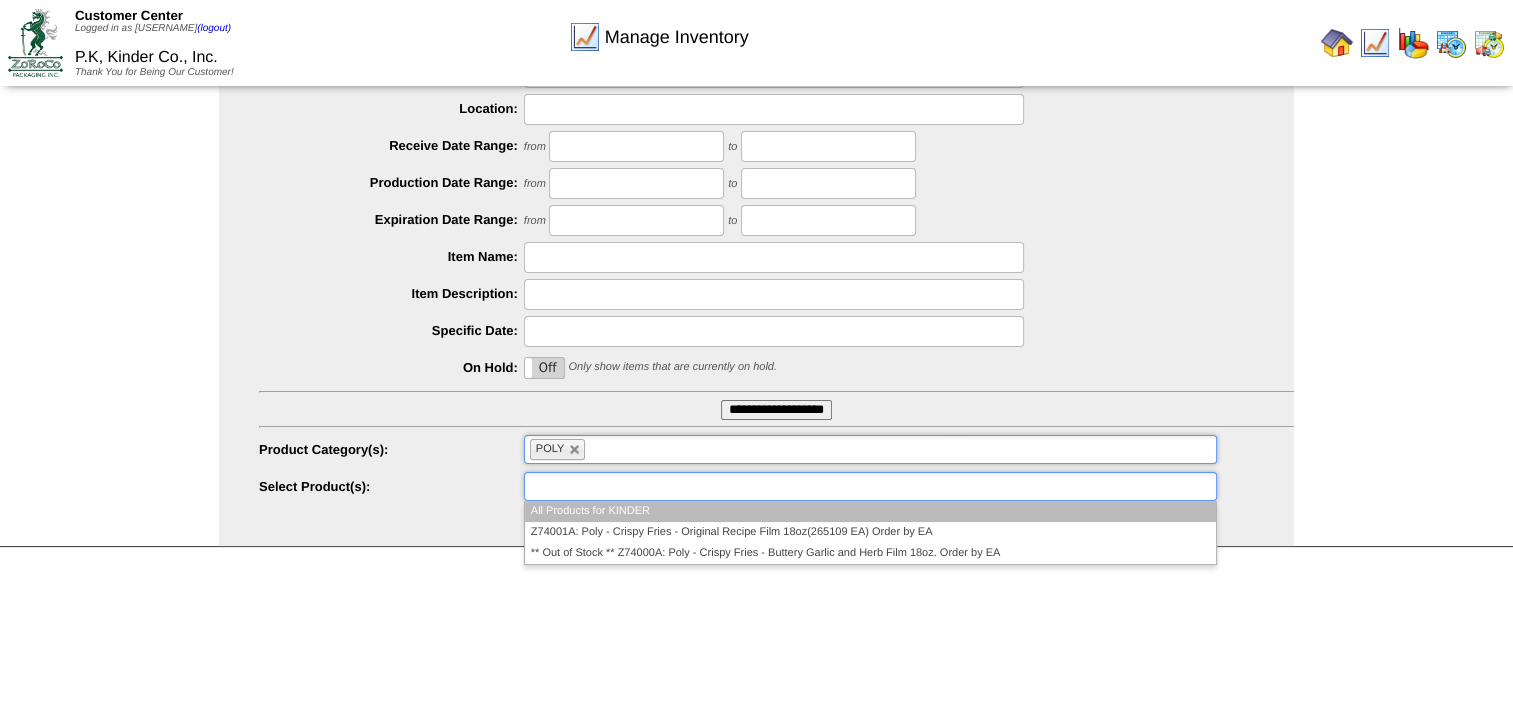 click at bounding box center (870, 486) 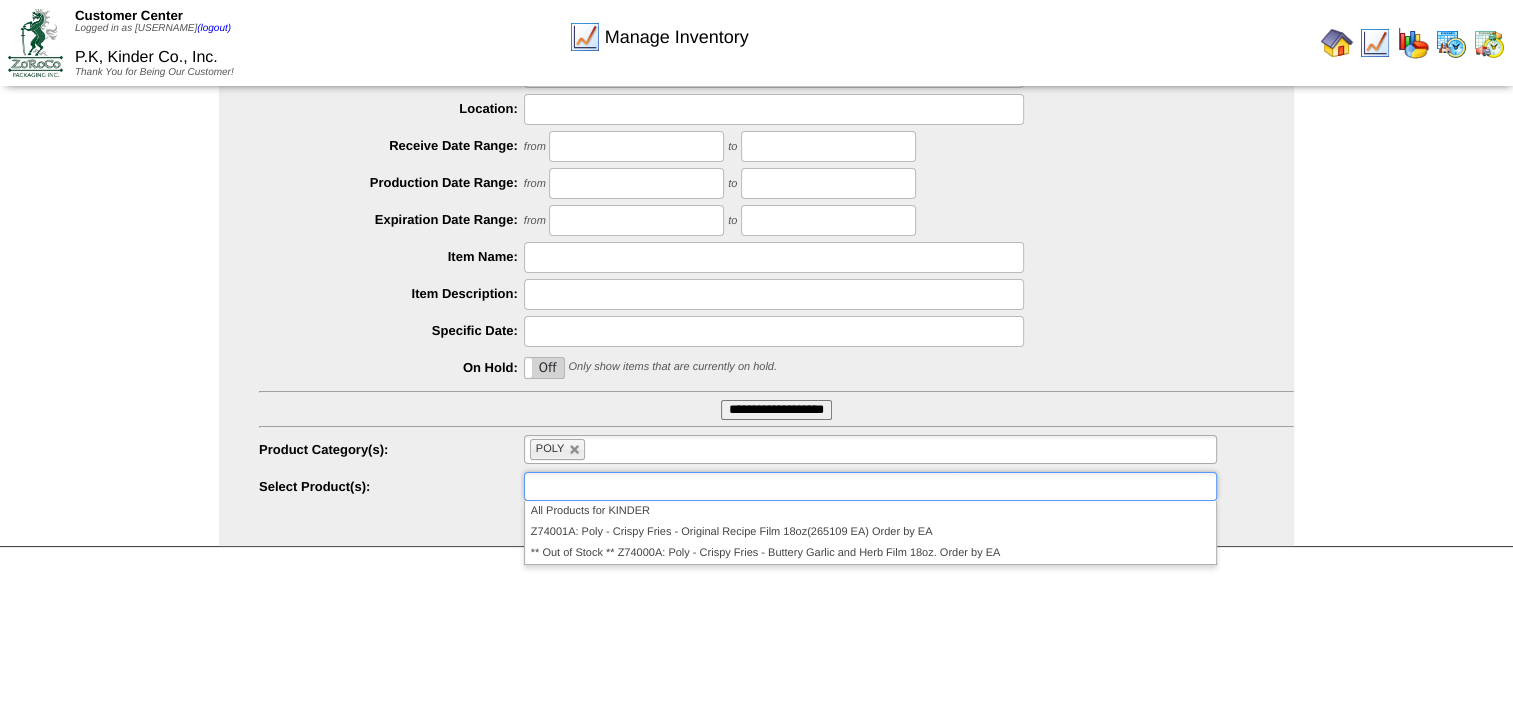 click on "Customer Center
Logged in as [USERNAME]                                                                             (logout)
[ORGNAME], [ORGNAME], Inc.
Thank You for Being Our Customer!" at bounding box center (756, 178) 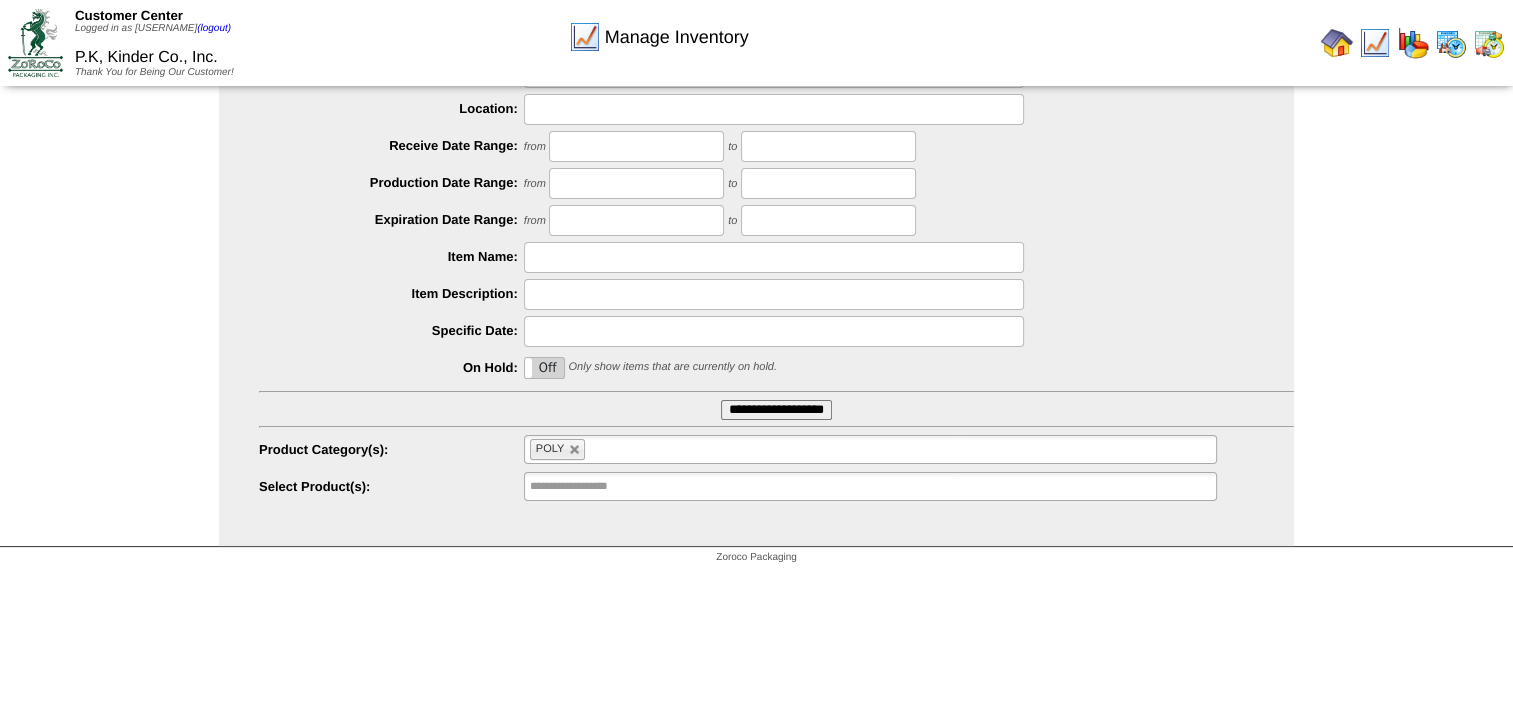 type 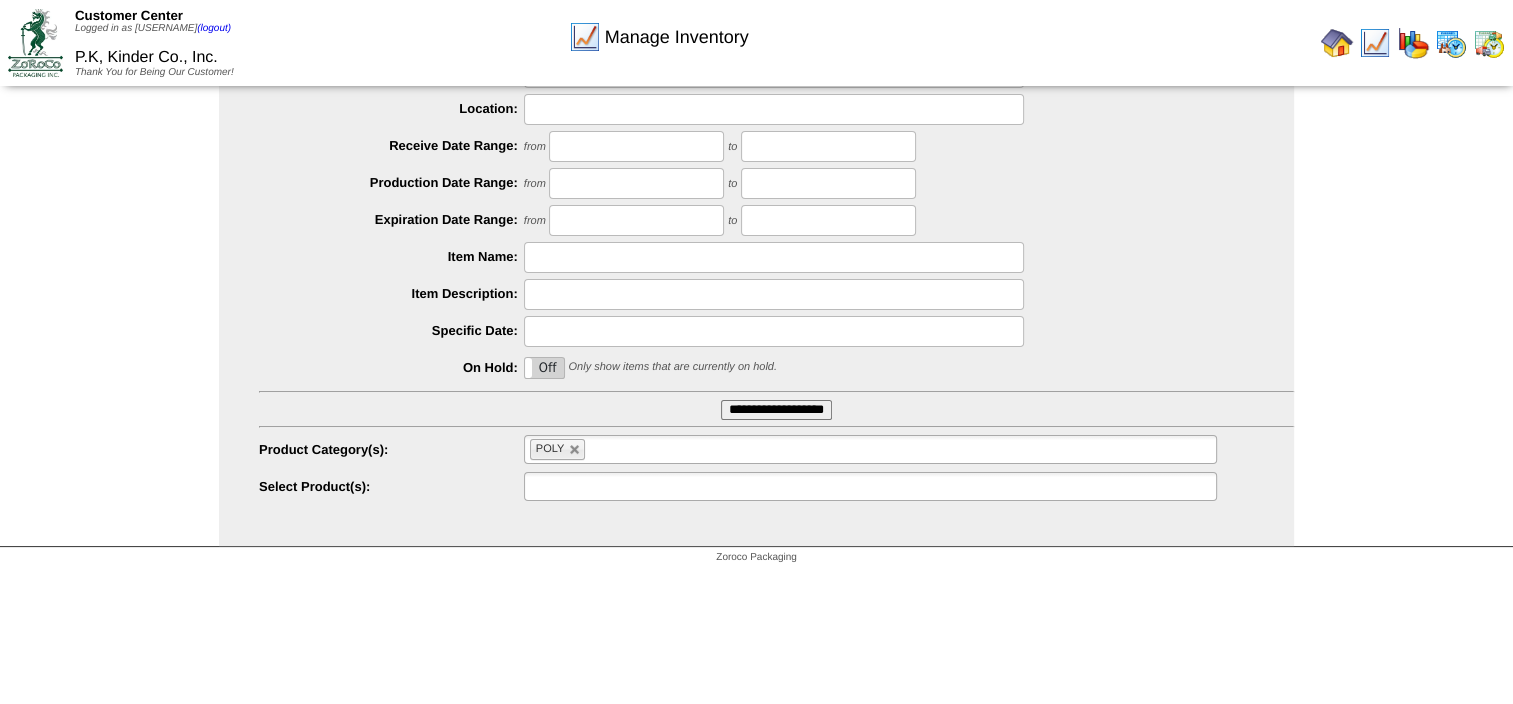 click at bounding box center [594, 486] 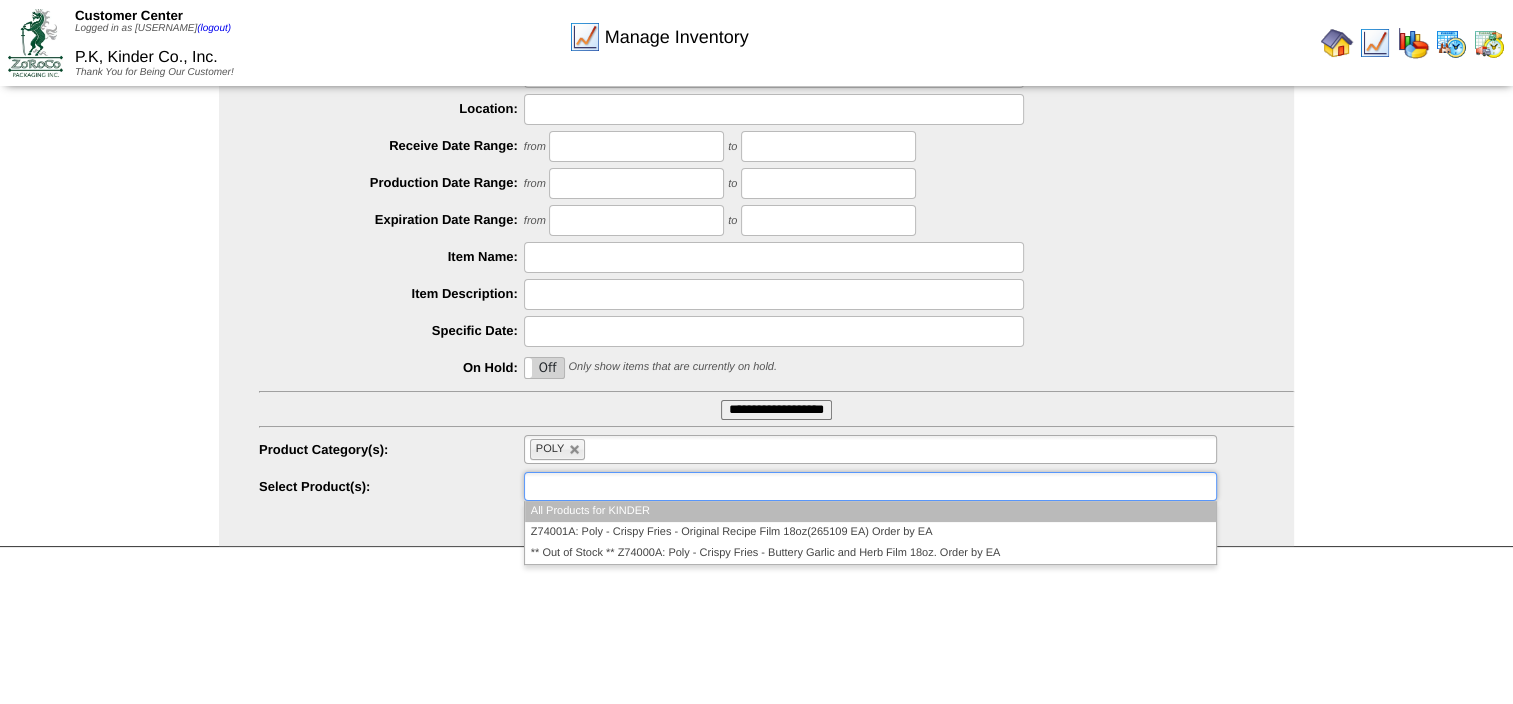 click at bounding box center (594, 486) 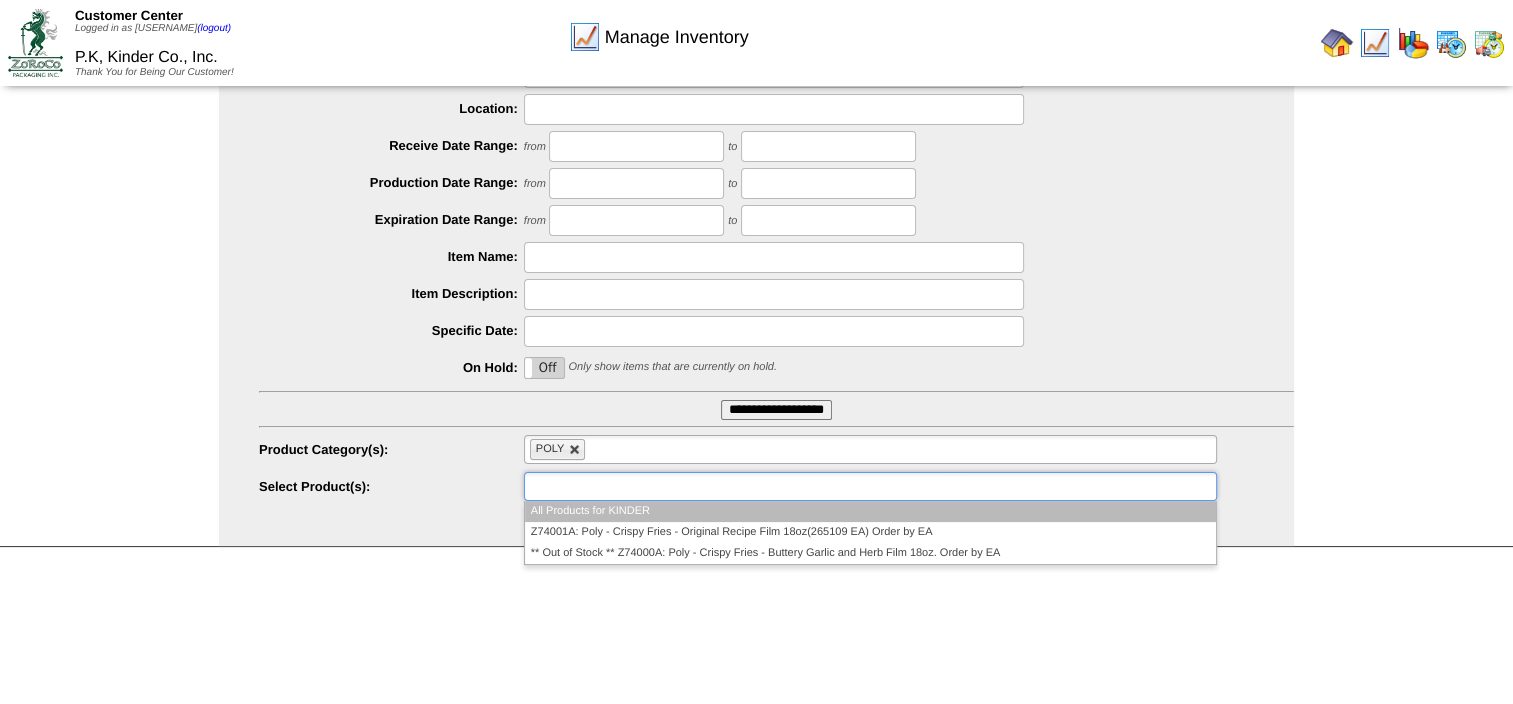 click at bounding box center (575, 450) 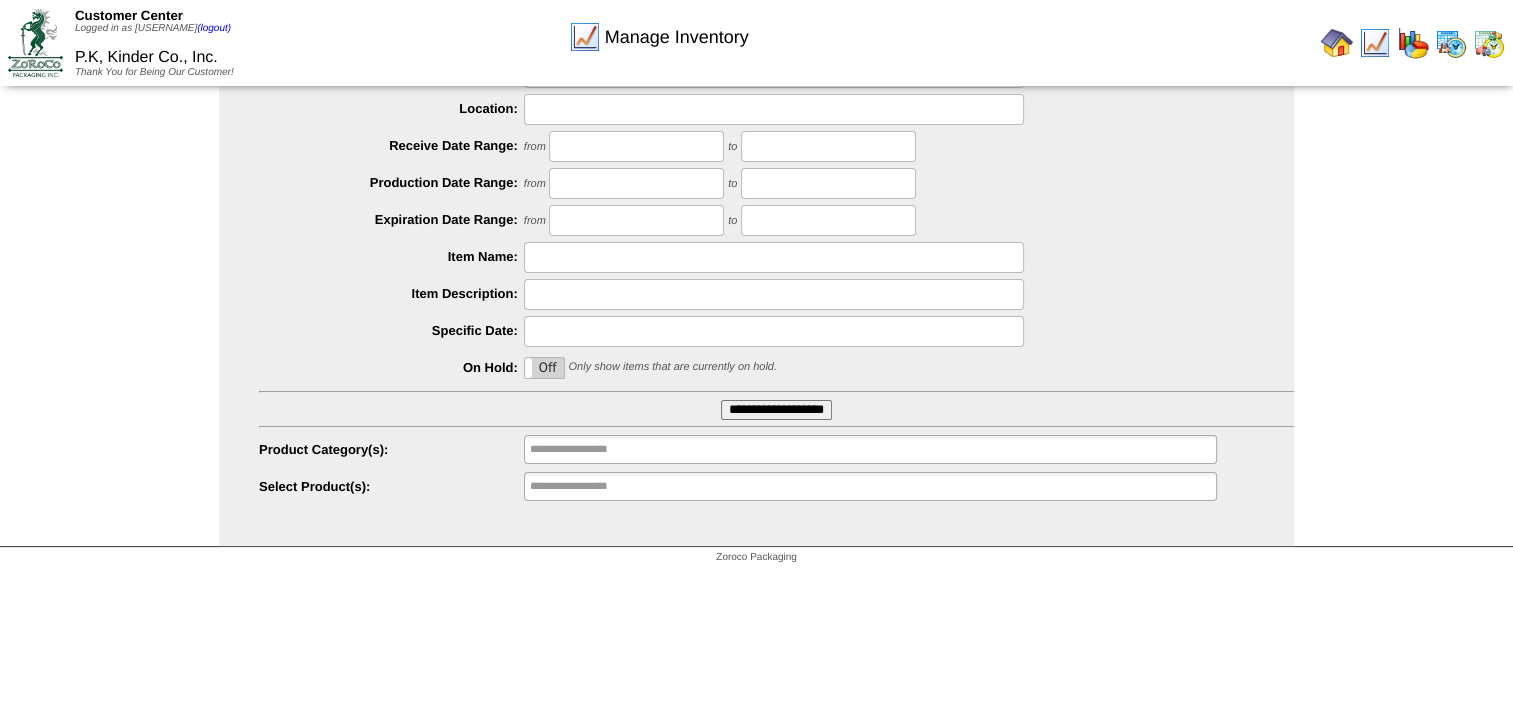 click on "Manage Inventory
Select Inventory Parameters
Customer:
[ORGNAME], [ORGNAME], Inc.
Lot Number:
Lot ID 1:
Lot ID 2:
Location:
Receive Date Range:
from
to
from  On" at bounding box center [756, 222] 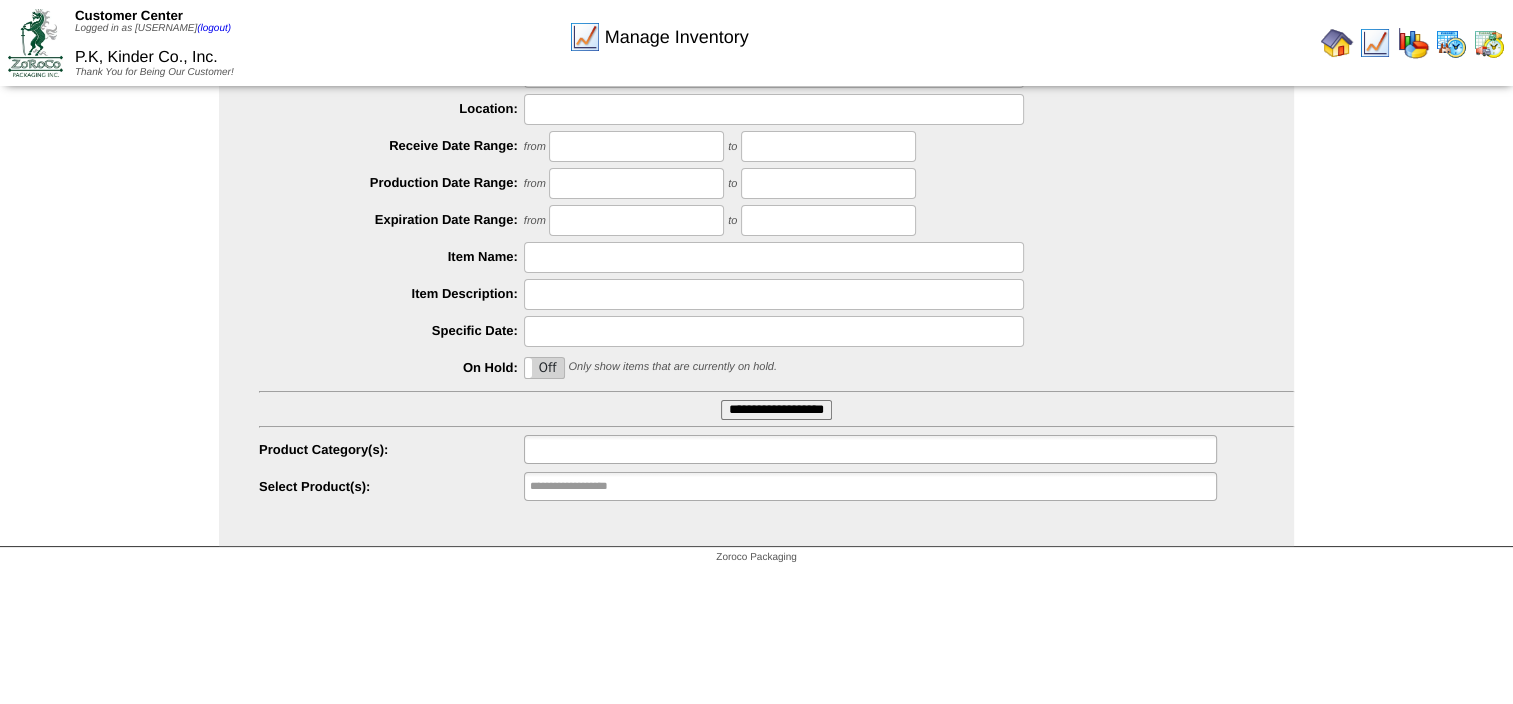 click at bounding box center (594, 449) 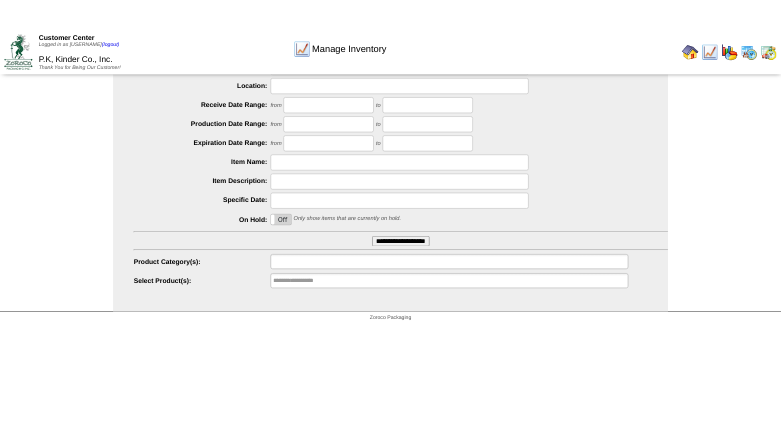 scroll, scrollTop: 0, scrollLeft: 0, axis: both 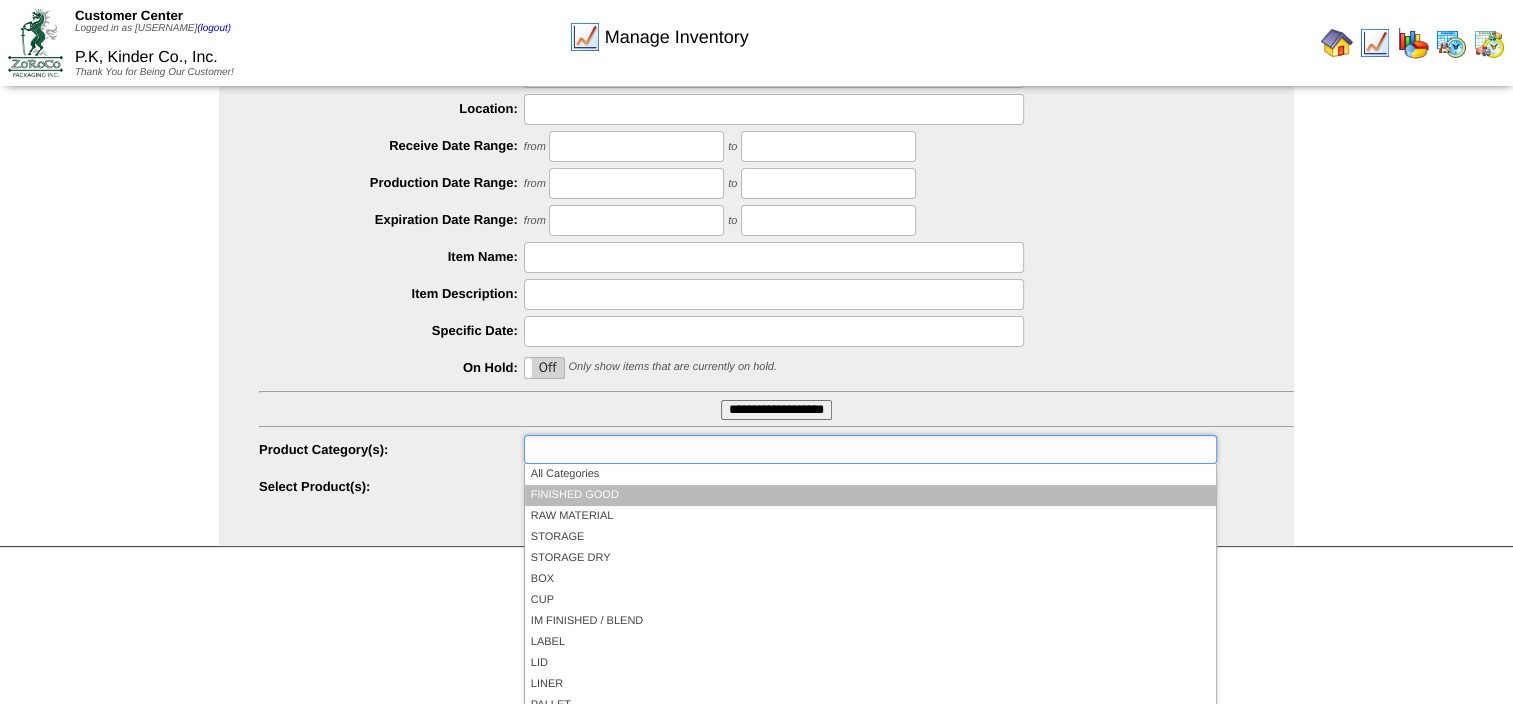 click on "FINISHED GOOD" at bounding box center (870, 495) 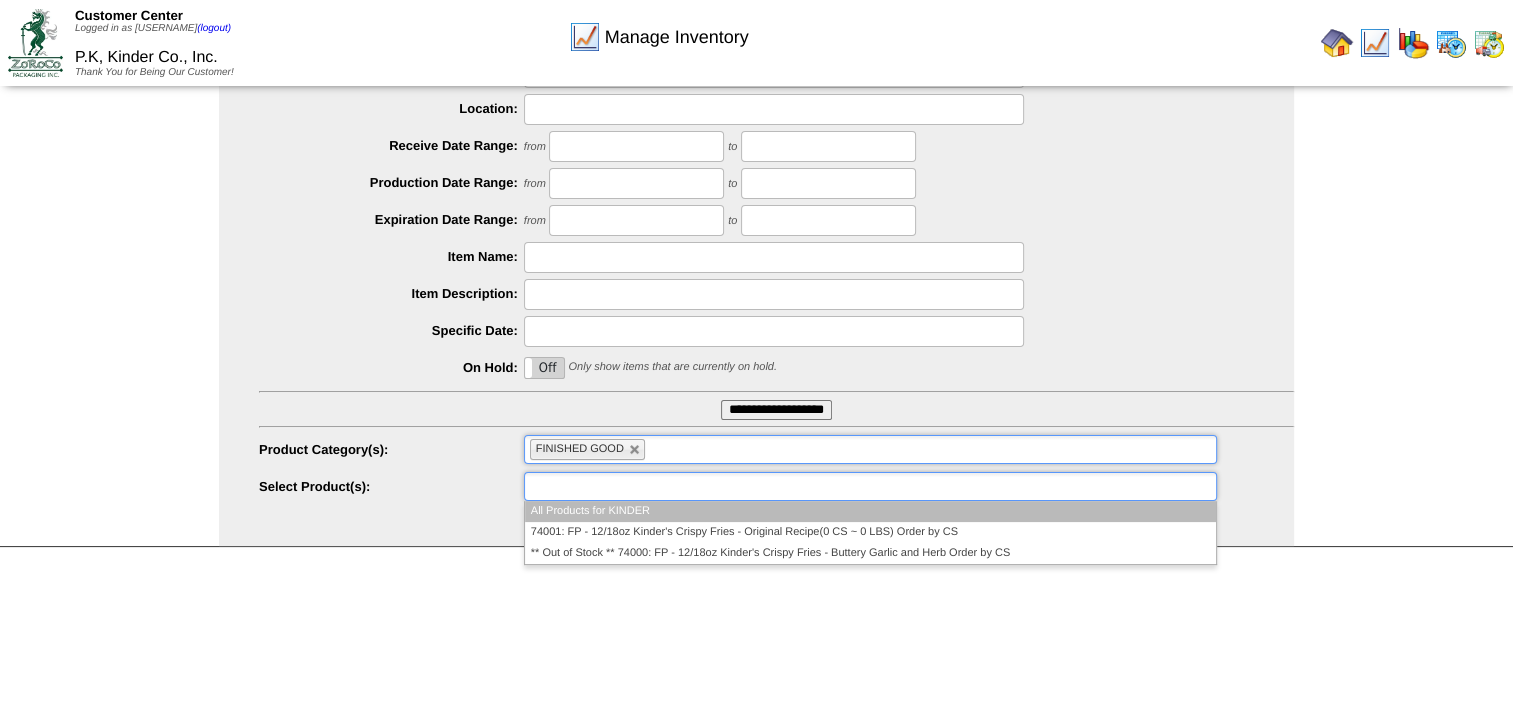 click at bounding box center (870, 486) 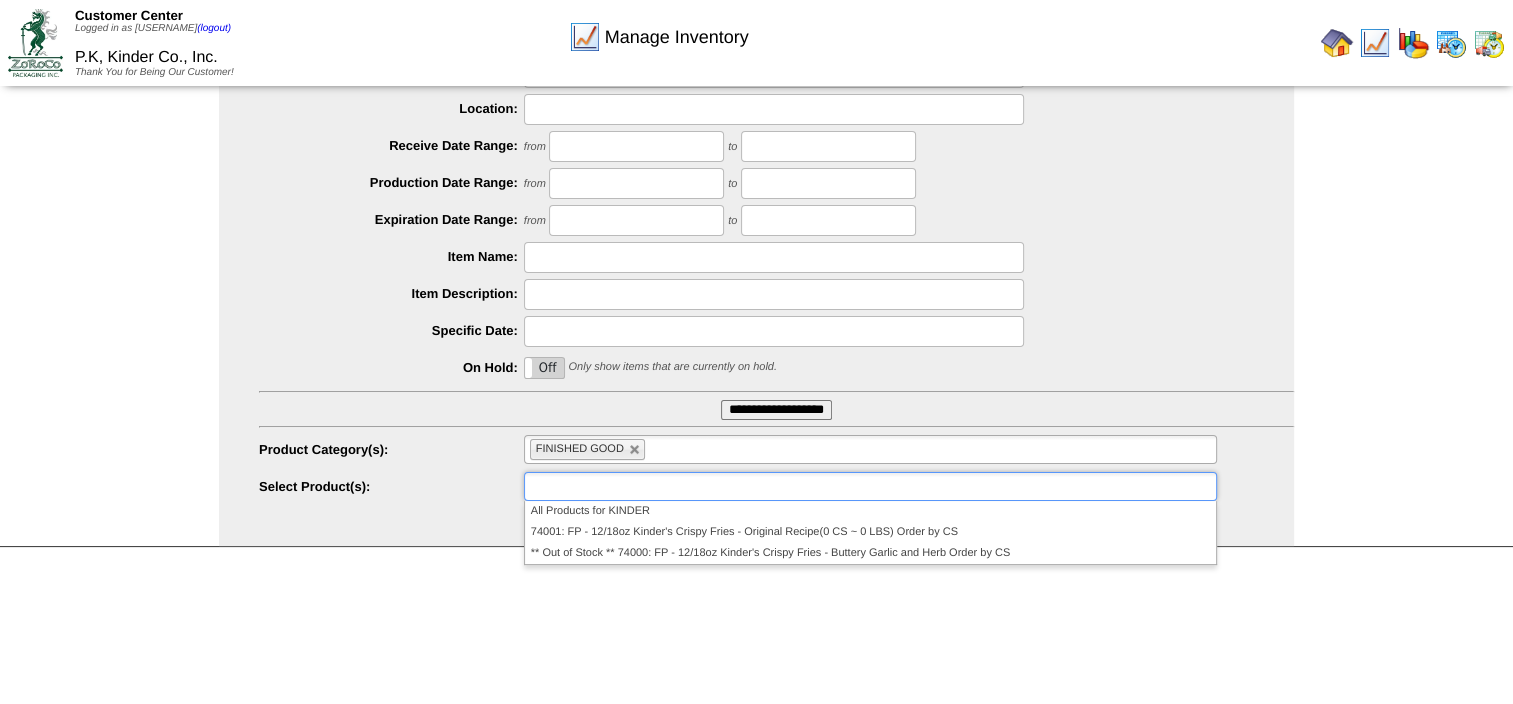 type on "**********" 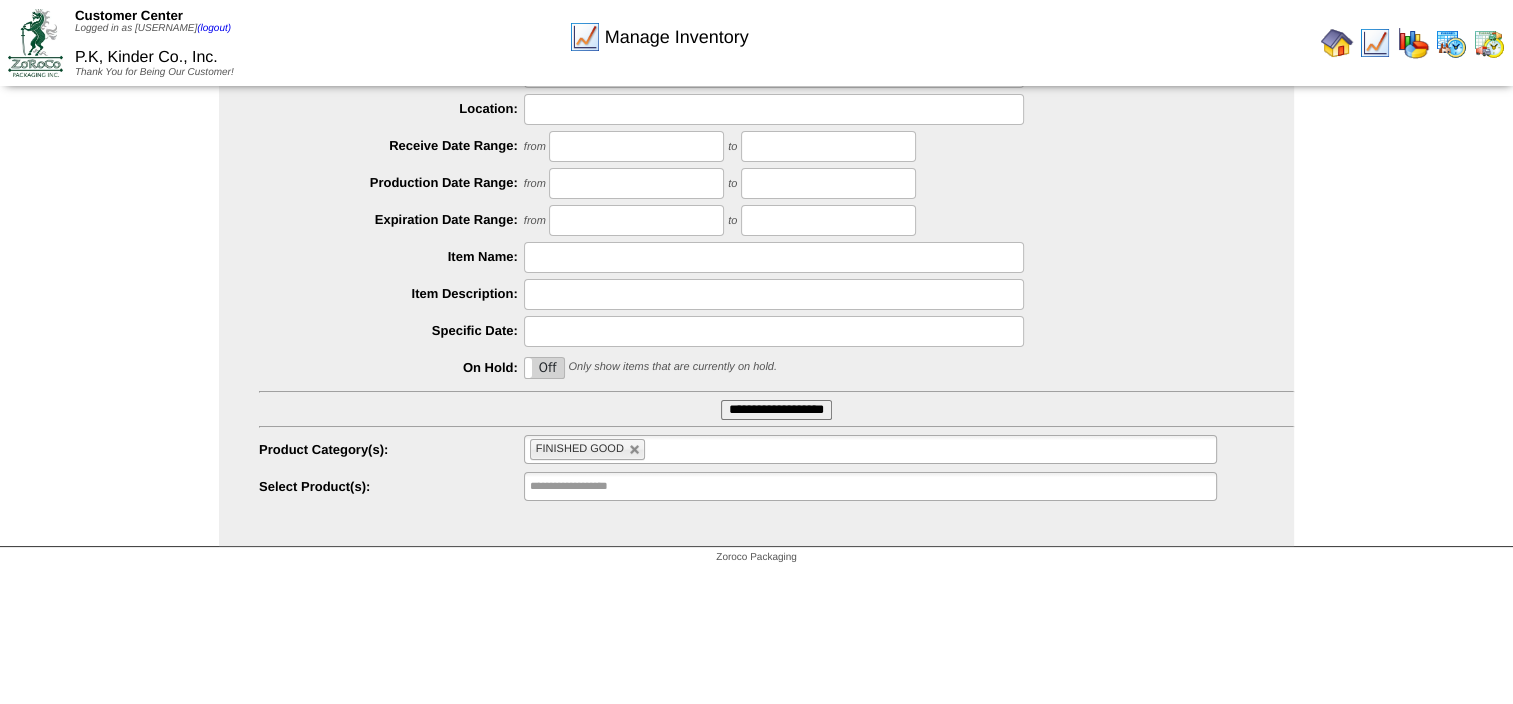 type 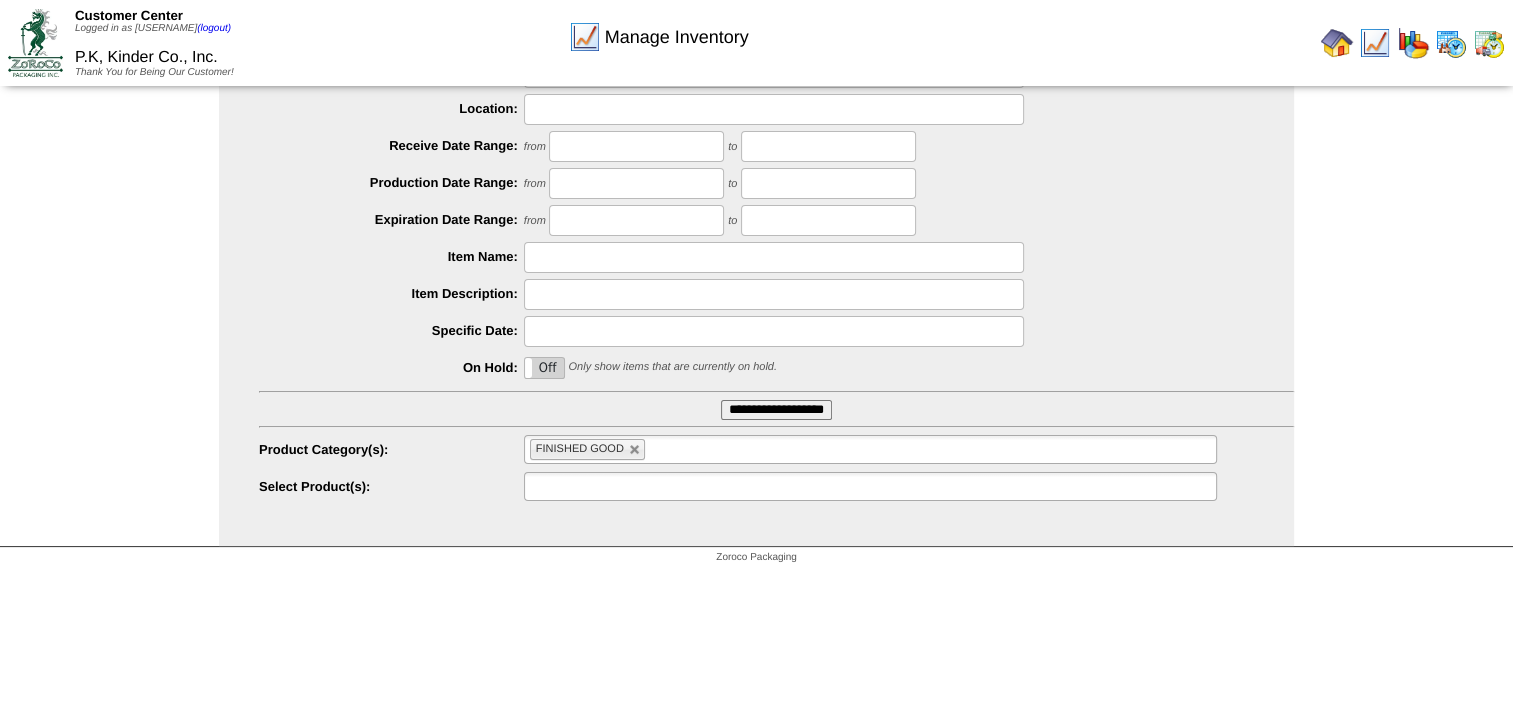 click at bounding box center (870, 486) 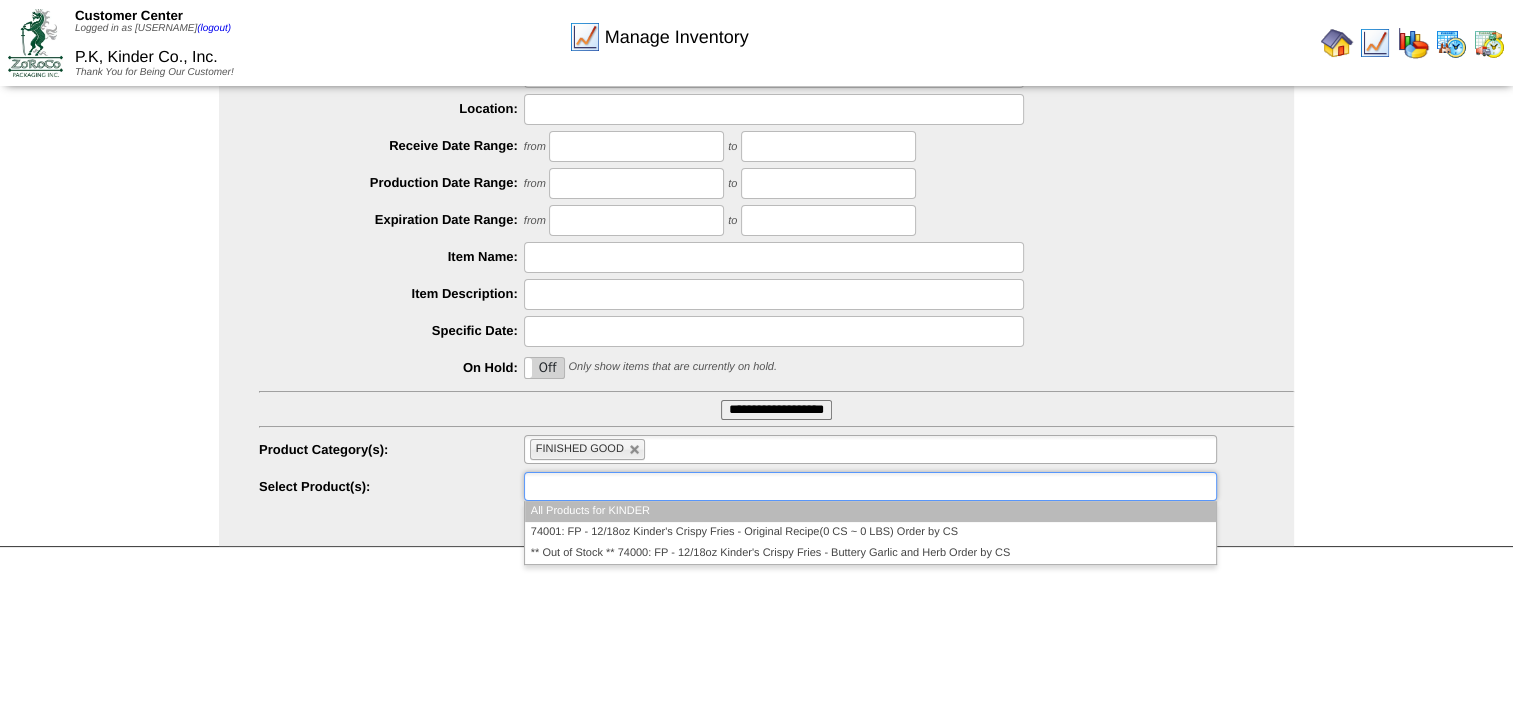 click on "All Products for KINDER 74001: FP - 12/18oz Kinder's Crispy Fries - Original Recipe(0 CS ~ 0 LBS) Order by CS ** Out of Stock ** 74000: FP - 12/18oz Kinder's Crispy Fries - Buttery Garlic and Herb Order by CS" at bounding box center (870, 532) 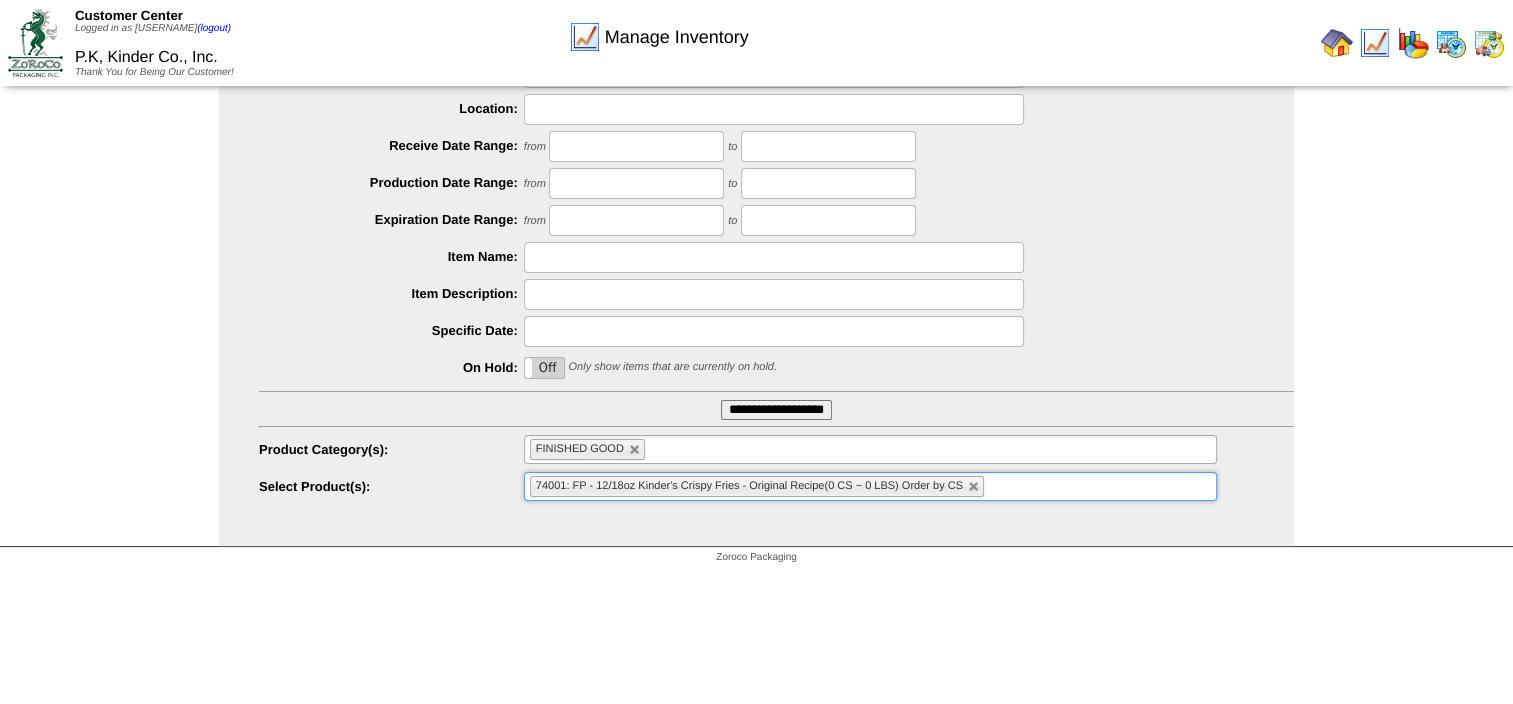 click on "74001: FP - 12/18oz Kinder's Crispy Fries - Original Recipe(0 CS ~ 0 LBS) Order by CS" at bounding box center (870, 486) 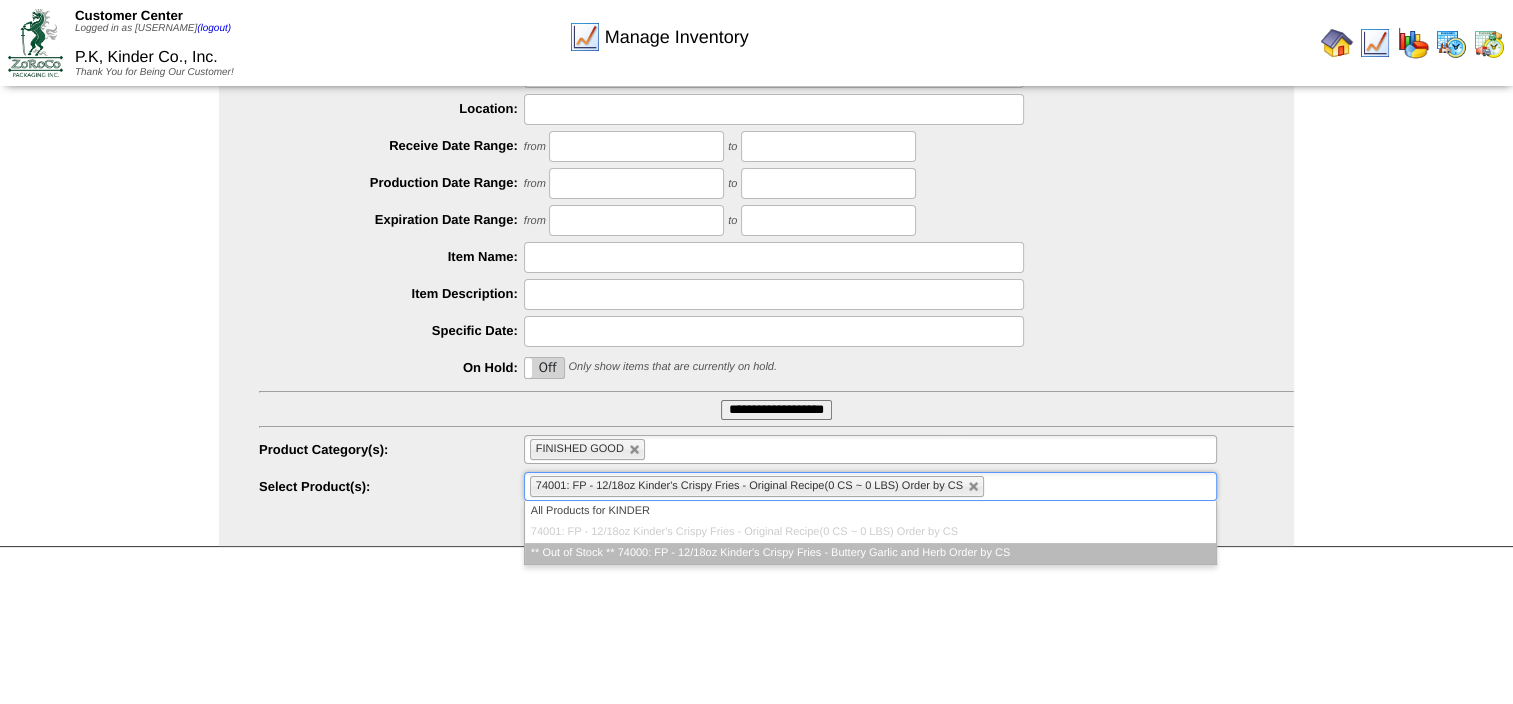 click on "** Out of Stock ** 74000: FP - 12/18oz Kinder's Crispy Fries - Buttery Garlic and Herb Order by CS" at bounding box center [870, 553] 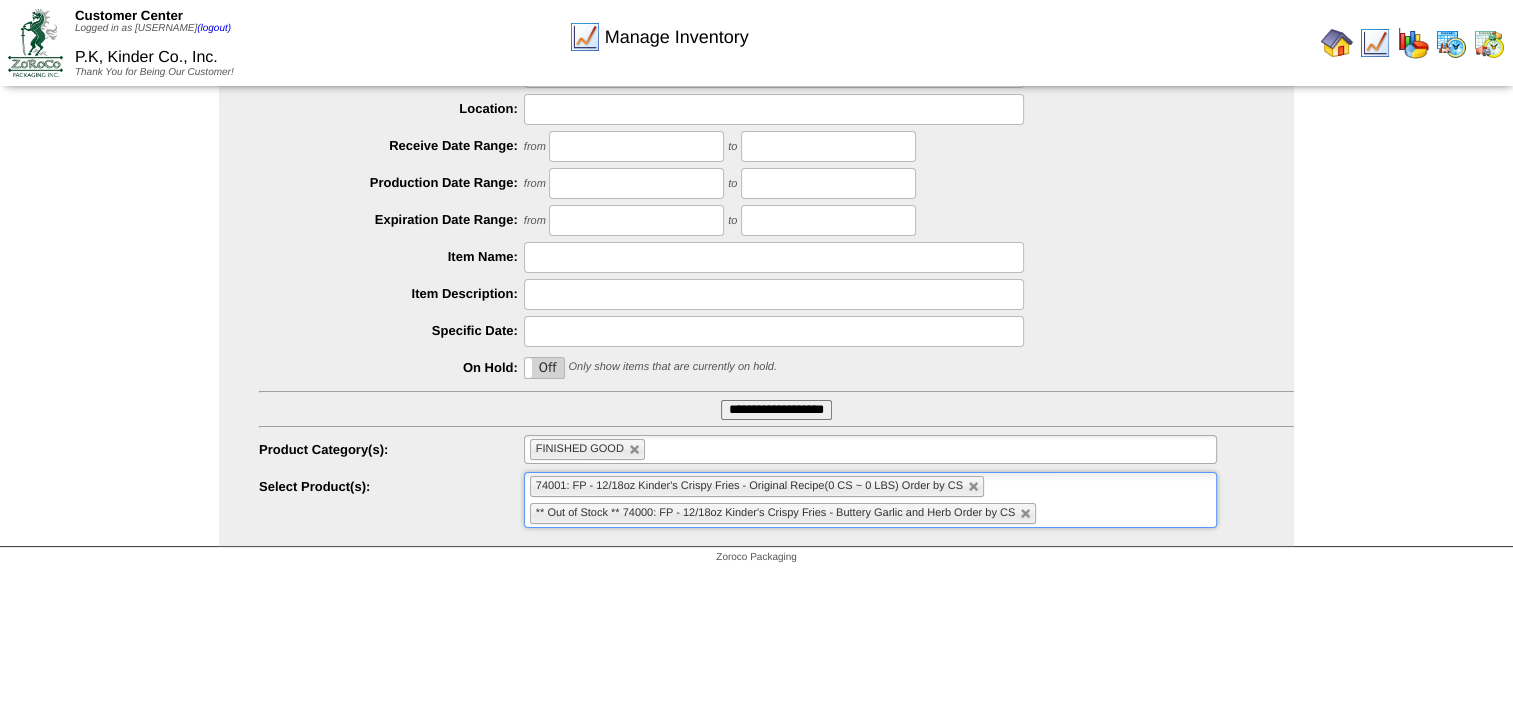 click on "Customer Center
Logged in as [USERNAME]                                                                             (logout)
[ORGNAME], [ORGNAME], Inc.
Thank You for Being Our Customer!" at bounding box center [756, 178] 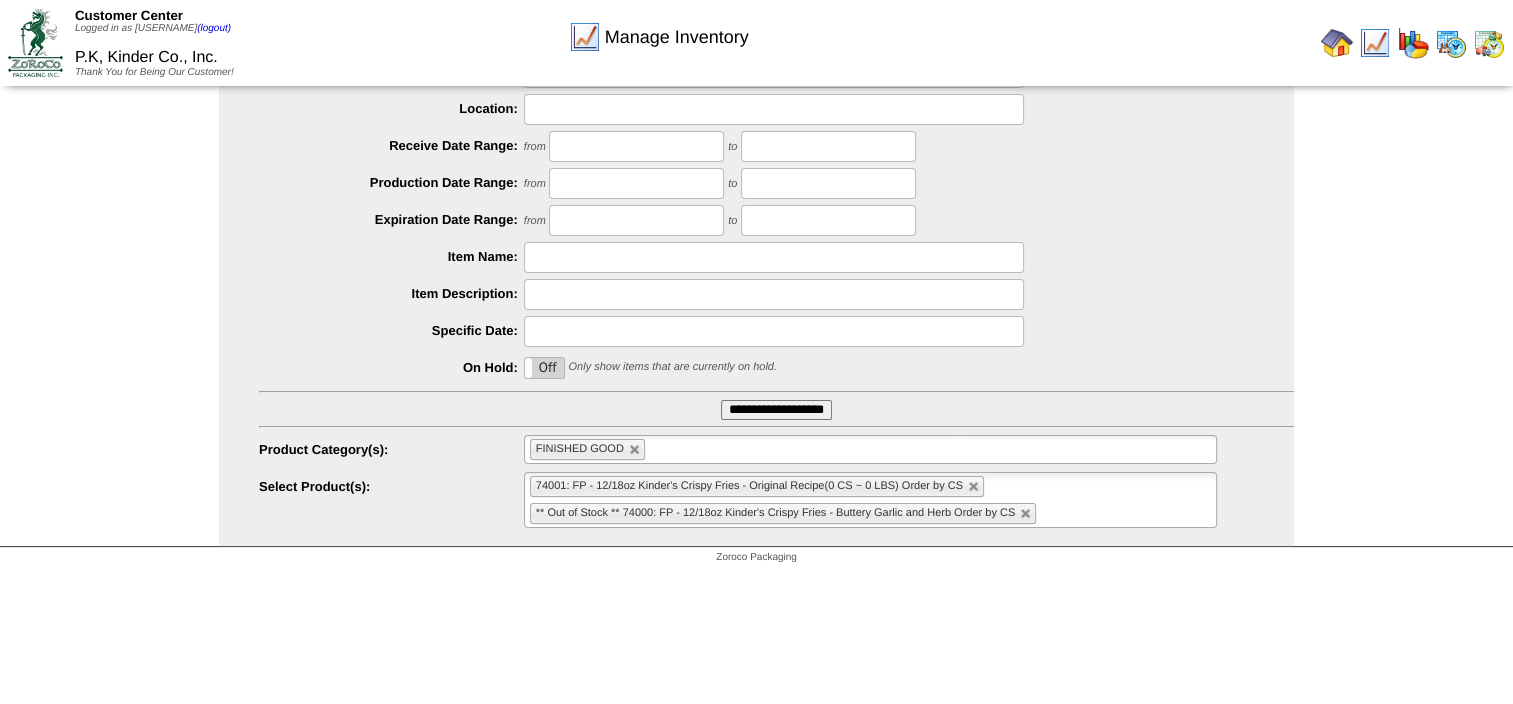 click on "Zoroco Packaging" at bounding box center [756, 560] 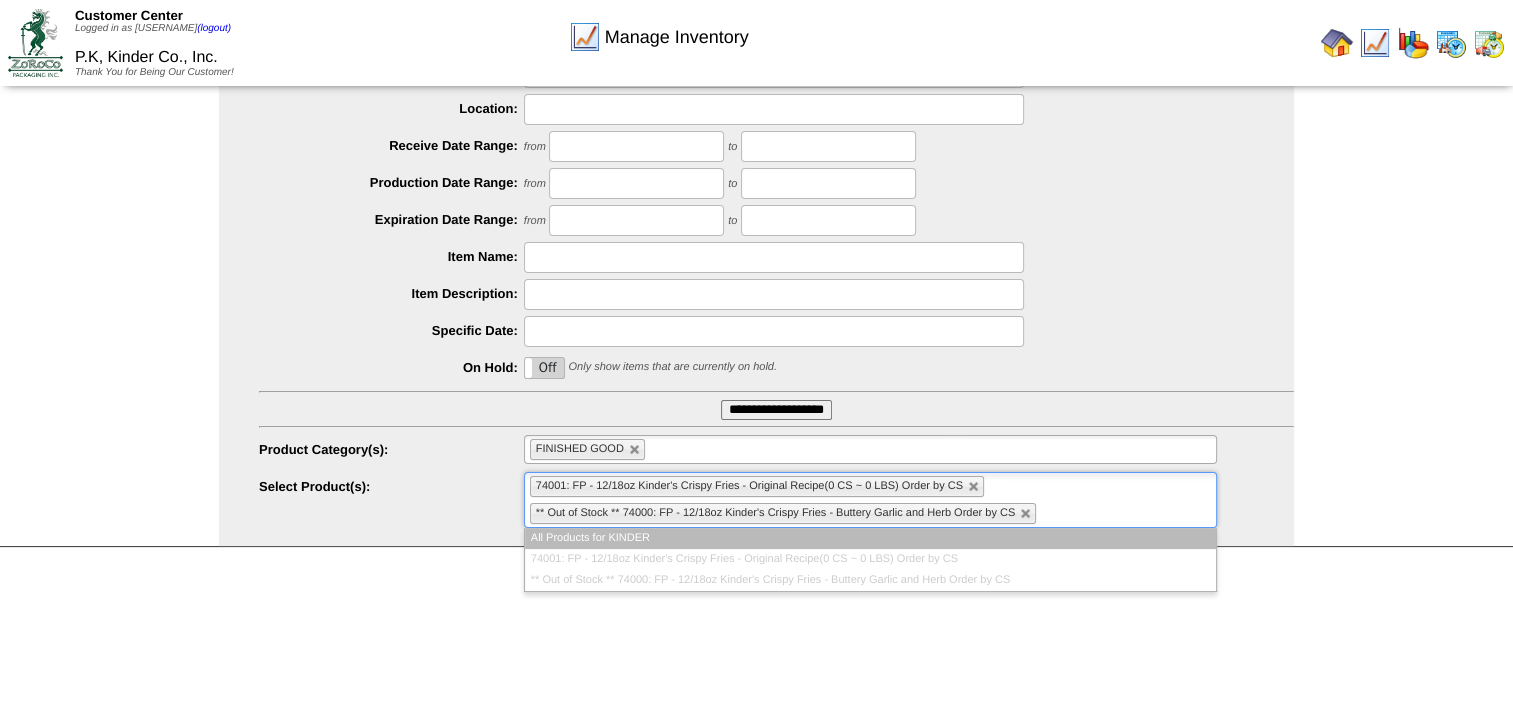 click at bounding box center (1053, 513) 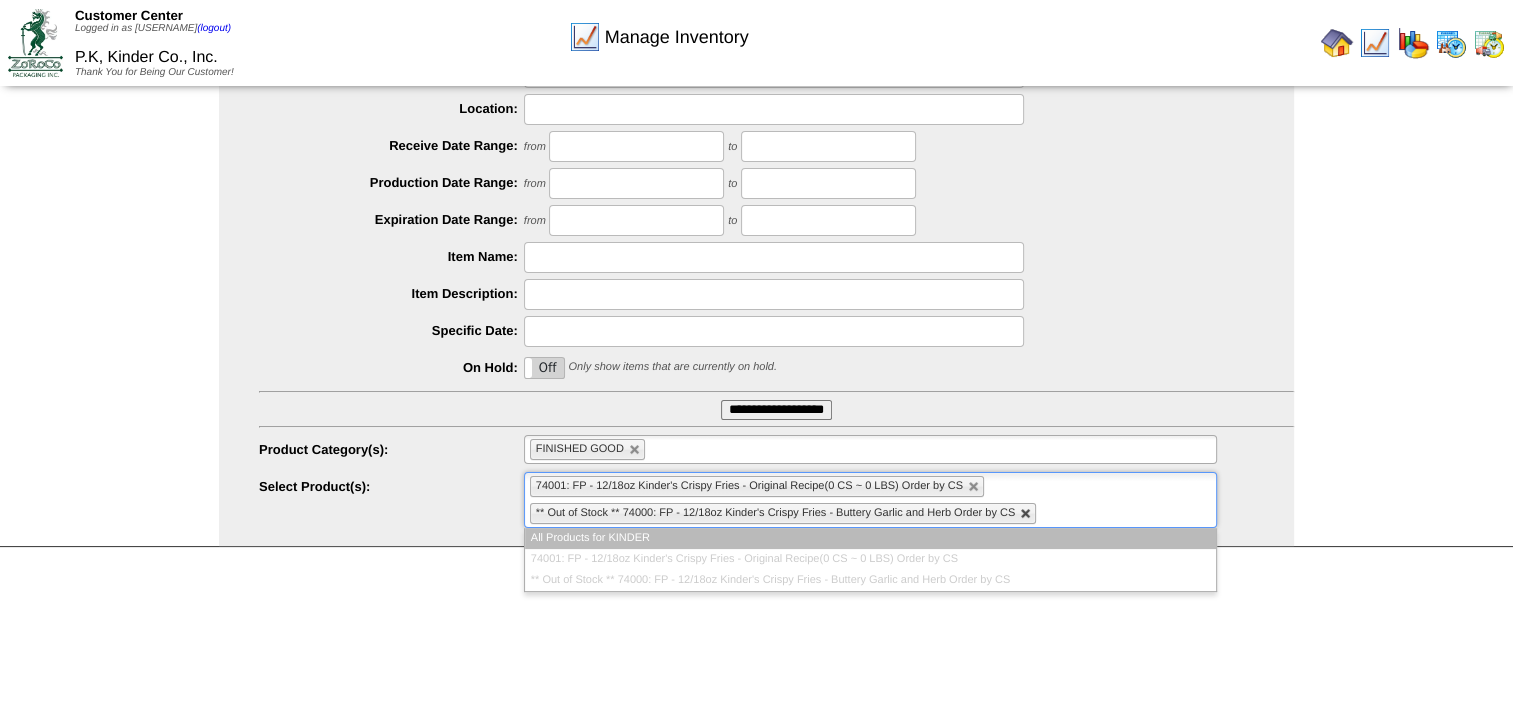 click at bounding box center [1026, 514] 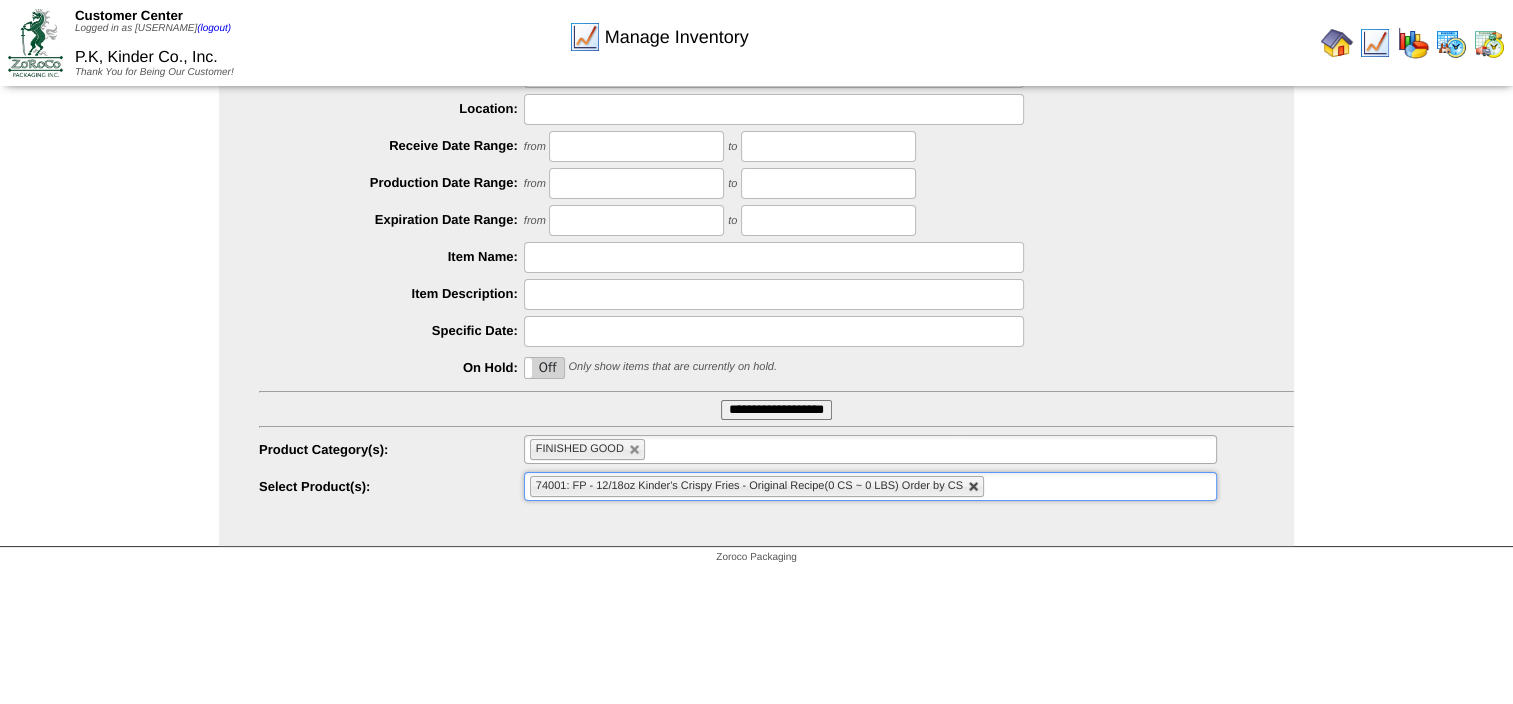 click at bounding box center (974, 487) 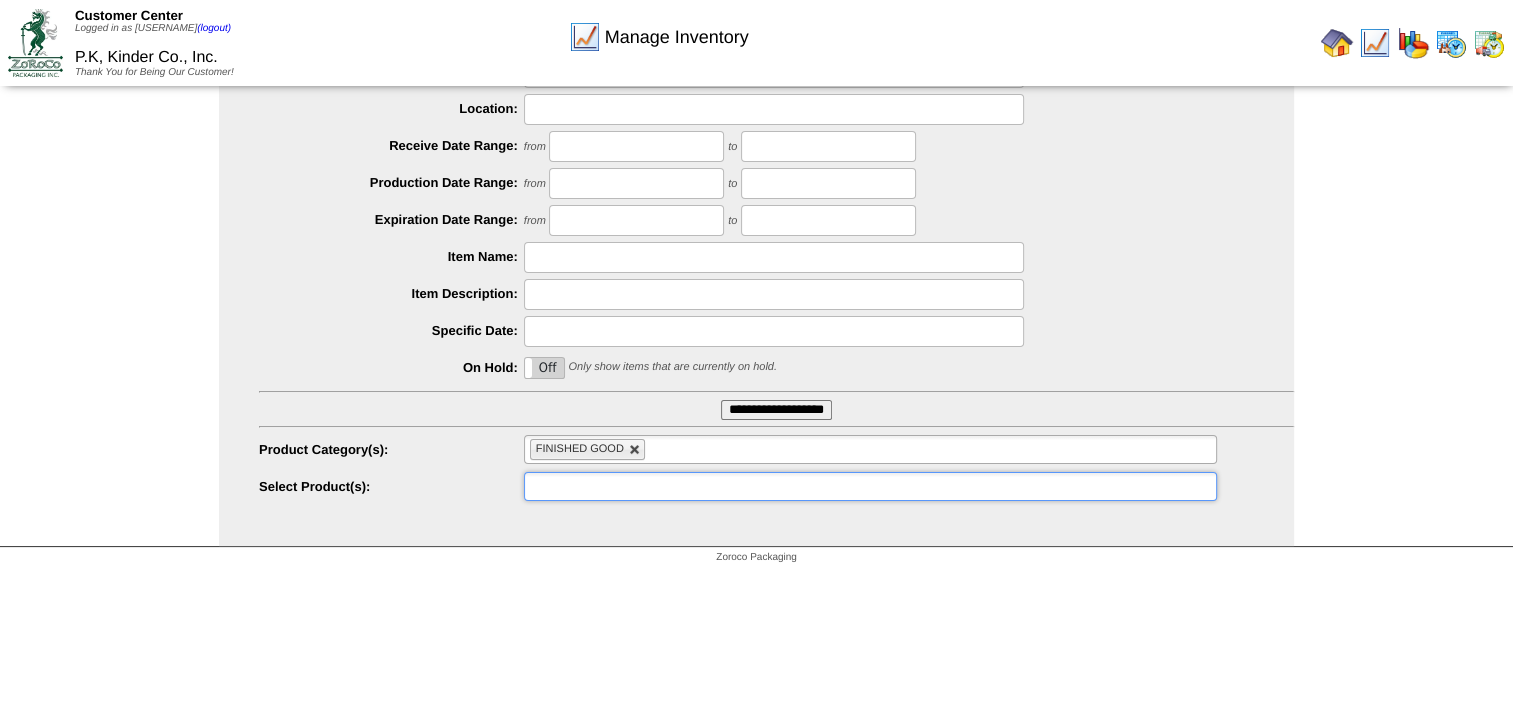 click at bounding box center (635, 450) 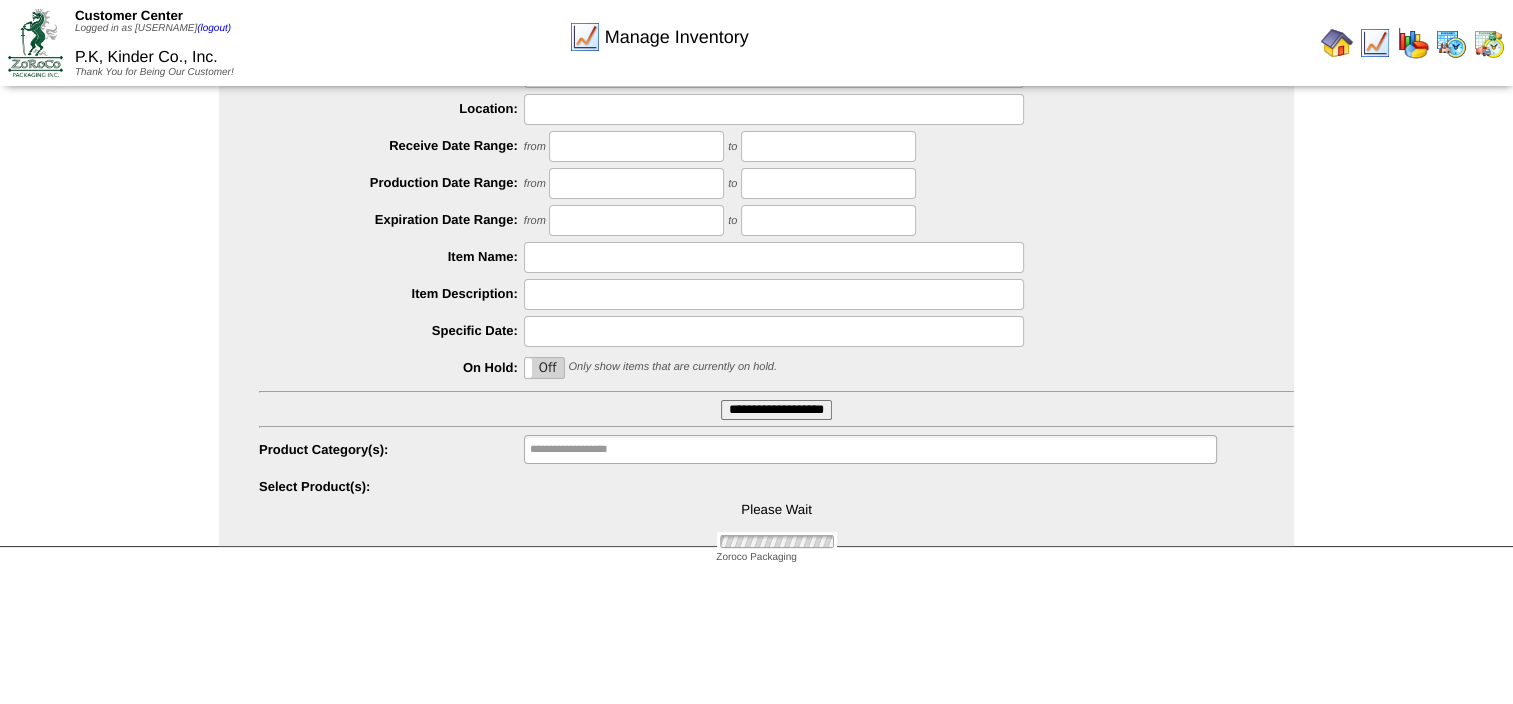 type 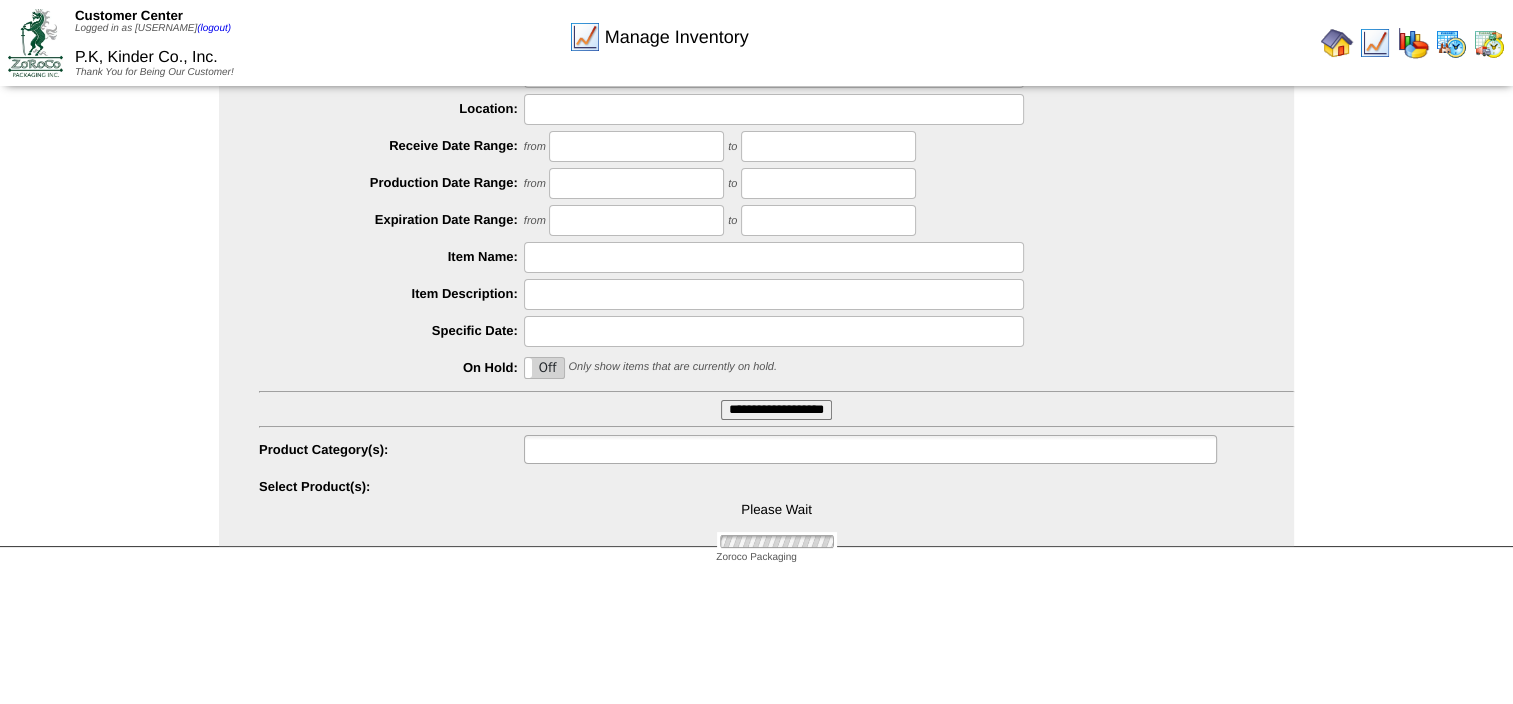 click at bounding box center [594, 449] 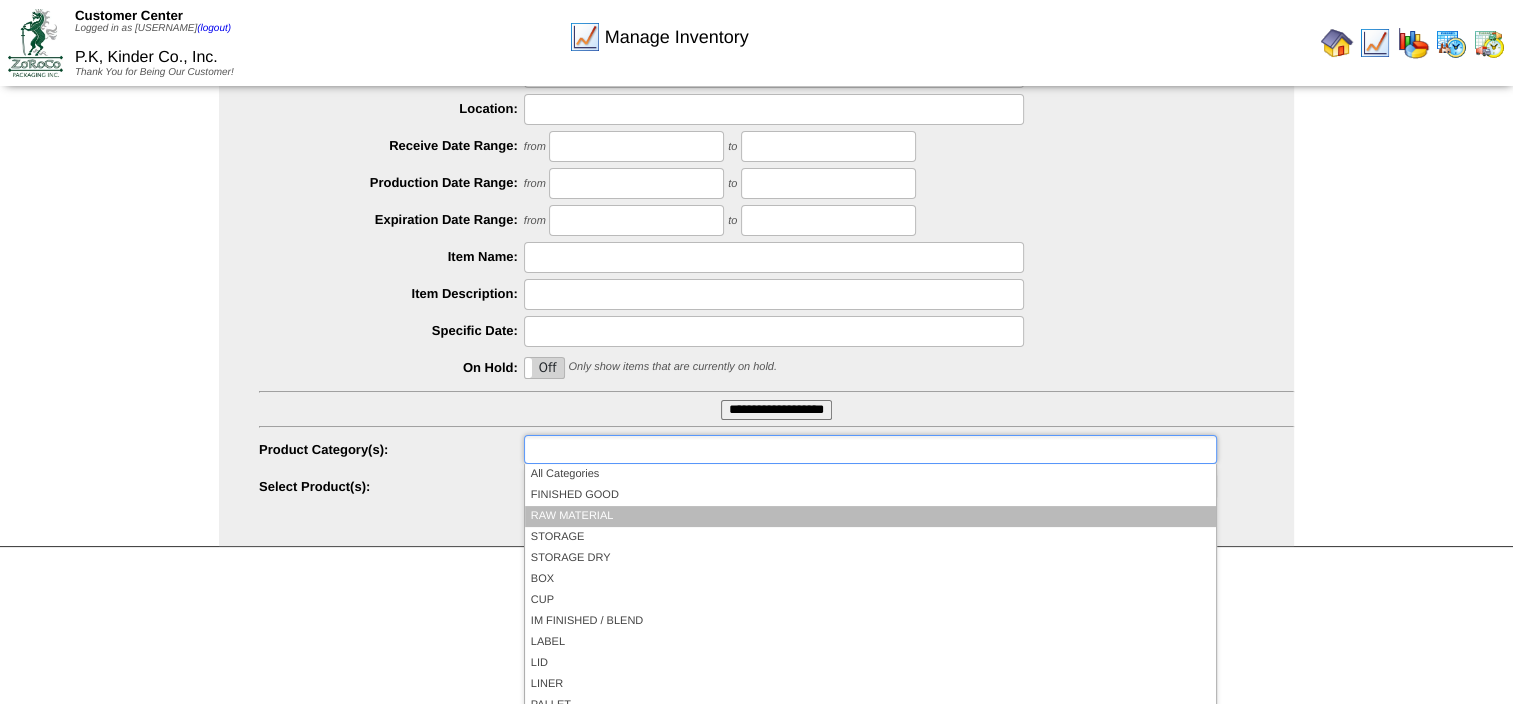 click on "RAW MATERIAL" at bounding box center (870, 516) 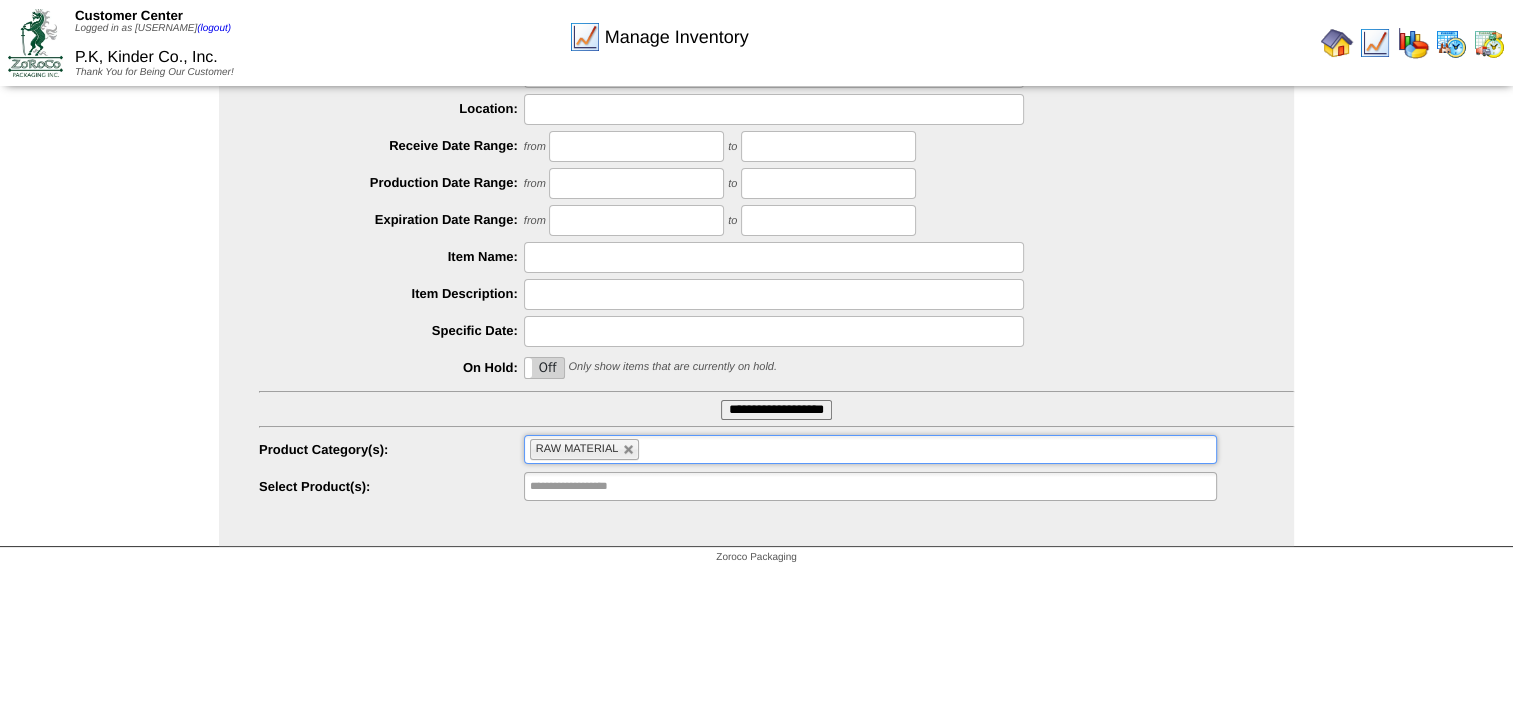 type 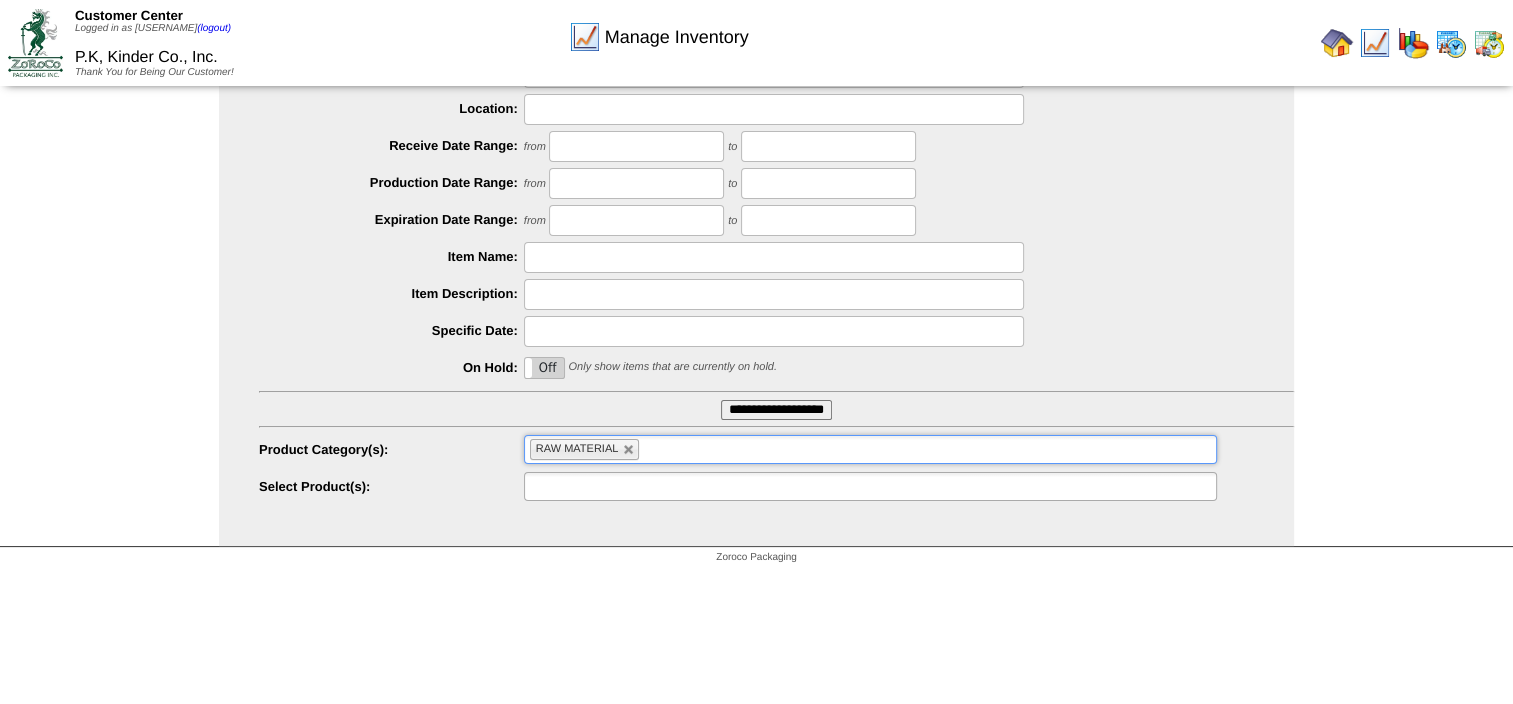 click at bounding box center [870, 486] 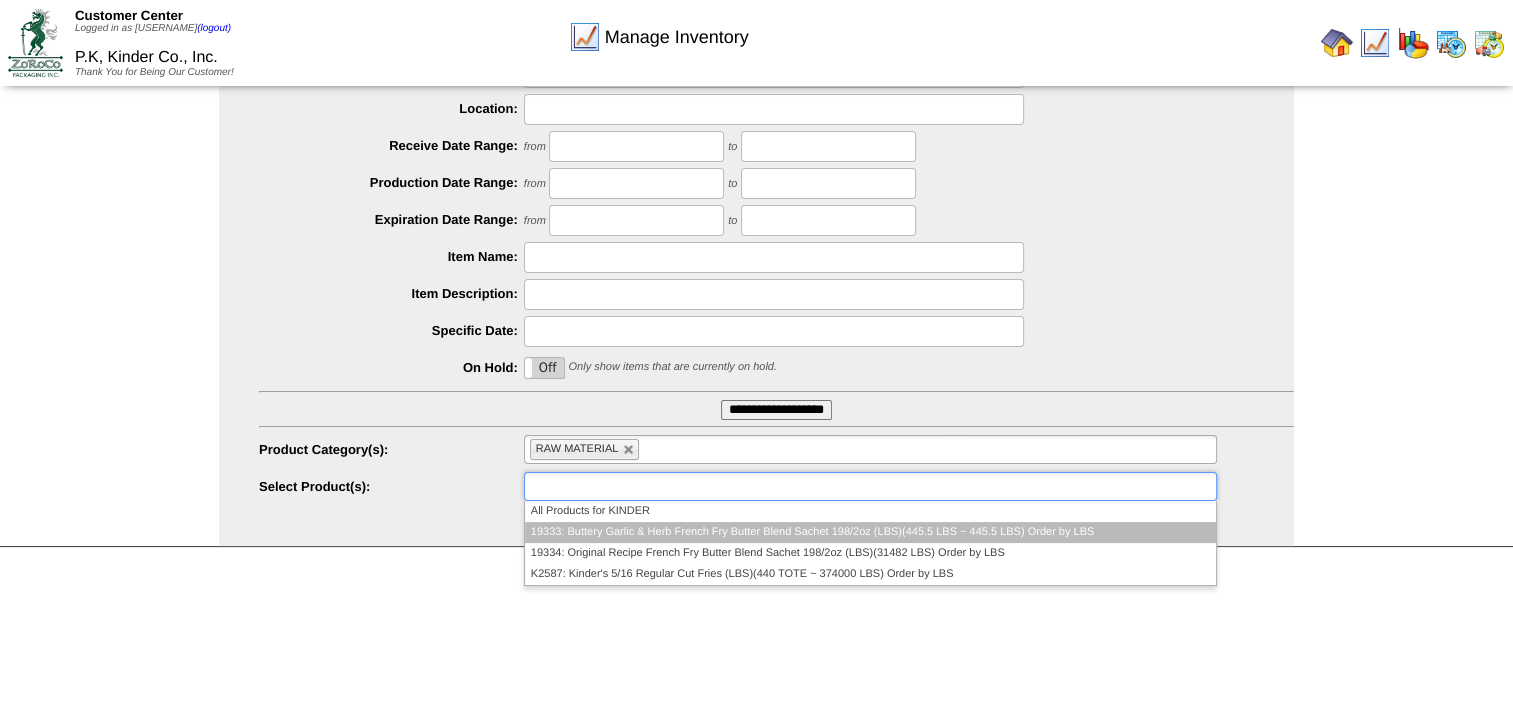click on "19333: Buttery Garlic & Herb French Fry Butter Blend Sachet 198/2oz (LBS)(445.5 LBS ~ 445.5 LBS) Order by LBS" at bounding box center [870, 532] 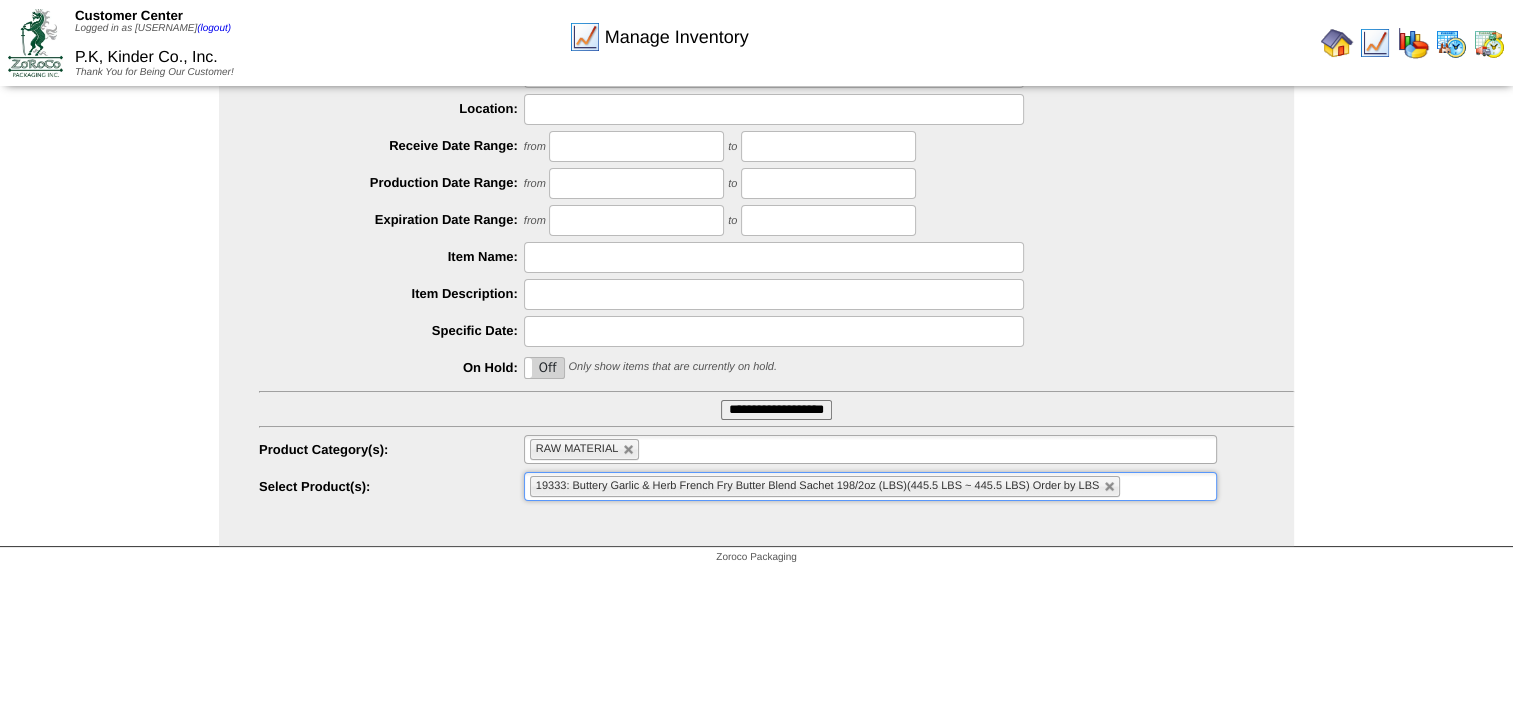 click on "19333: Buttery Garlic & Herb French Fry Butter Blend Sachet 198/2oz (LBS)(445.5 LBS ~ 445.5 LBS) Order by LBS" at bounding box center [870, 486] 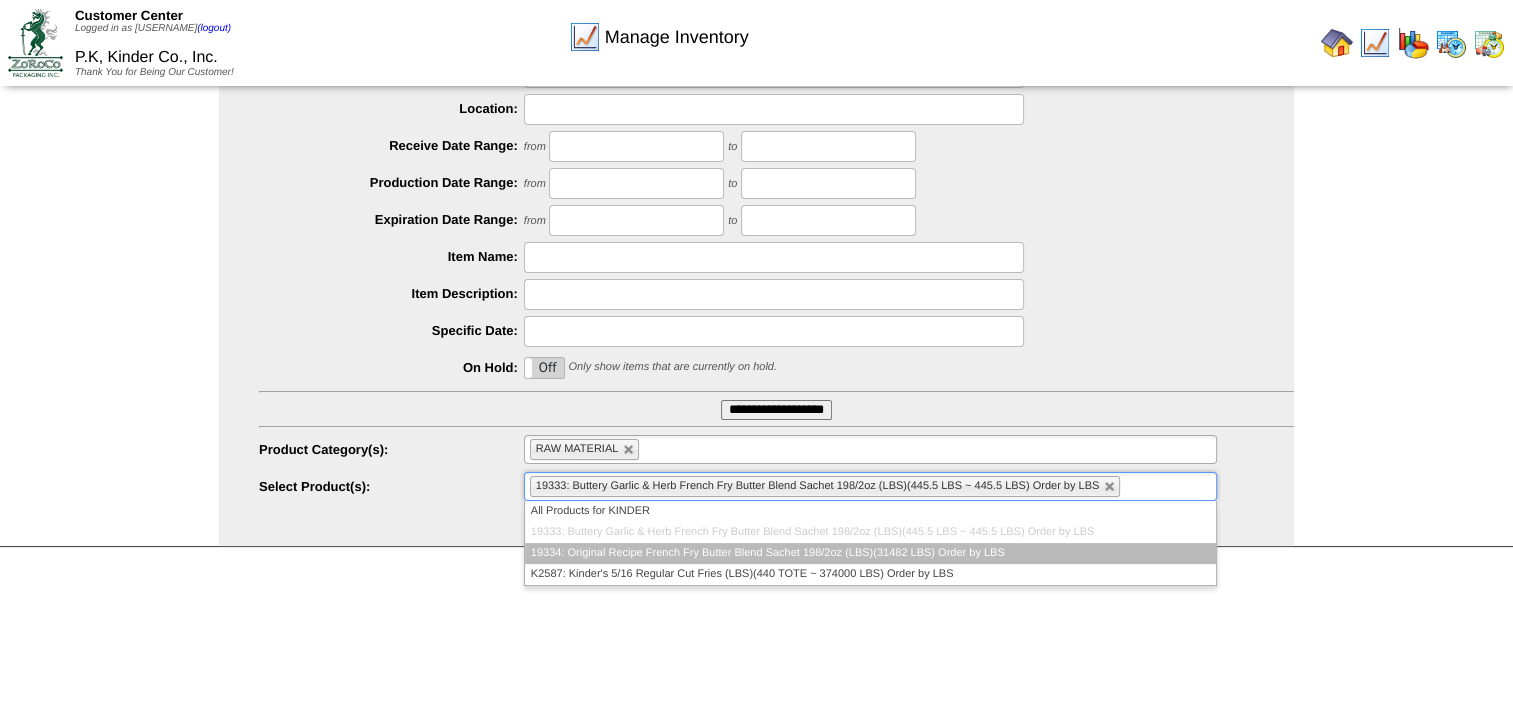 click on "19334: Original Recipe French Fry Butter Blend Sachet 198/2oz (LBS)(31482 LBS) Order by LBS" at bounding box center (870, 553) 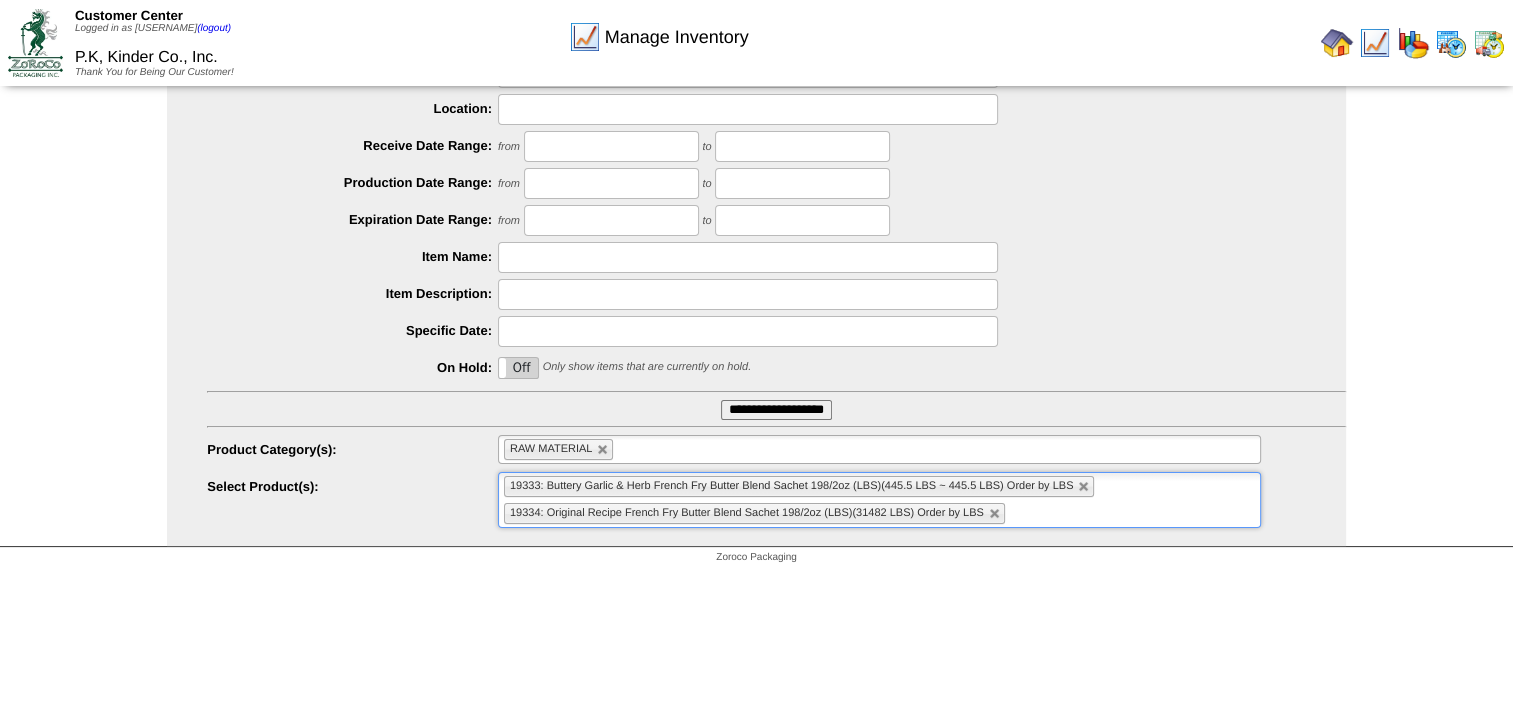 click on "19333: Buttery Garlic & Herb French Fry Butter Blend Sachet 198/2oz (LBS)(445.5 LBS ~ 445.5 LBS) Order by LBS 19334: Original Recipe French Fry Butter Blend Sachet 198/2oz (LBS)(31482 LBS) Order by LBS" at bounding box center (879, 500) 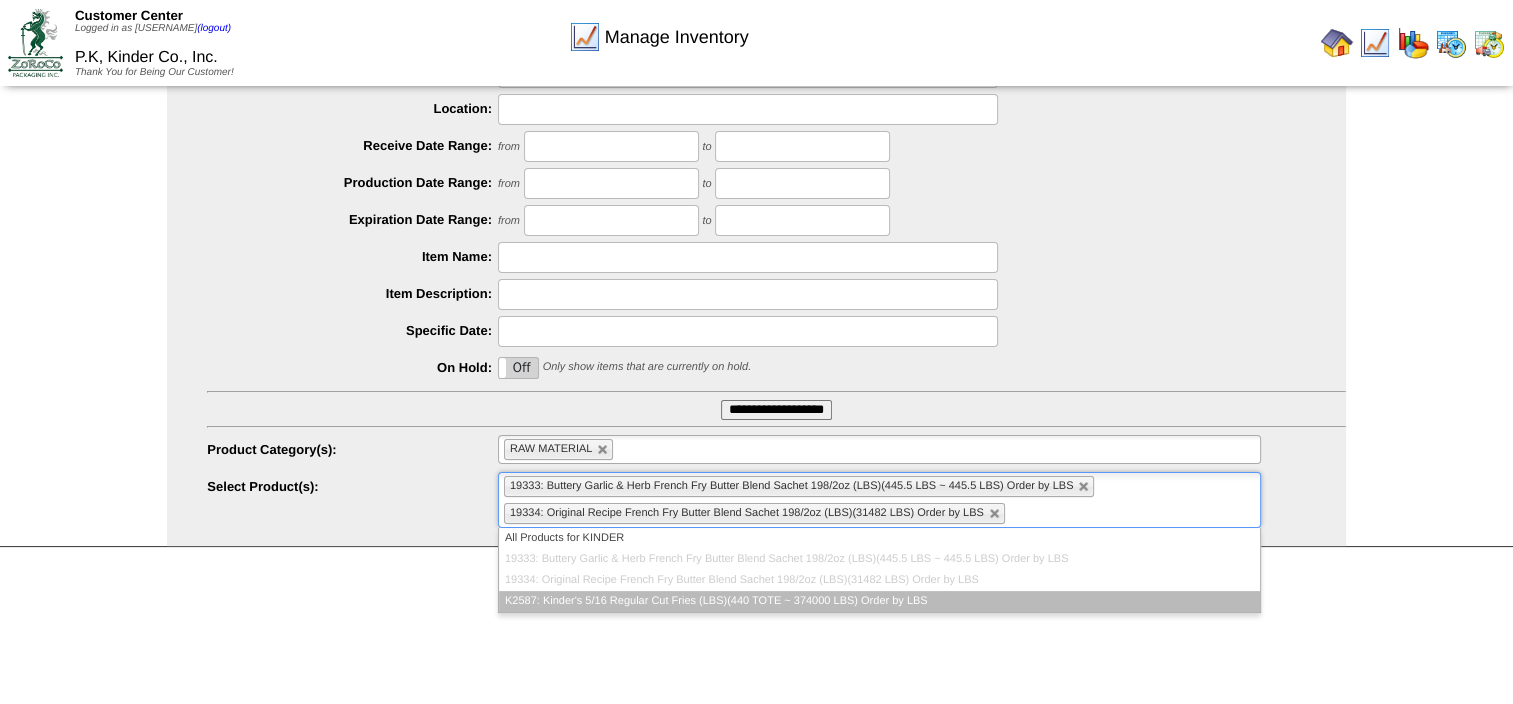click on "K2587: Kinder's 5/16 Regular Cut Fries (LBS)(440 TOTE ~ 374000 LBS) Order by LBS" at bounding box center (879, 601) 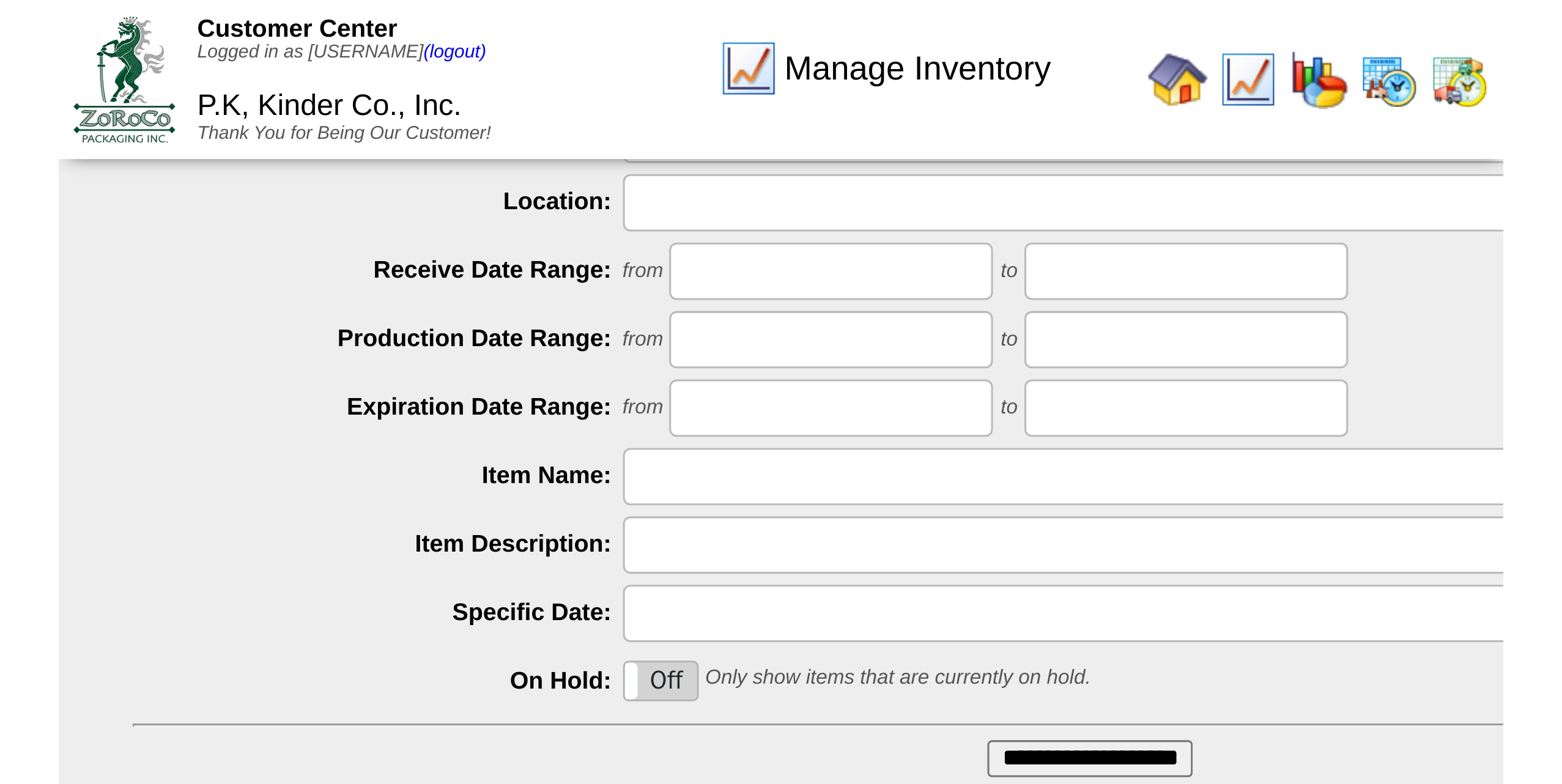scroll, scrollTop: 0, scrollLeft: 0, axis: both 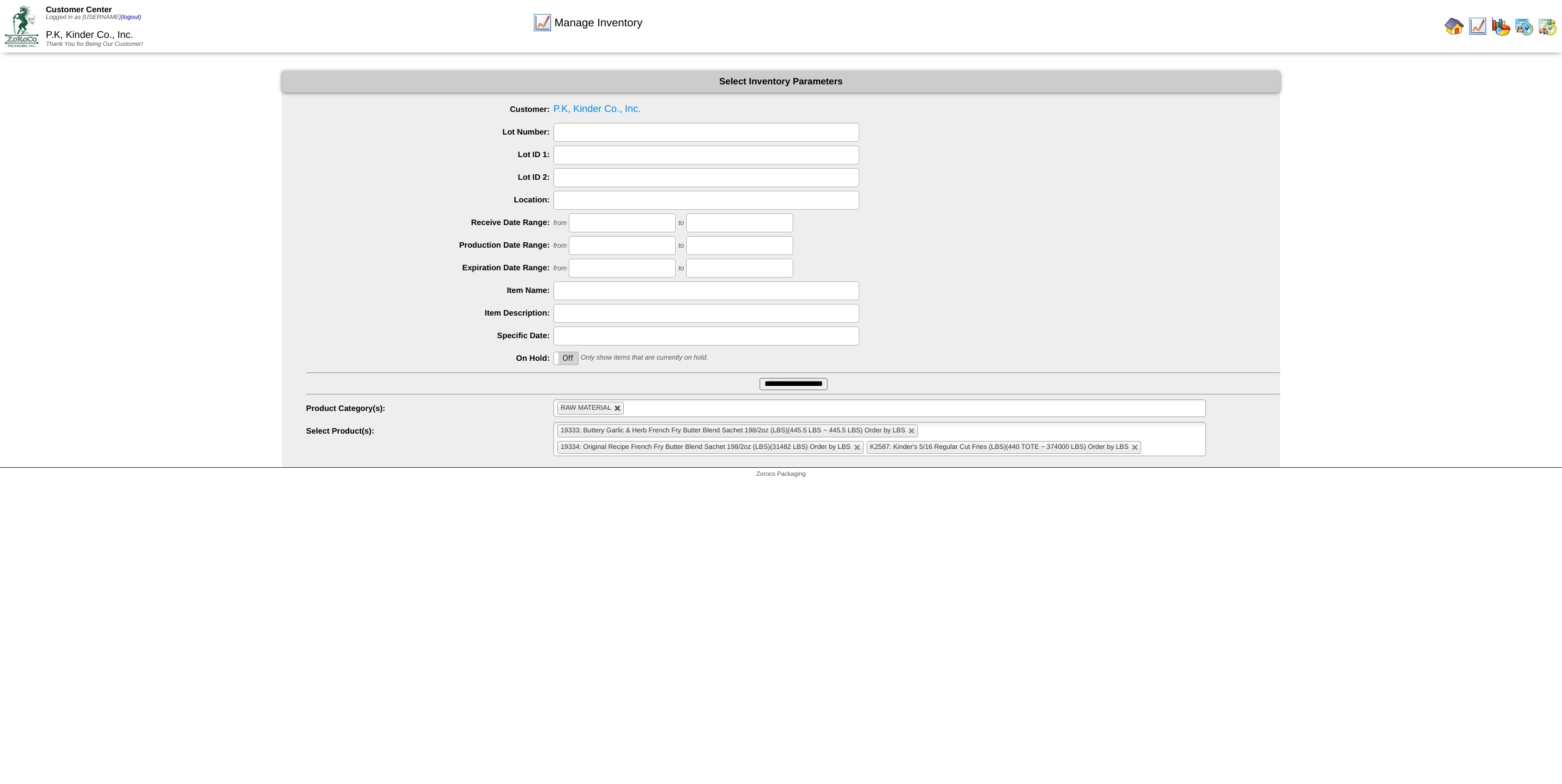 click at bounding box center (618, 409) 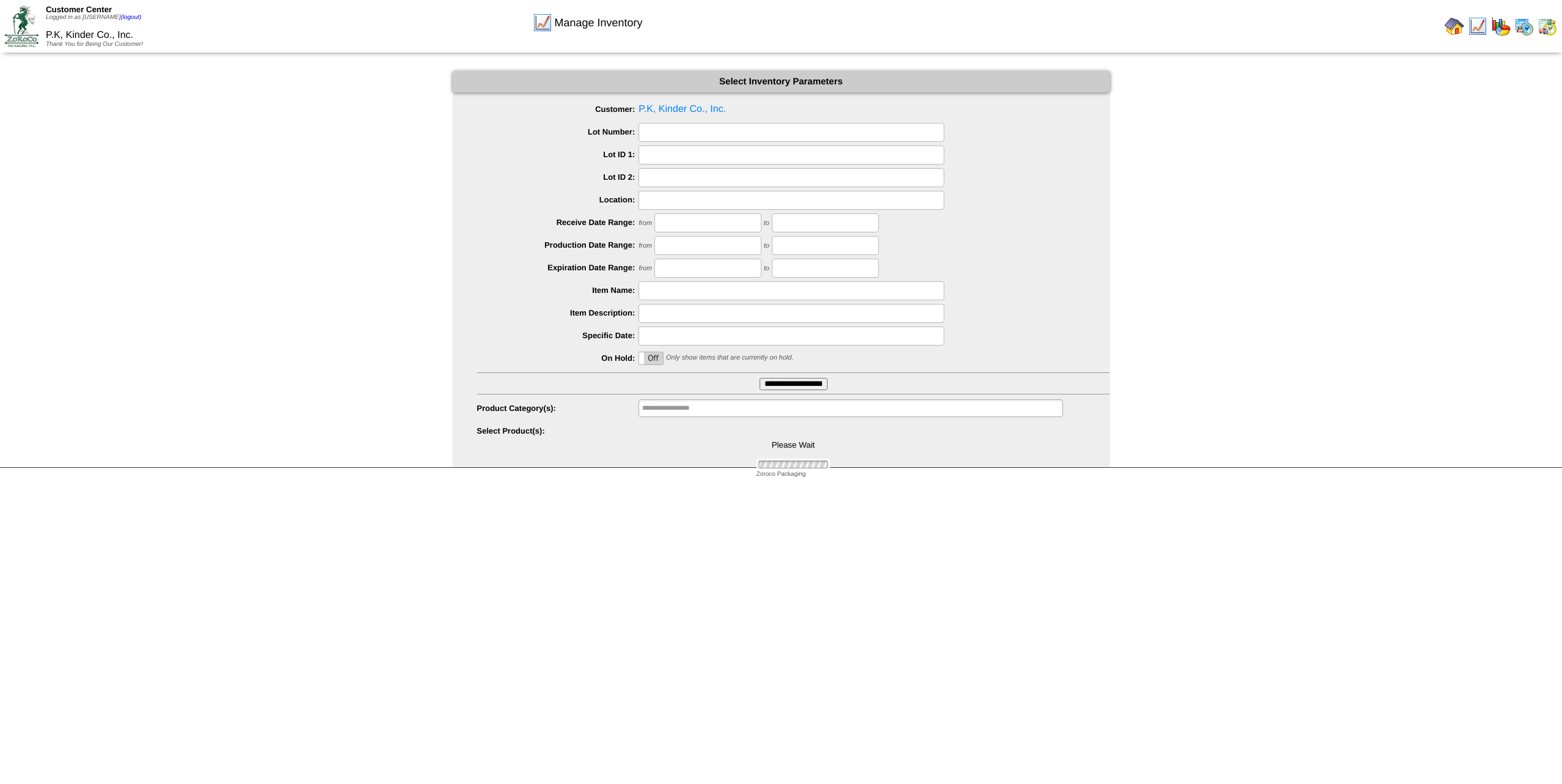 type 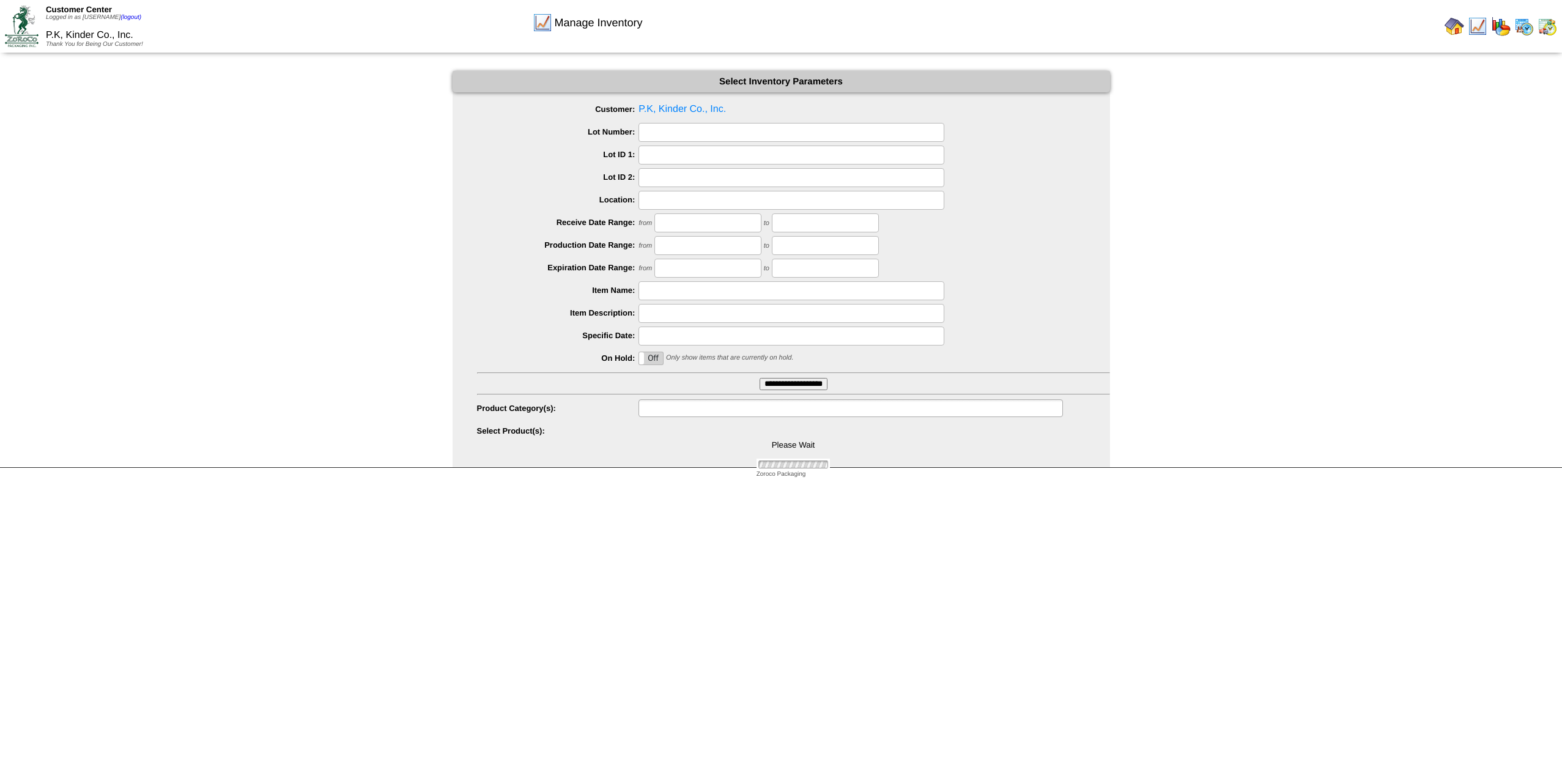 click at bounding box center (681, 408) 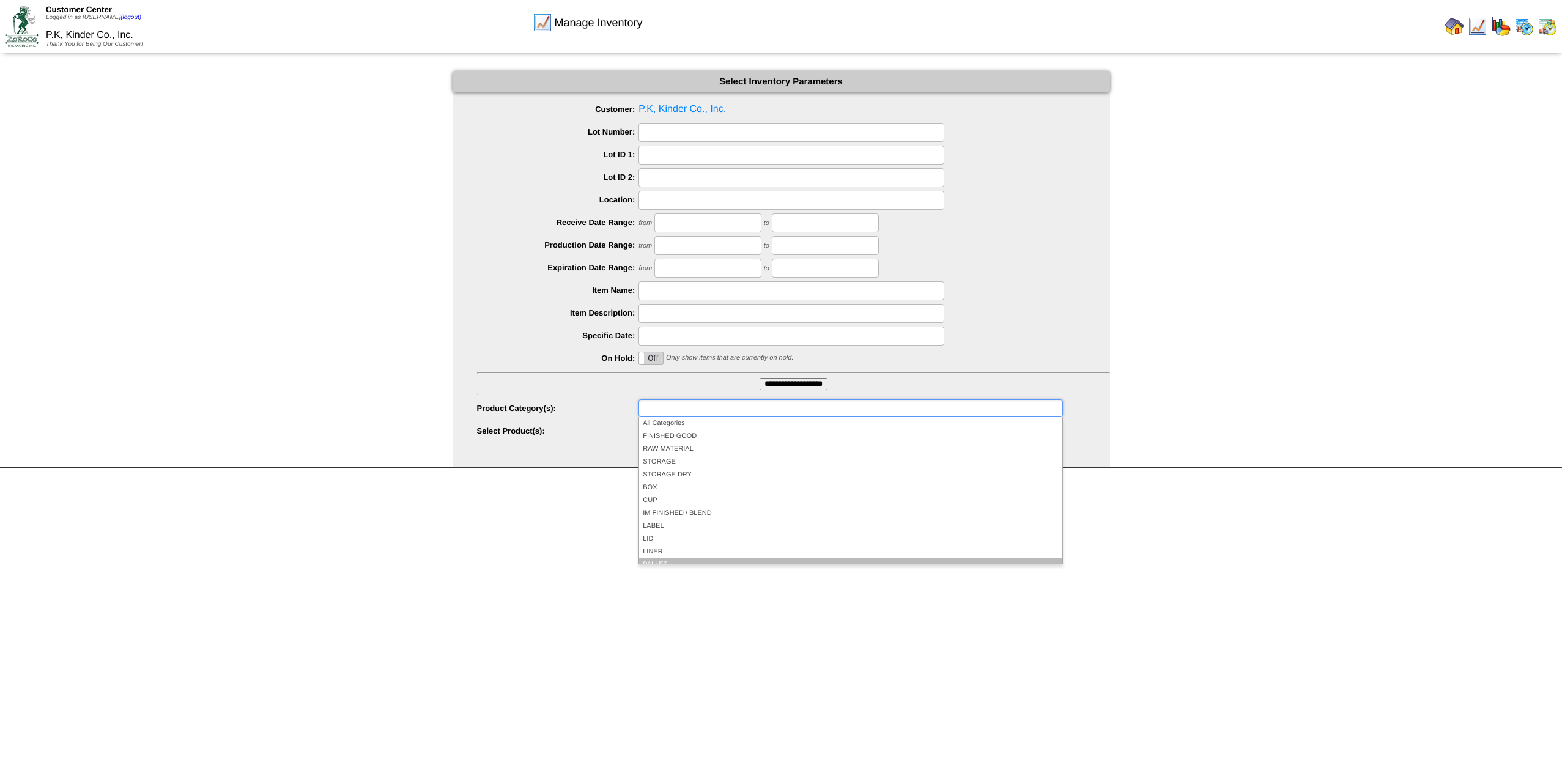 scroll, scrollTop: 61, scrollLeft: 0, axis: vertical 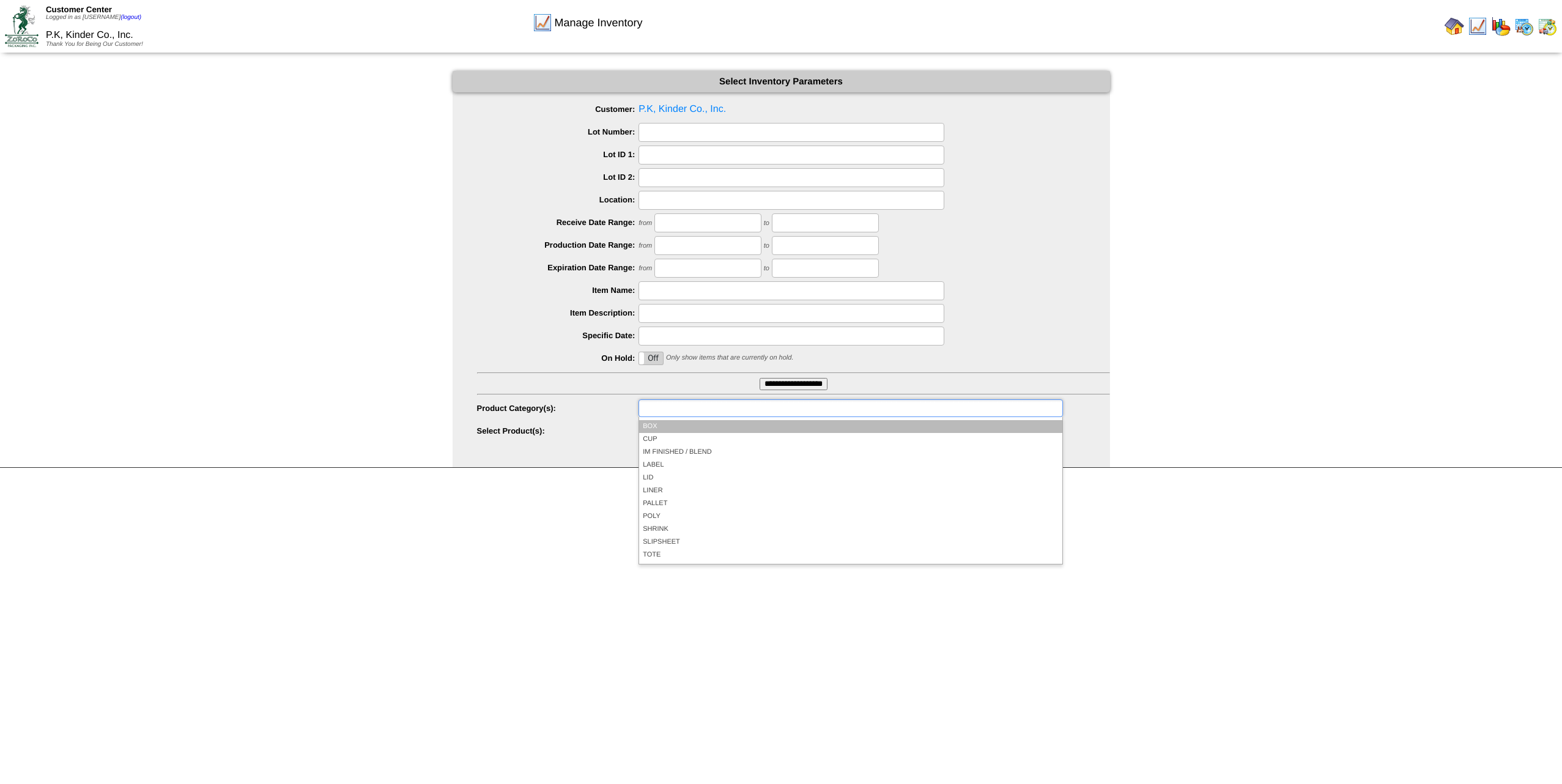click on "BOX" at bounding box center [850, 426] 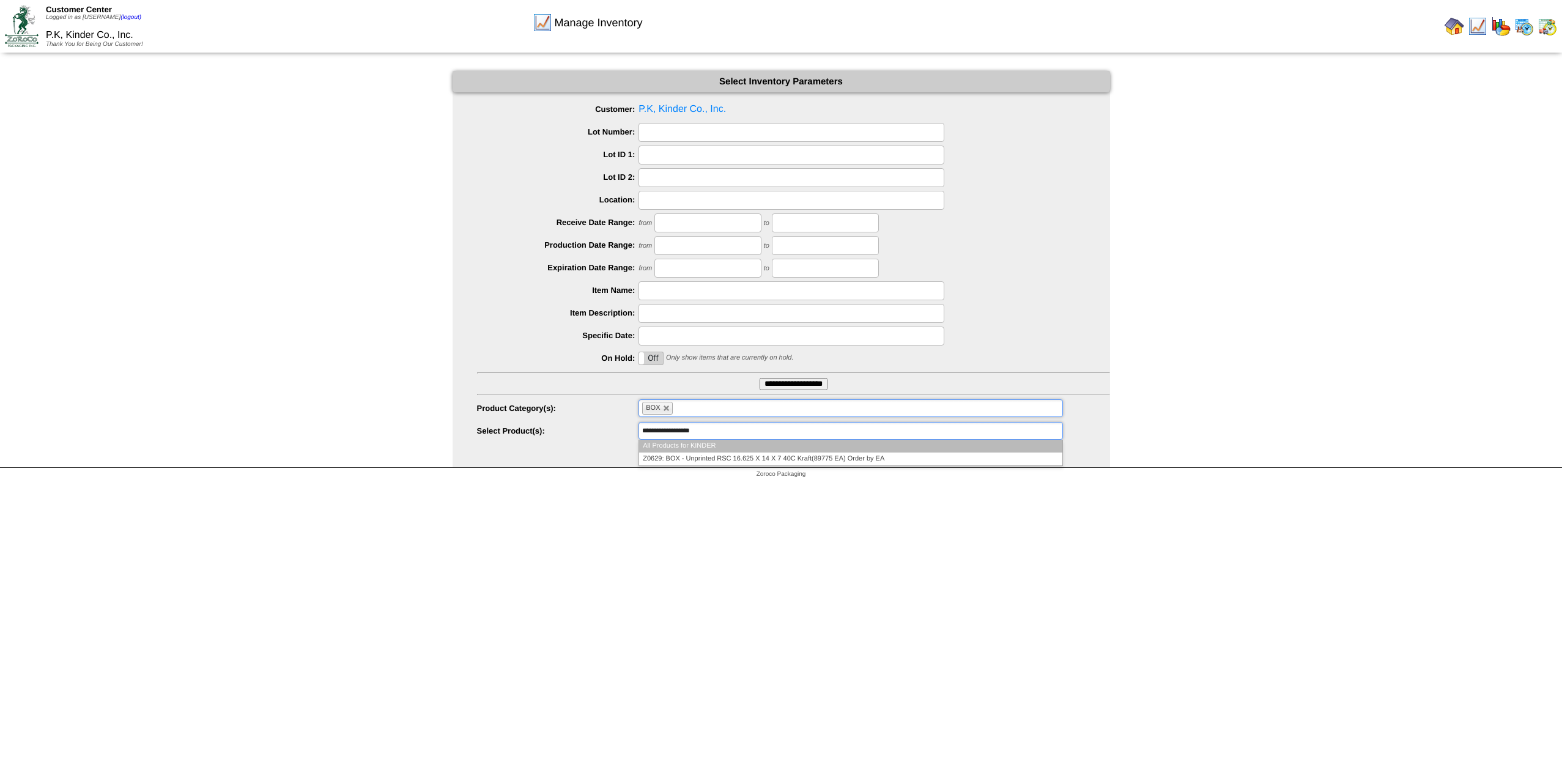type 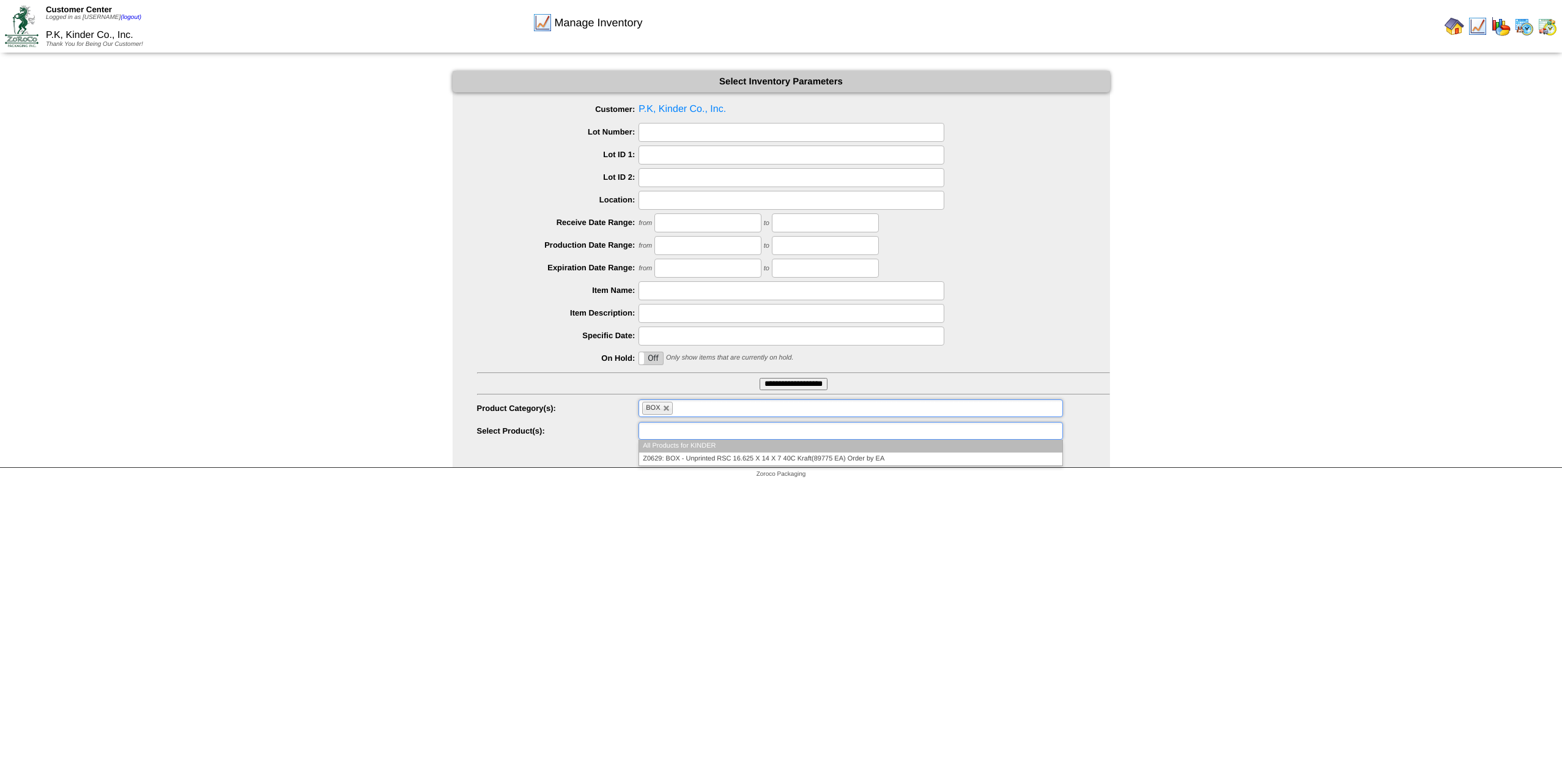 click at bounding box center (850, 431) 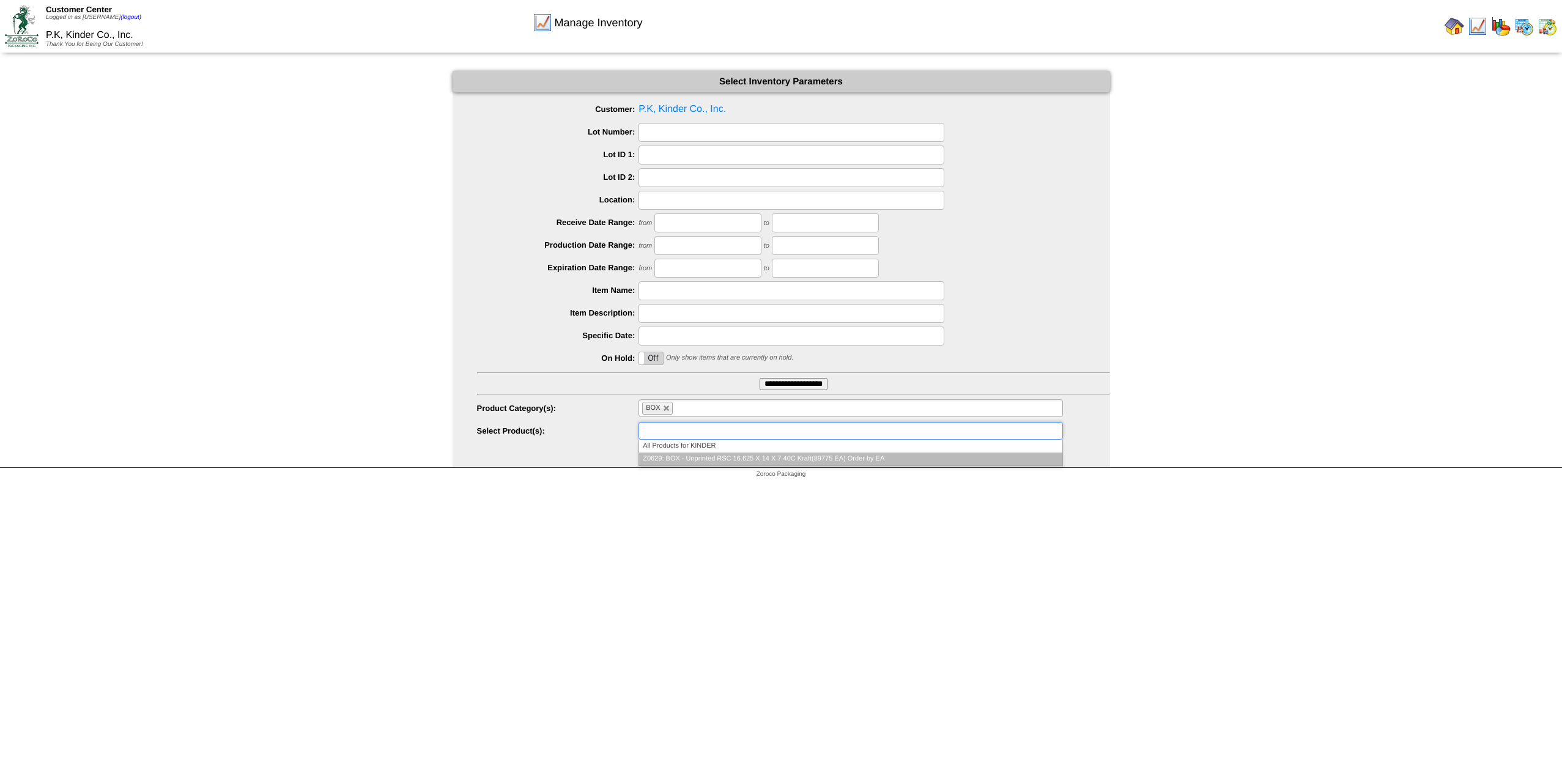 click on "Z0629: BOX - Unprinted RSC 16.625 X 14 X 7 40C Kraft(89775 EA) Order by EA" at bounding box center (850, 459) 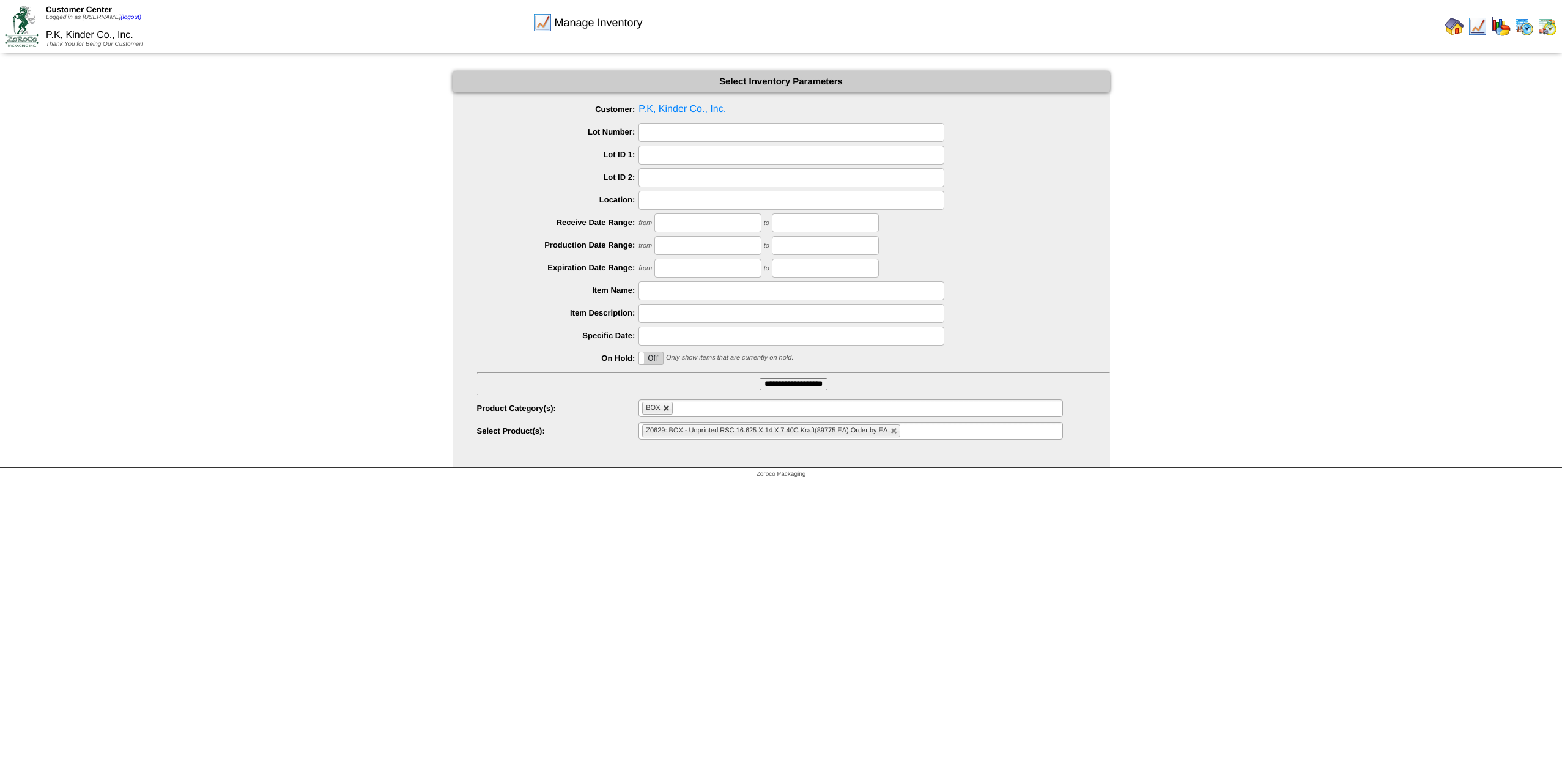 click at bounding box center (667, 409) 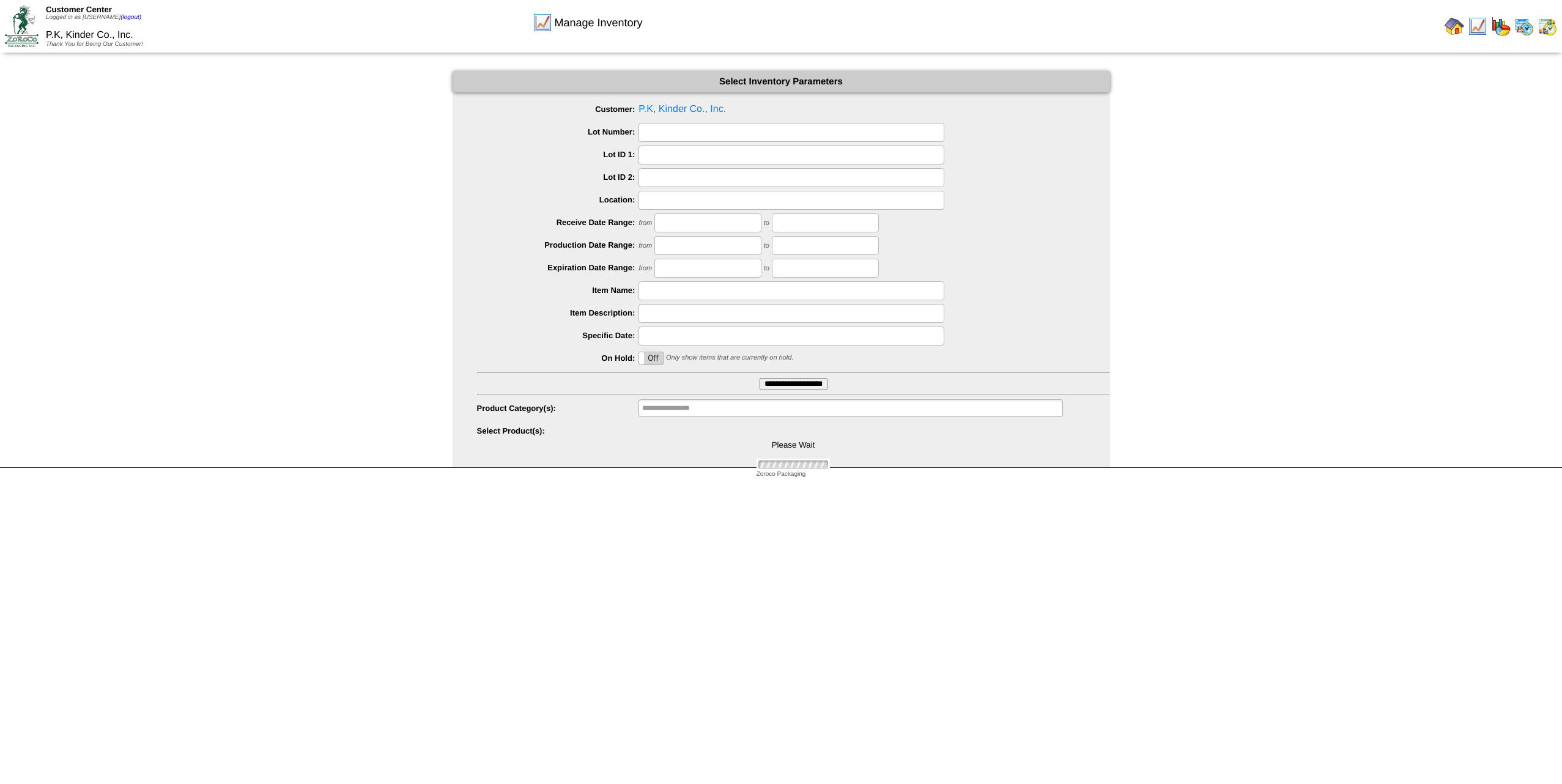 type 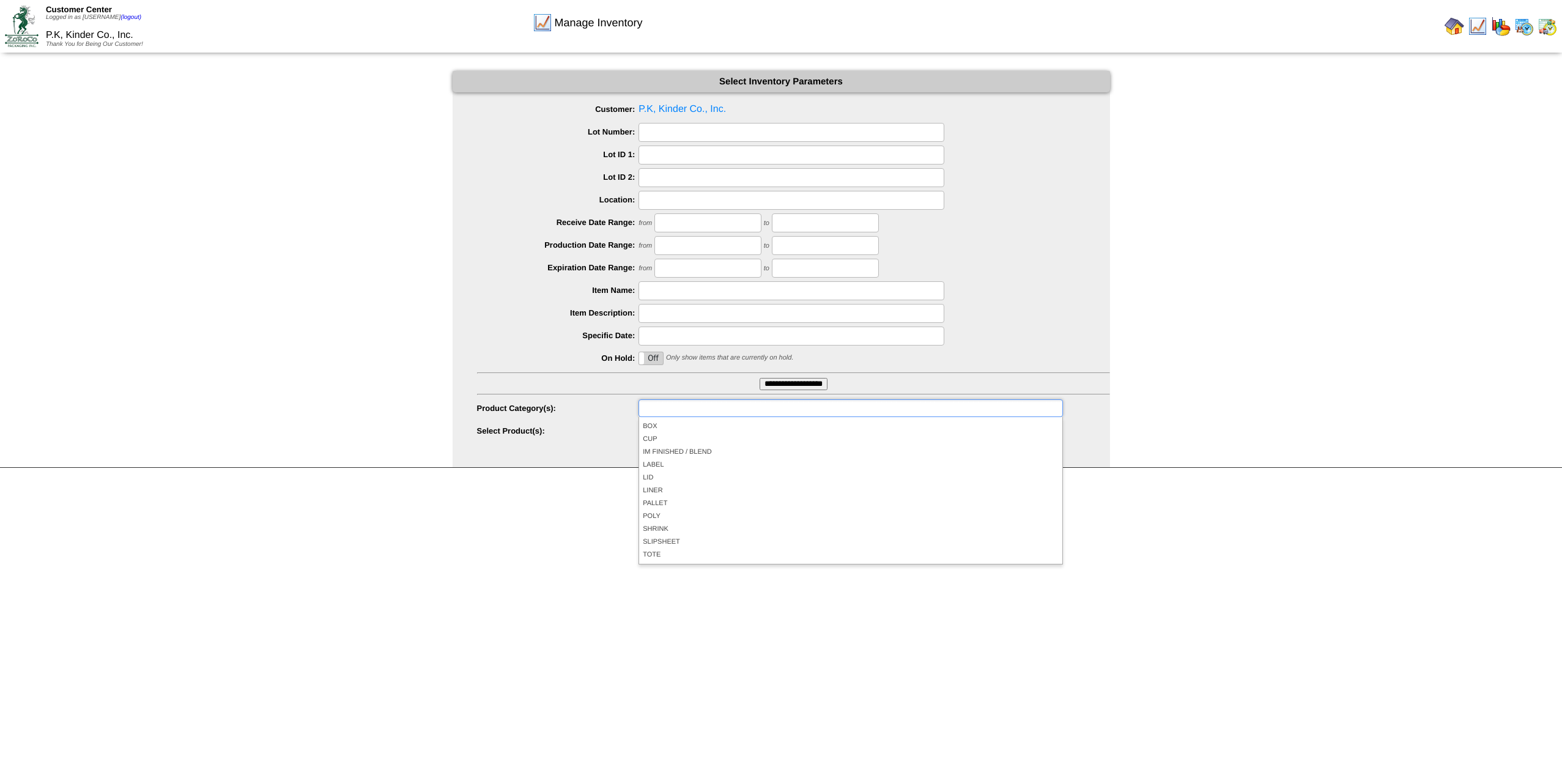 click at bounding box center [681, 408] 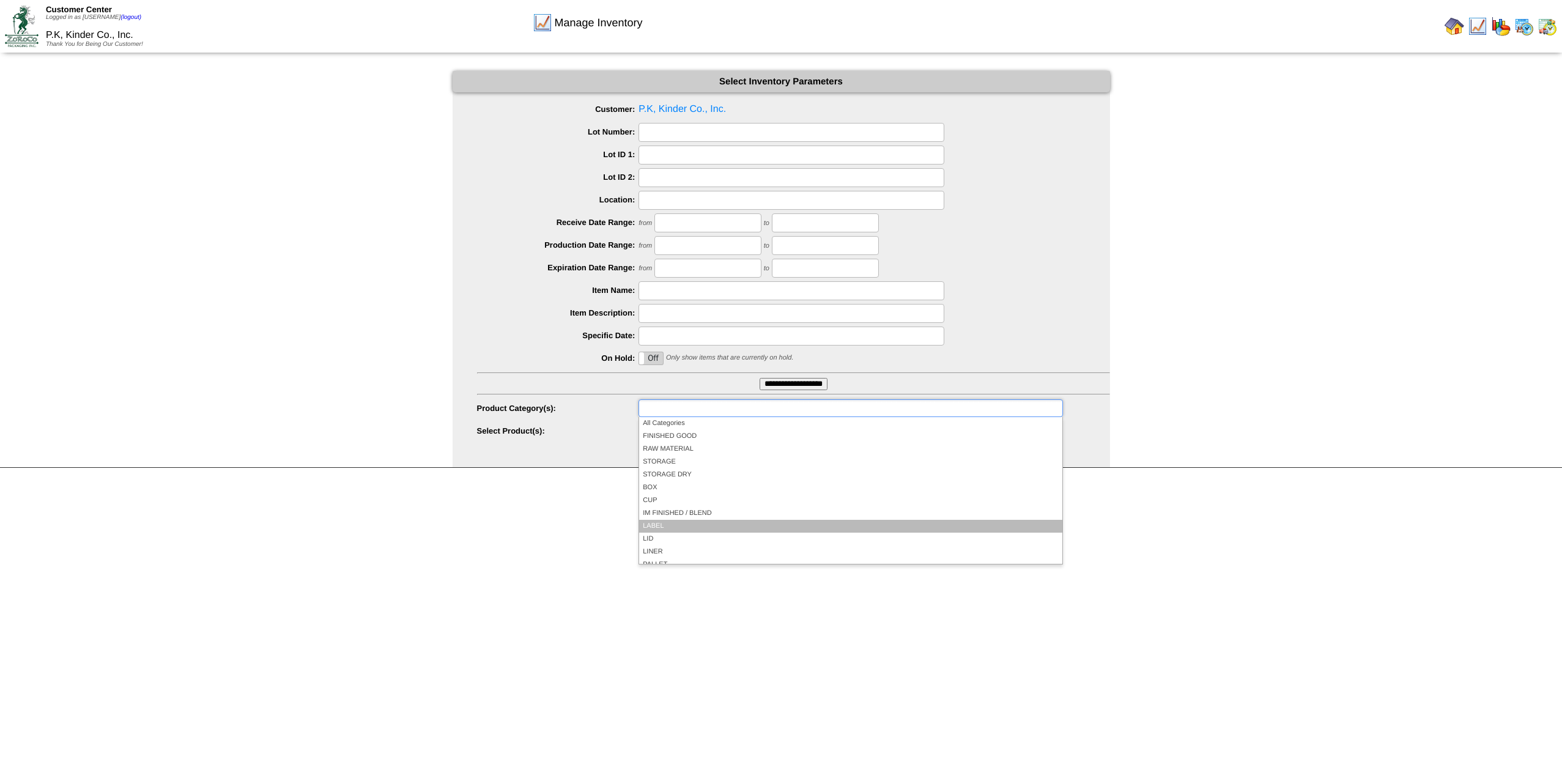 scroll, scrollTop: 61, scrollLeft: 0, axis: vertical 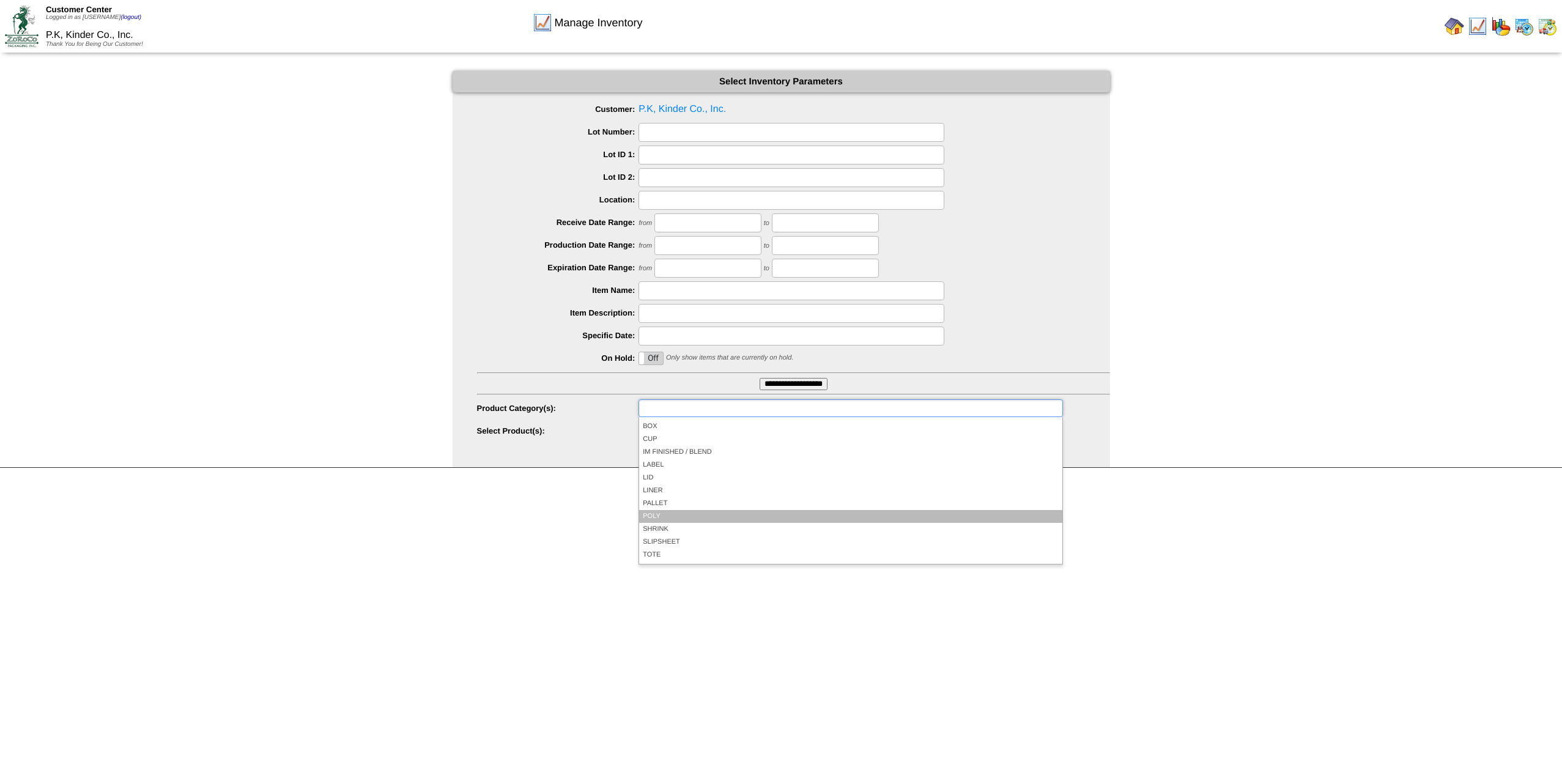 click on "POLY" at bounding box center [850, 516] 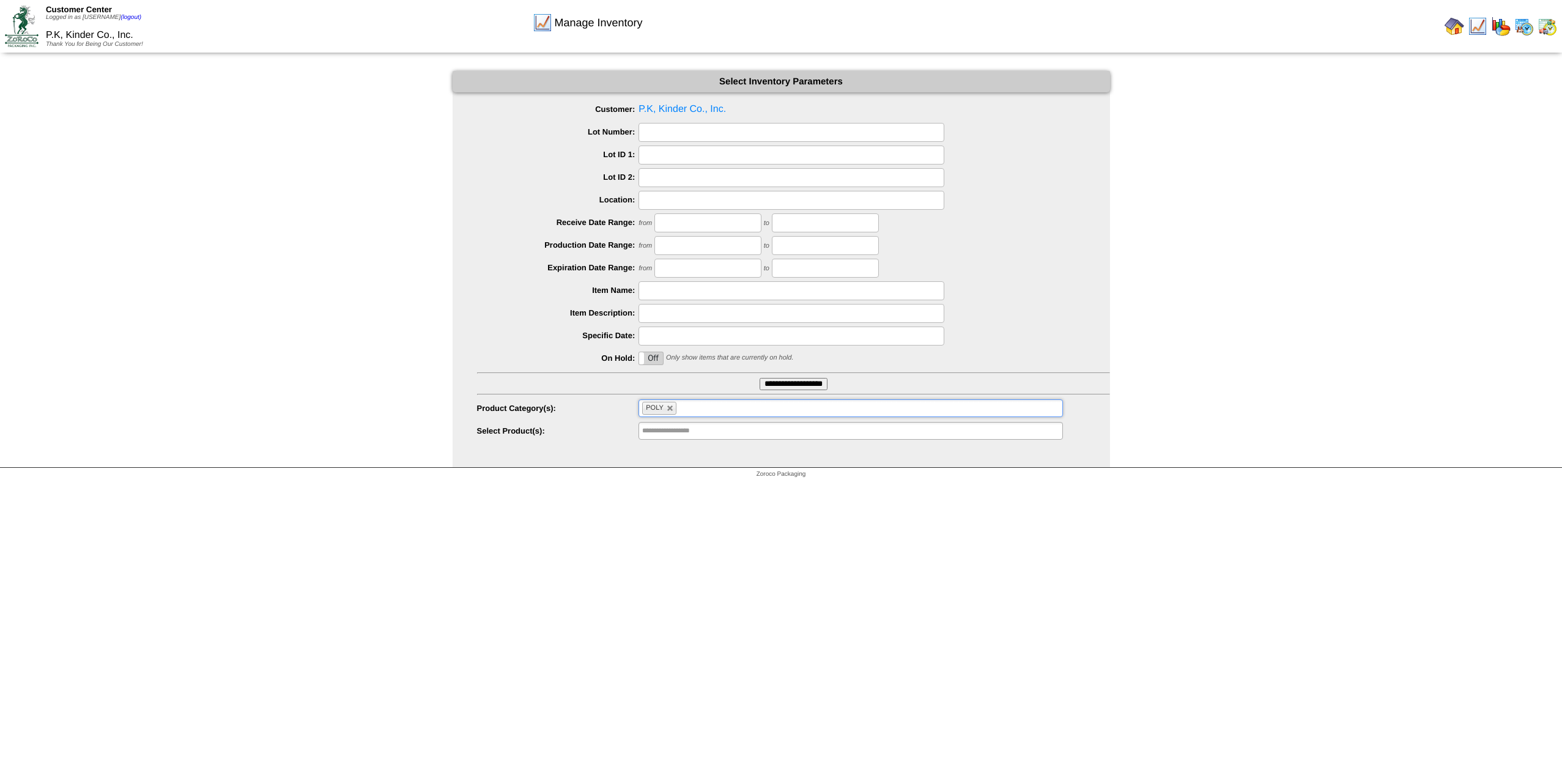 type 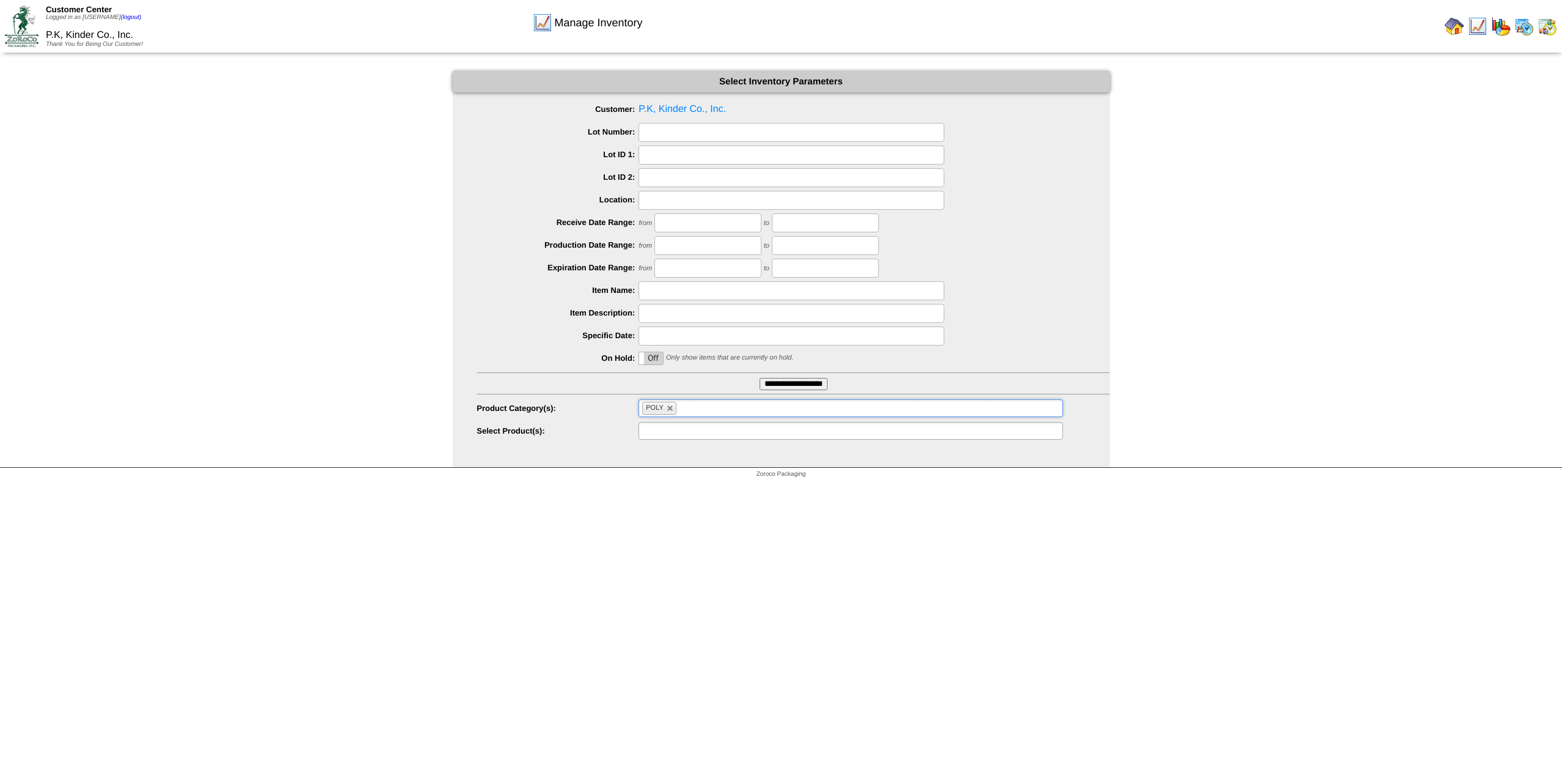 click at bounding box center (850, 431) 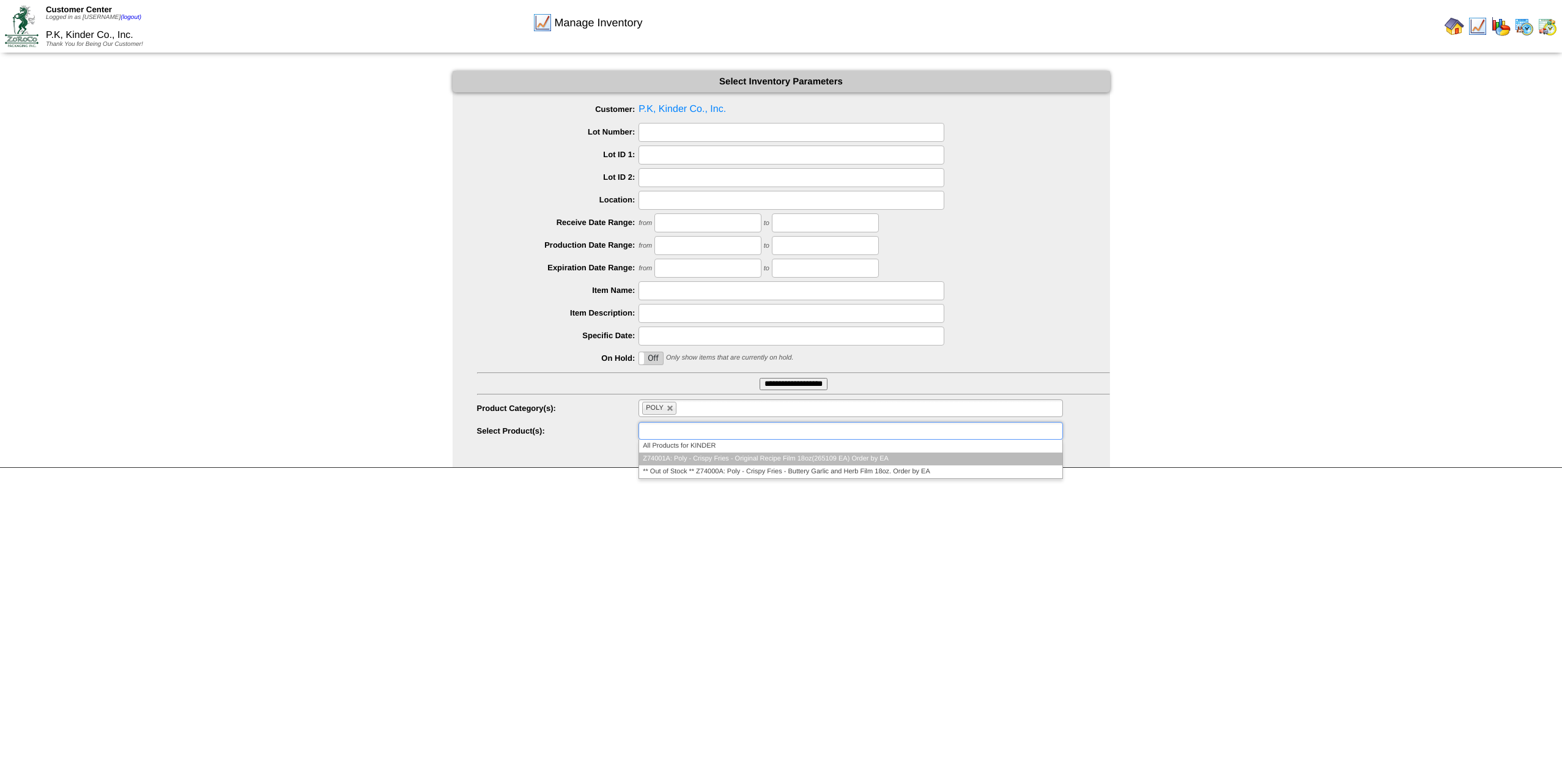 click on "Z74001A: Poly - Crispy Fries - Original Recipe Film 18oz(265109 EA) Order by EA" at bounding box center [850, 459] 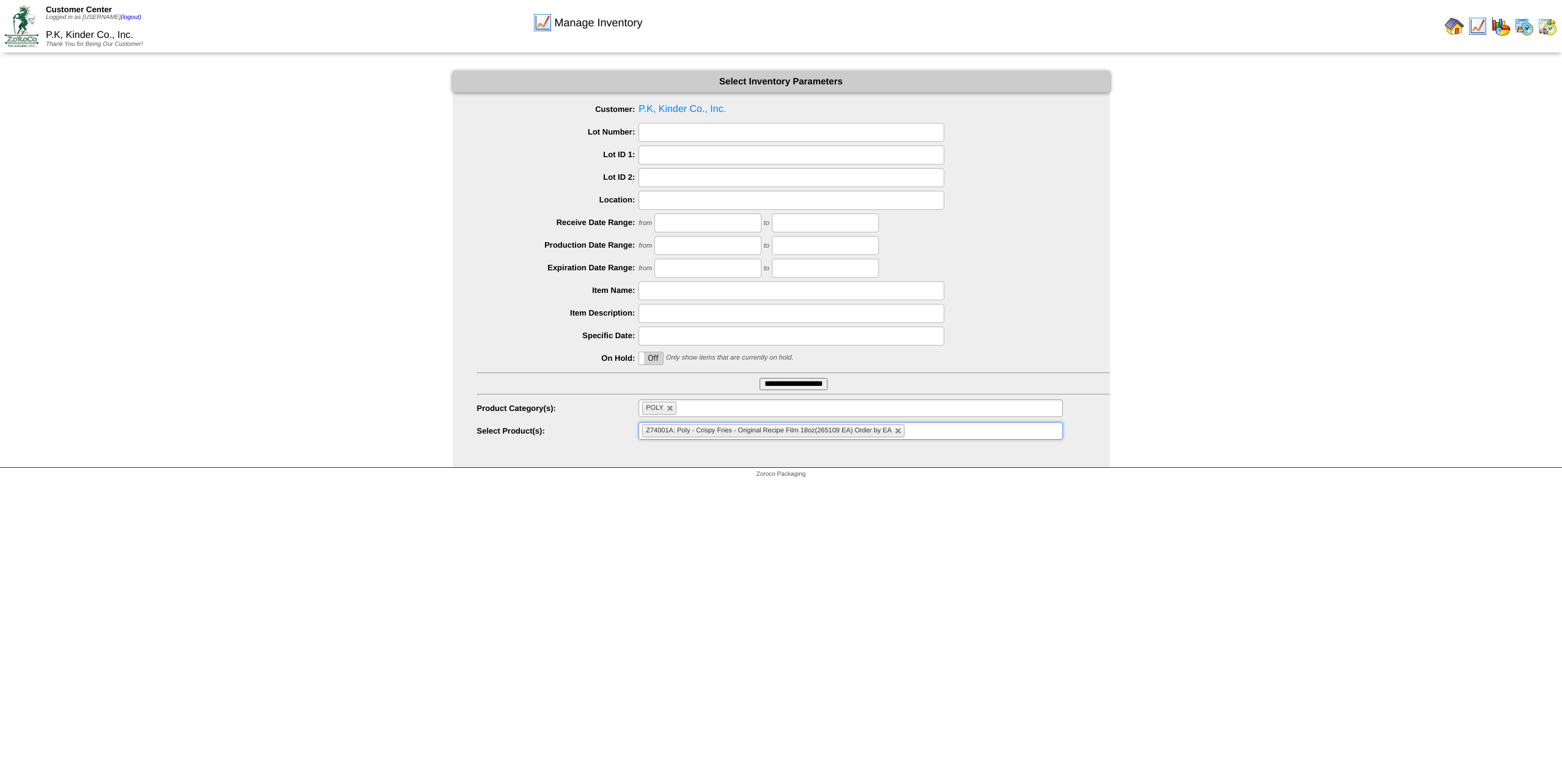 click on "Z74001A: Poly - Crispy Fries - Original Recipe Film 18oz(265109 EA) Order by EA" at bounding box center [850, 431] 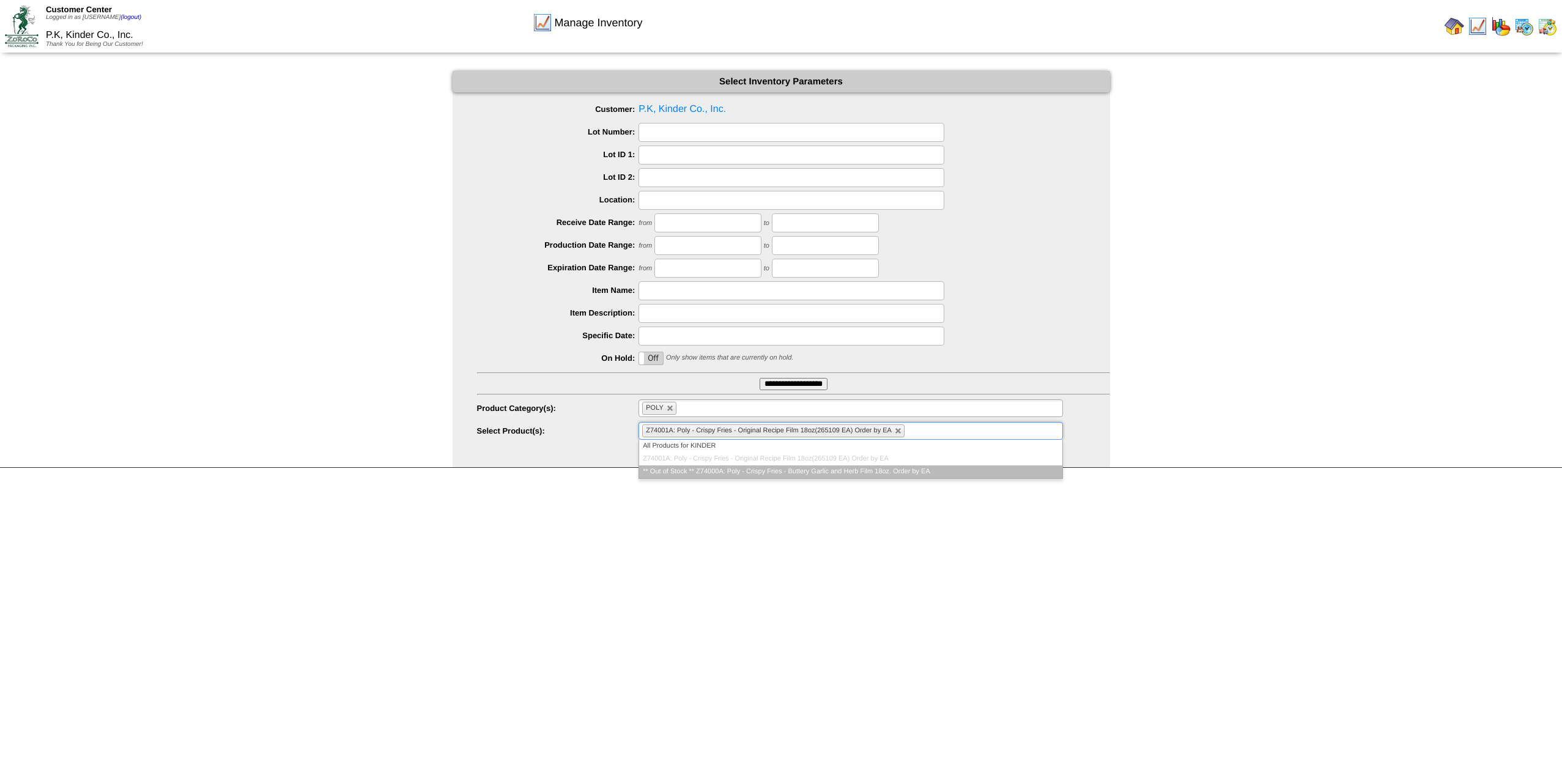 click on "** Out of Stock ** Z74000A: Poly - Crispy Fries - Buttery Garlic and Herb Film 18oz. Order by EA" at bounding box center [850, 472] 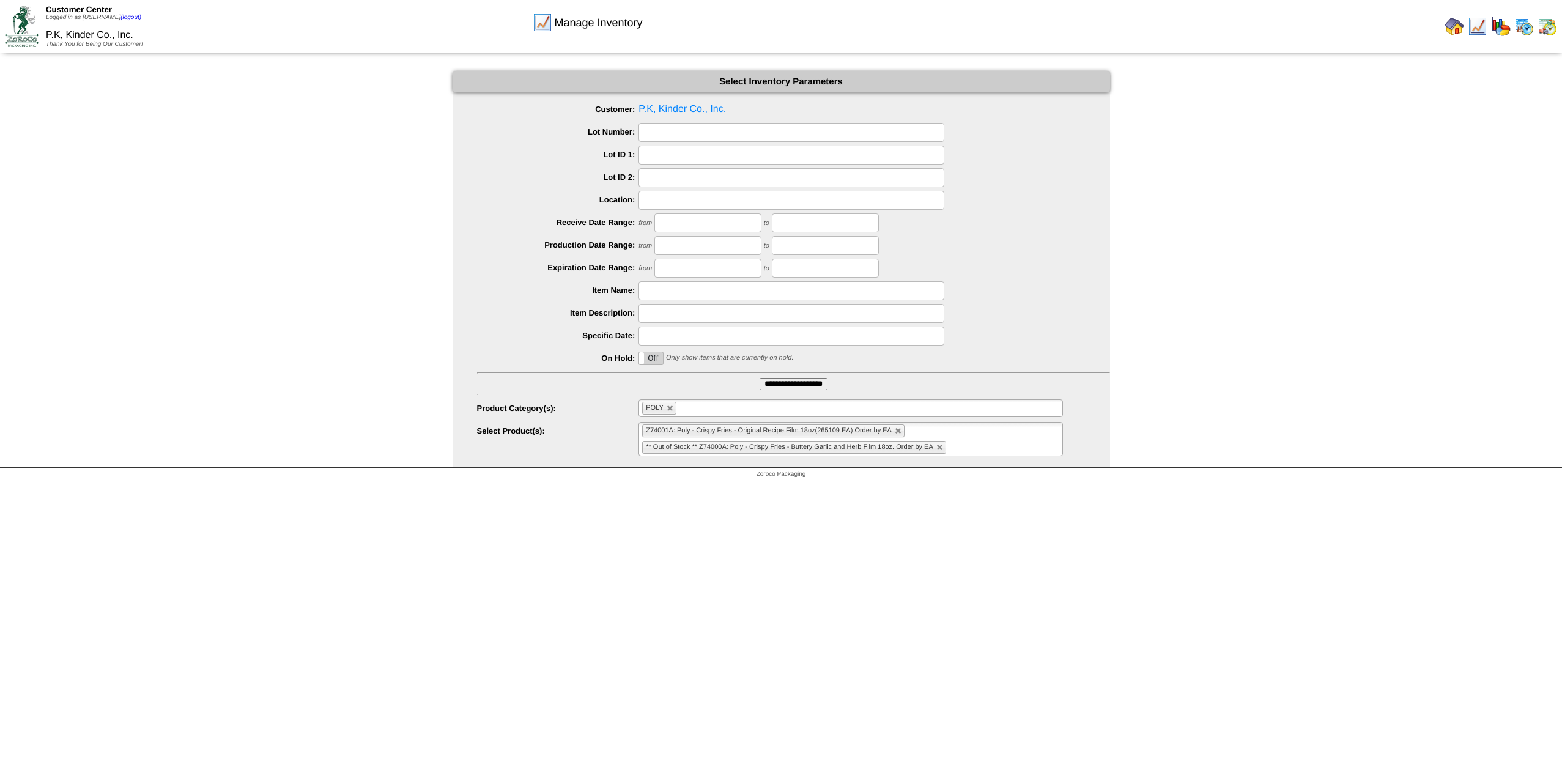 click at bounding box center (670, 409) 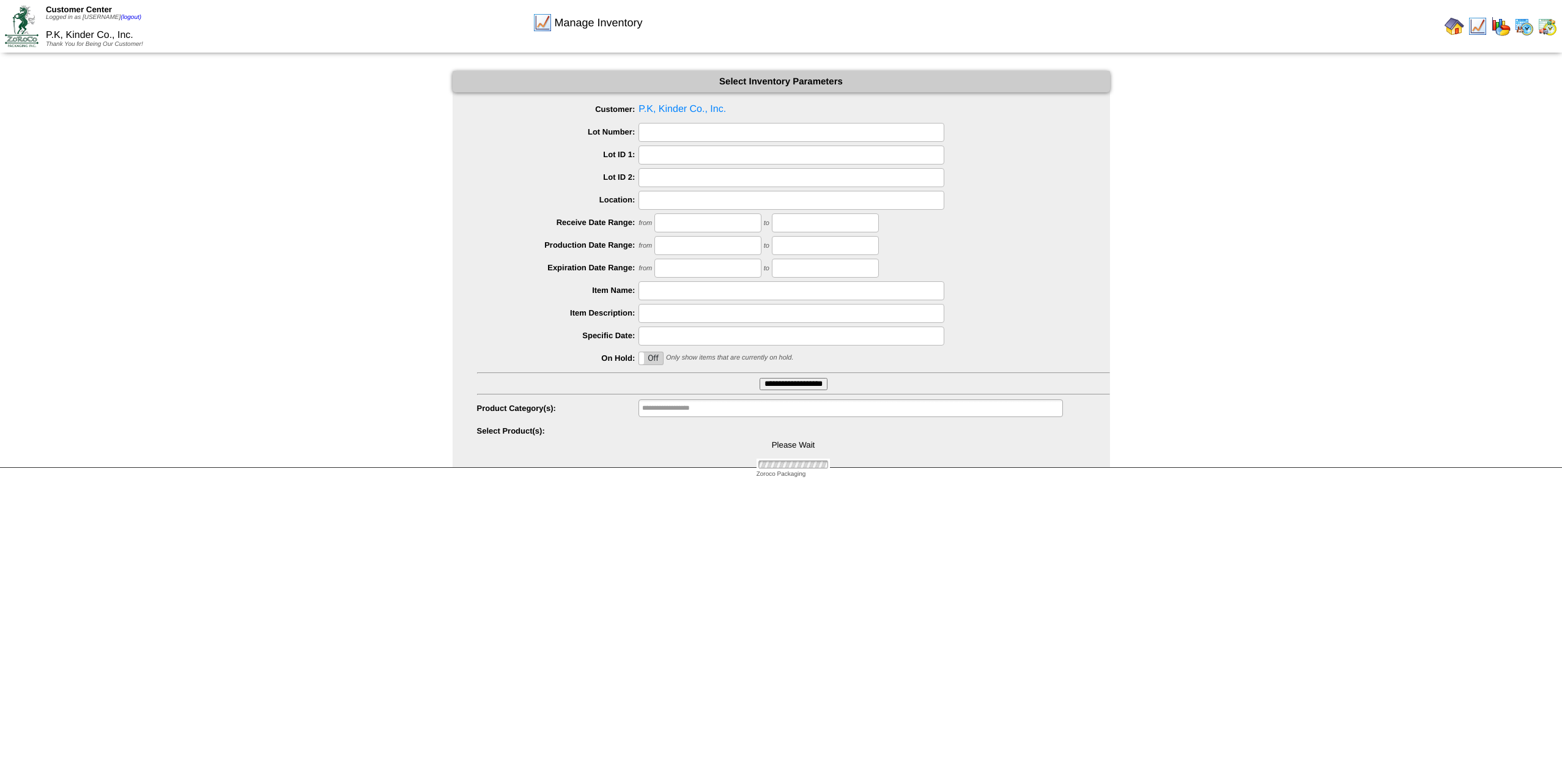 type 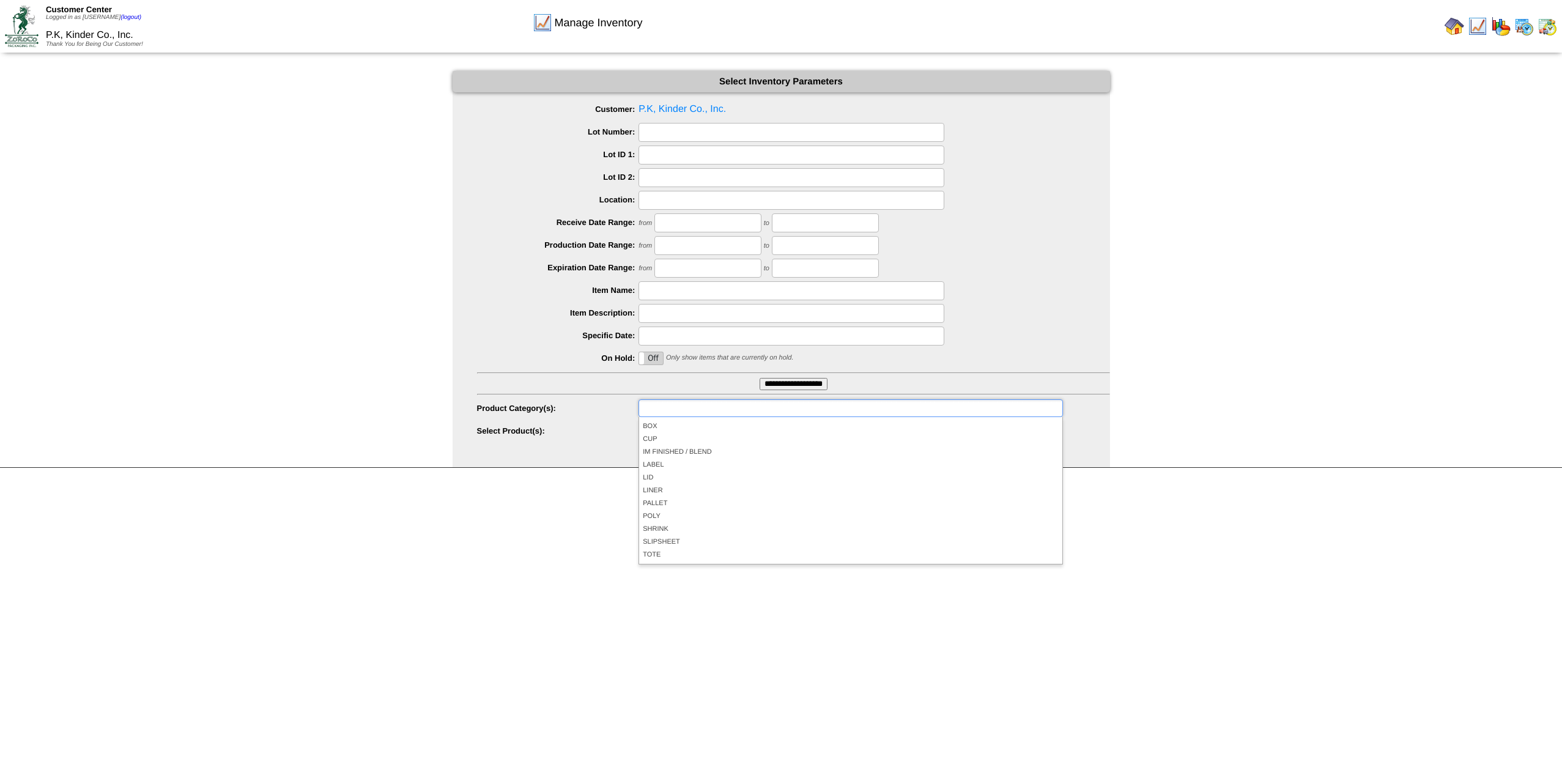 click at bounding box center [681, 408] 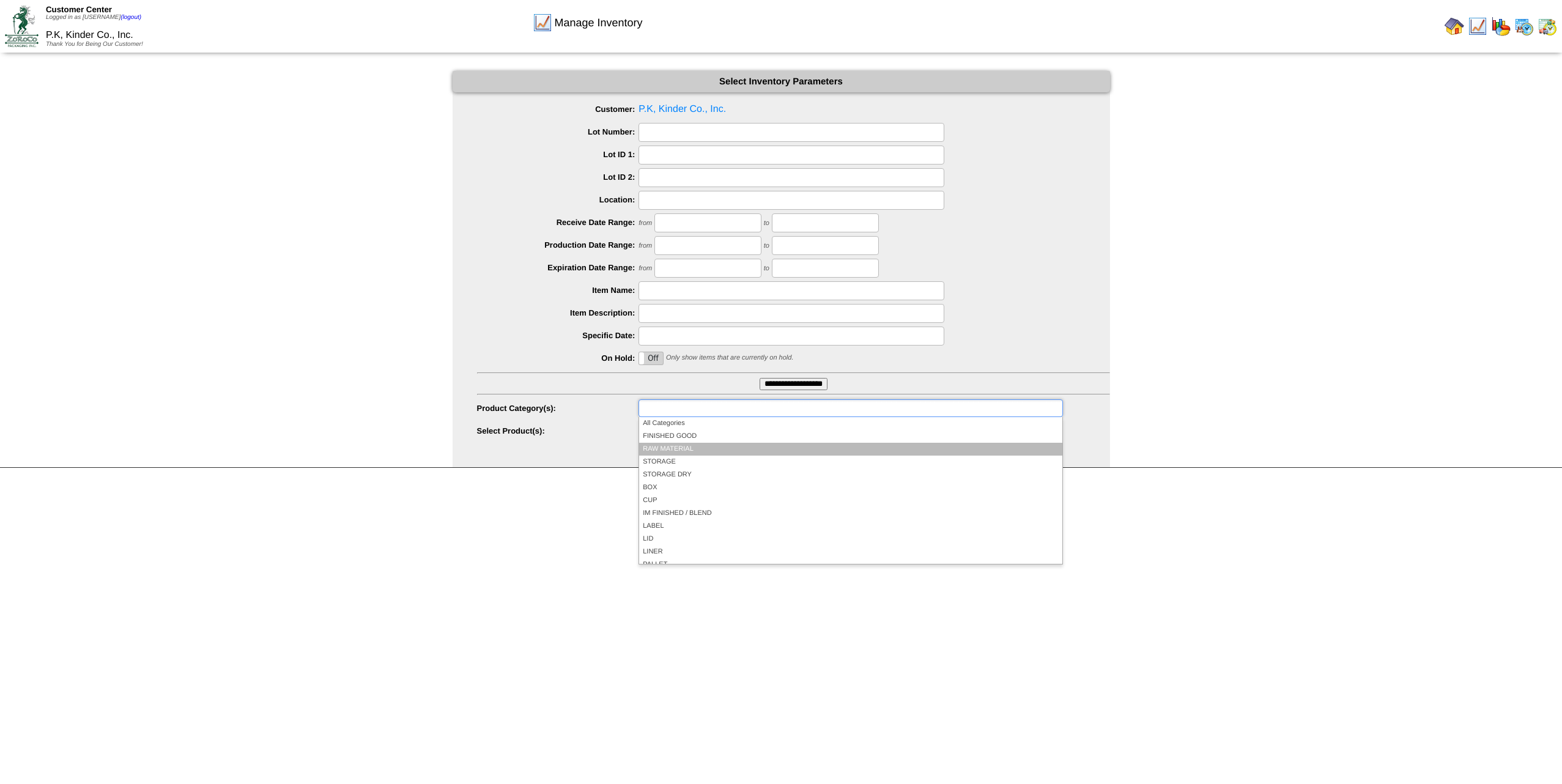 click on "RAW MATERIAL" at bounding box center [850, 449] 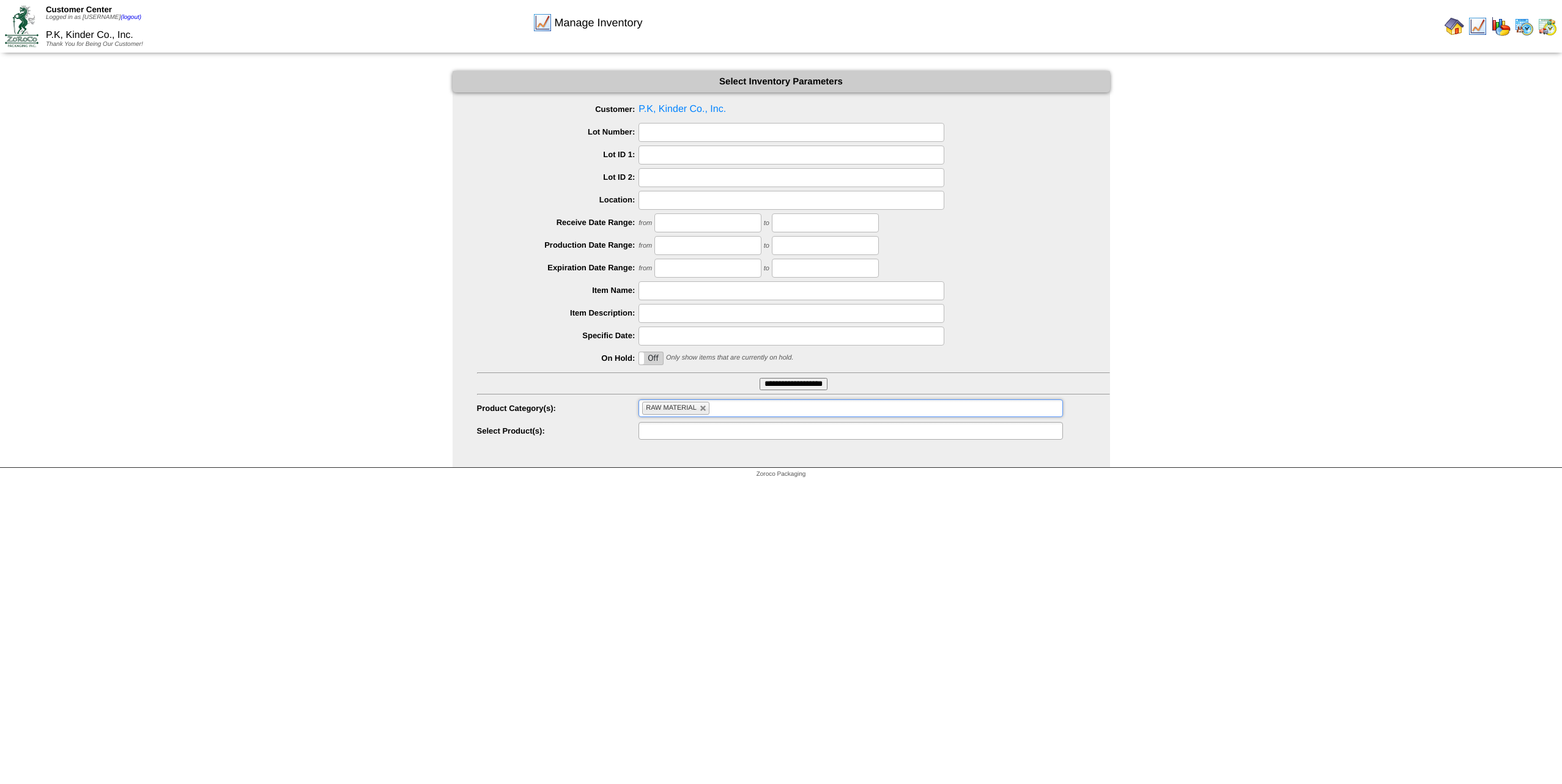 click at bounding box center [850, 431] 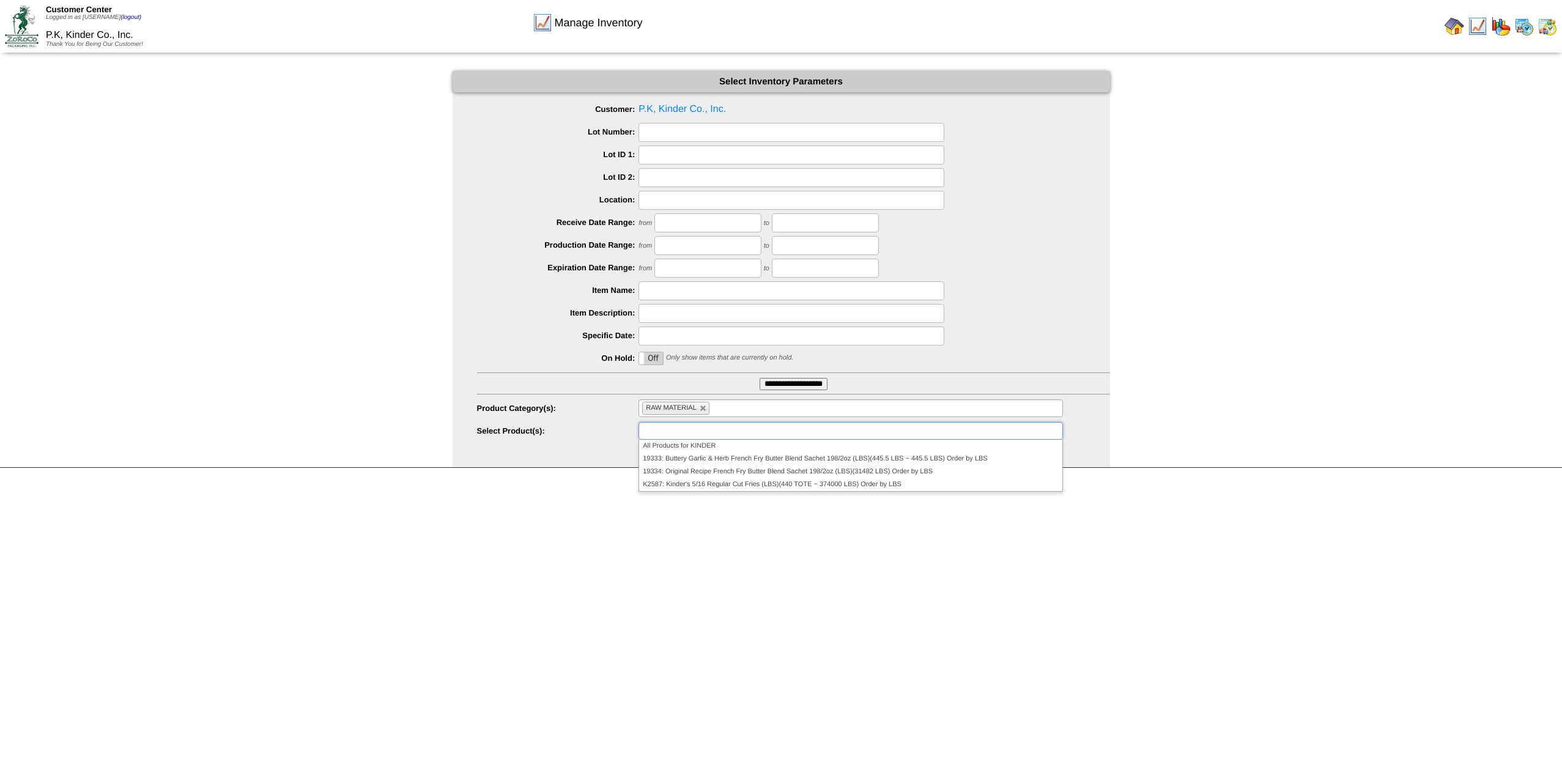 type on "**********" 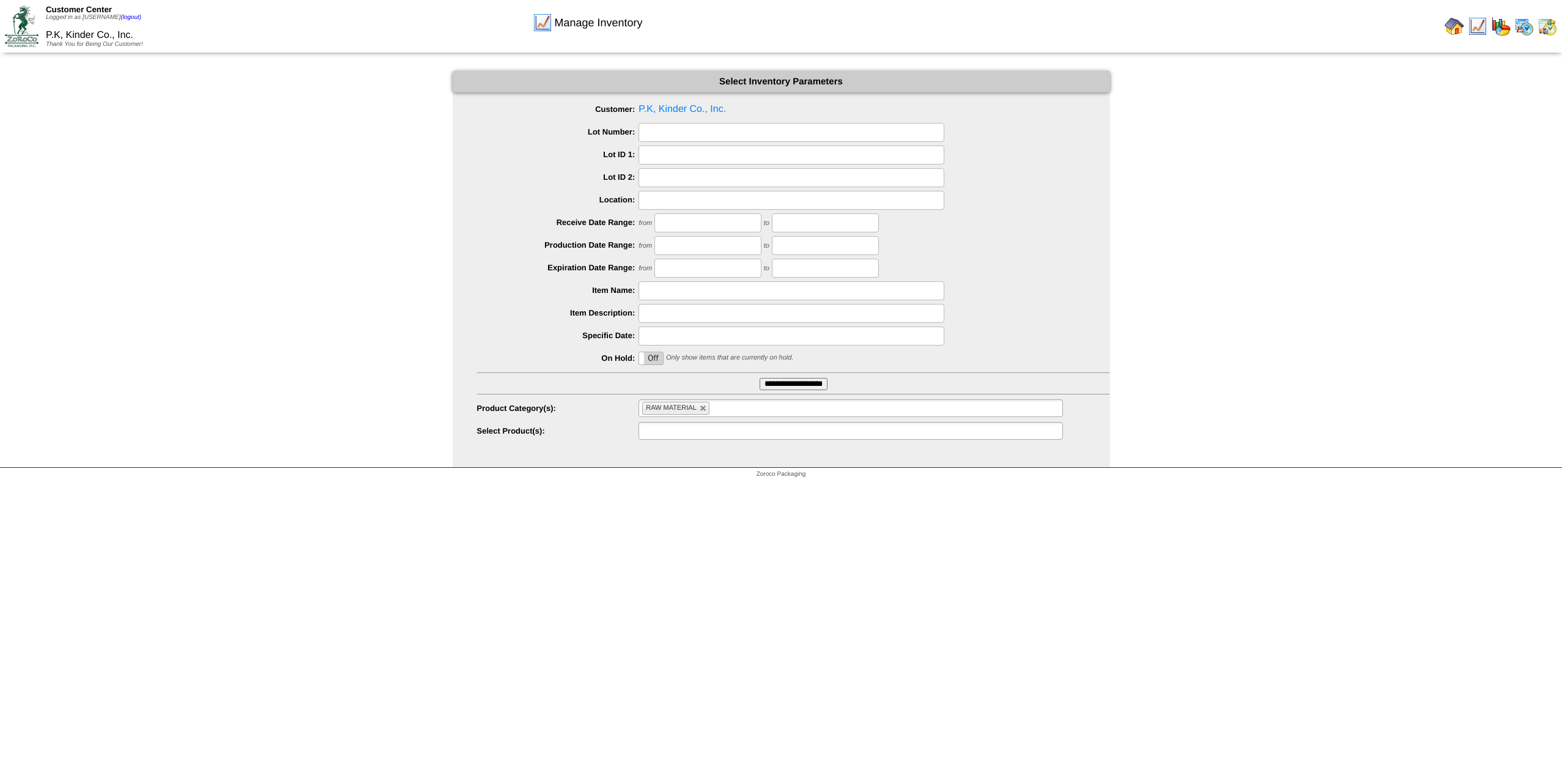 click at bounding box center [681, 431] 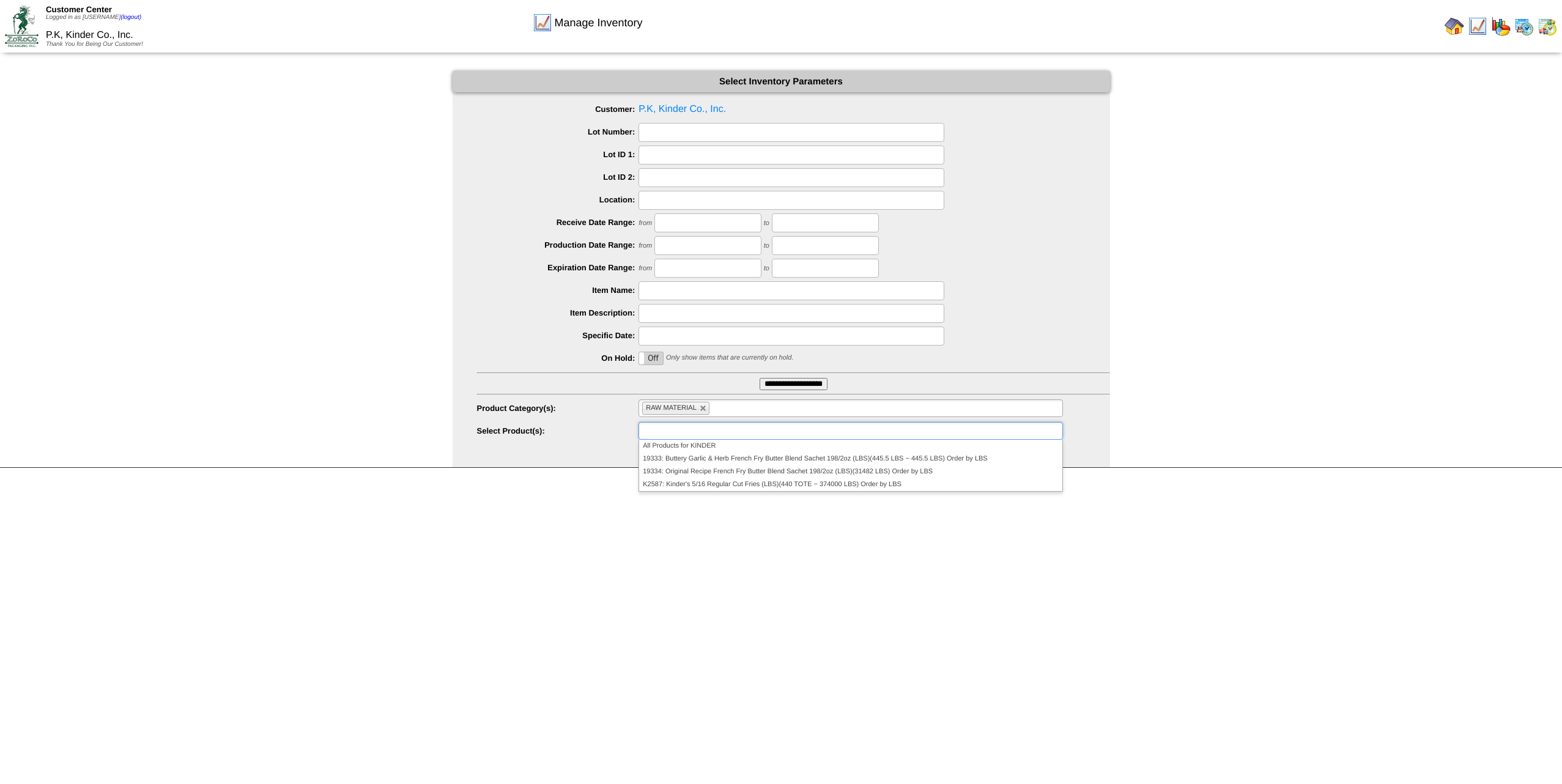 type on "**********" 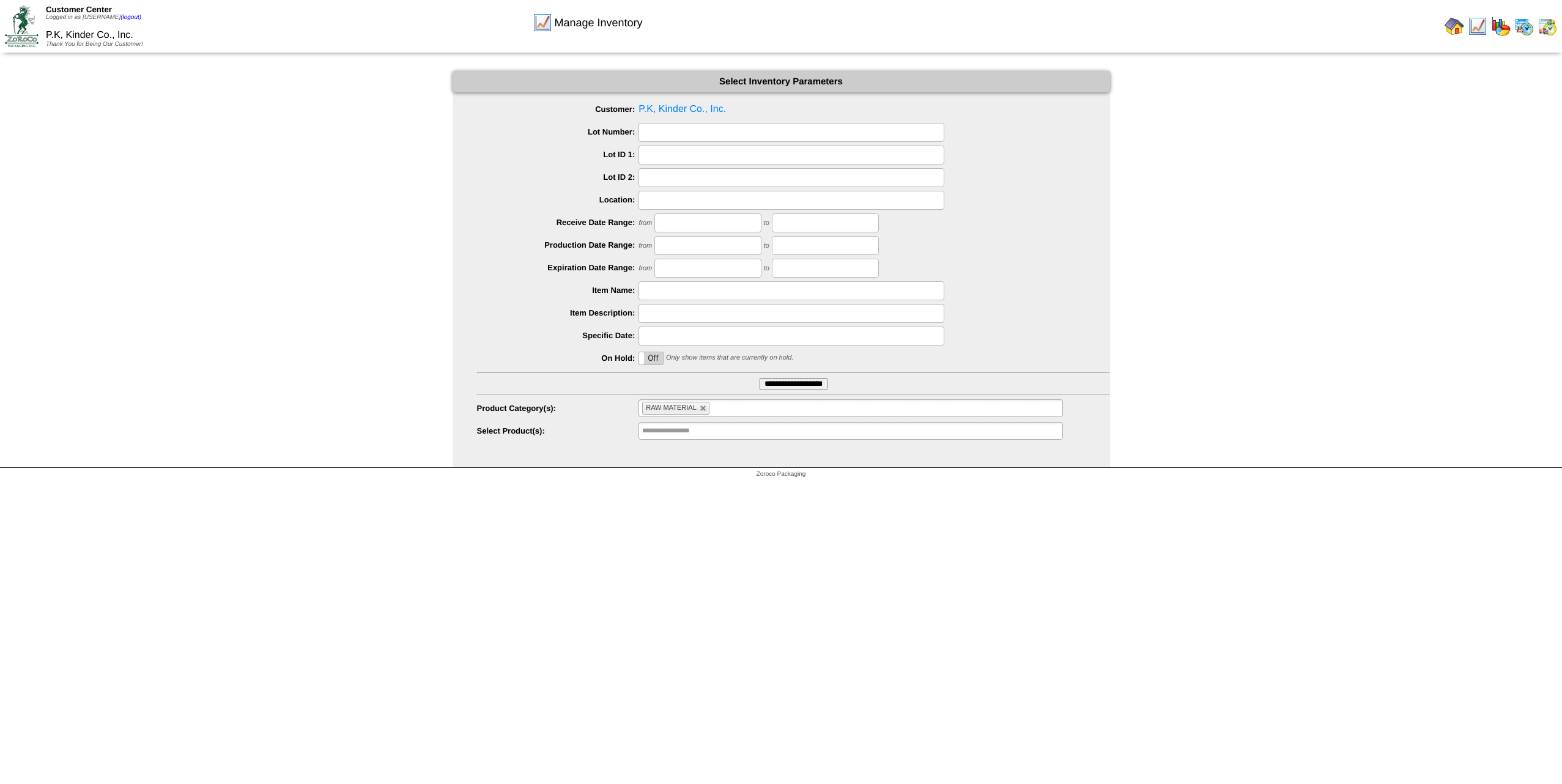 click at bounding box center (703, 409) 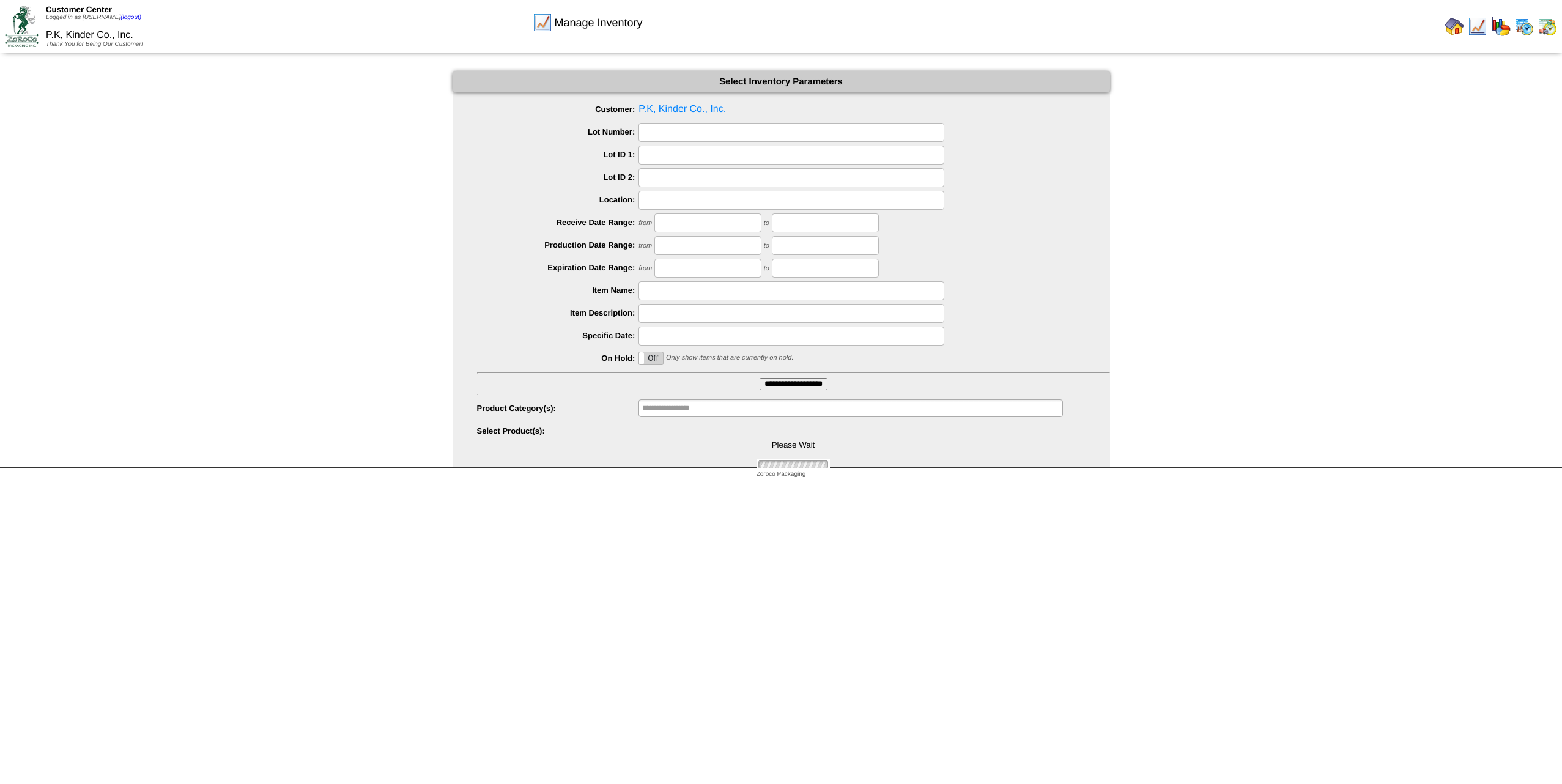 type 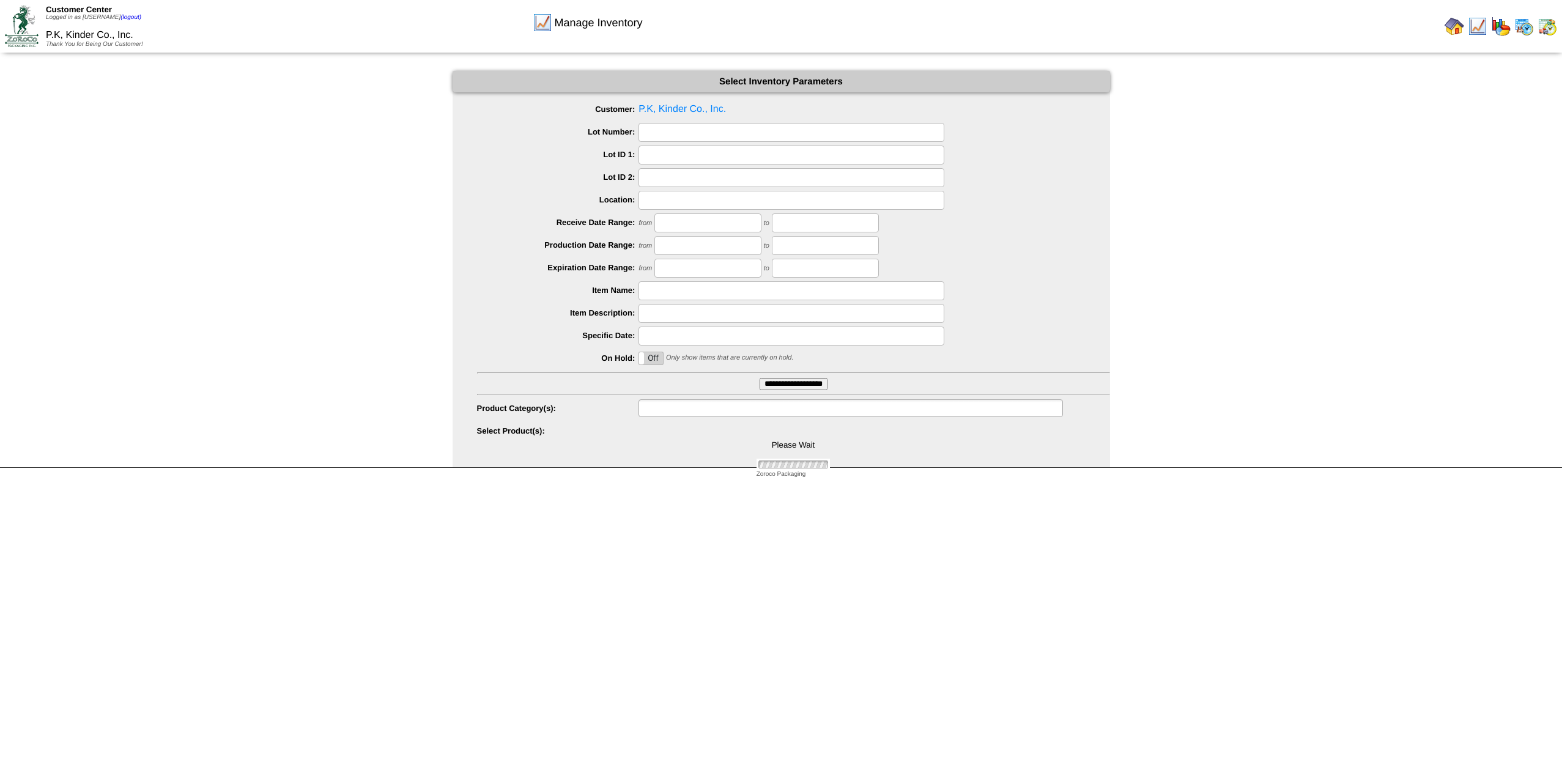 click at bounding box center [681, 408] 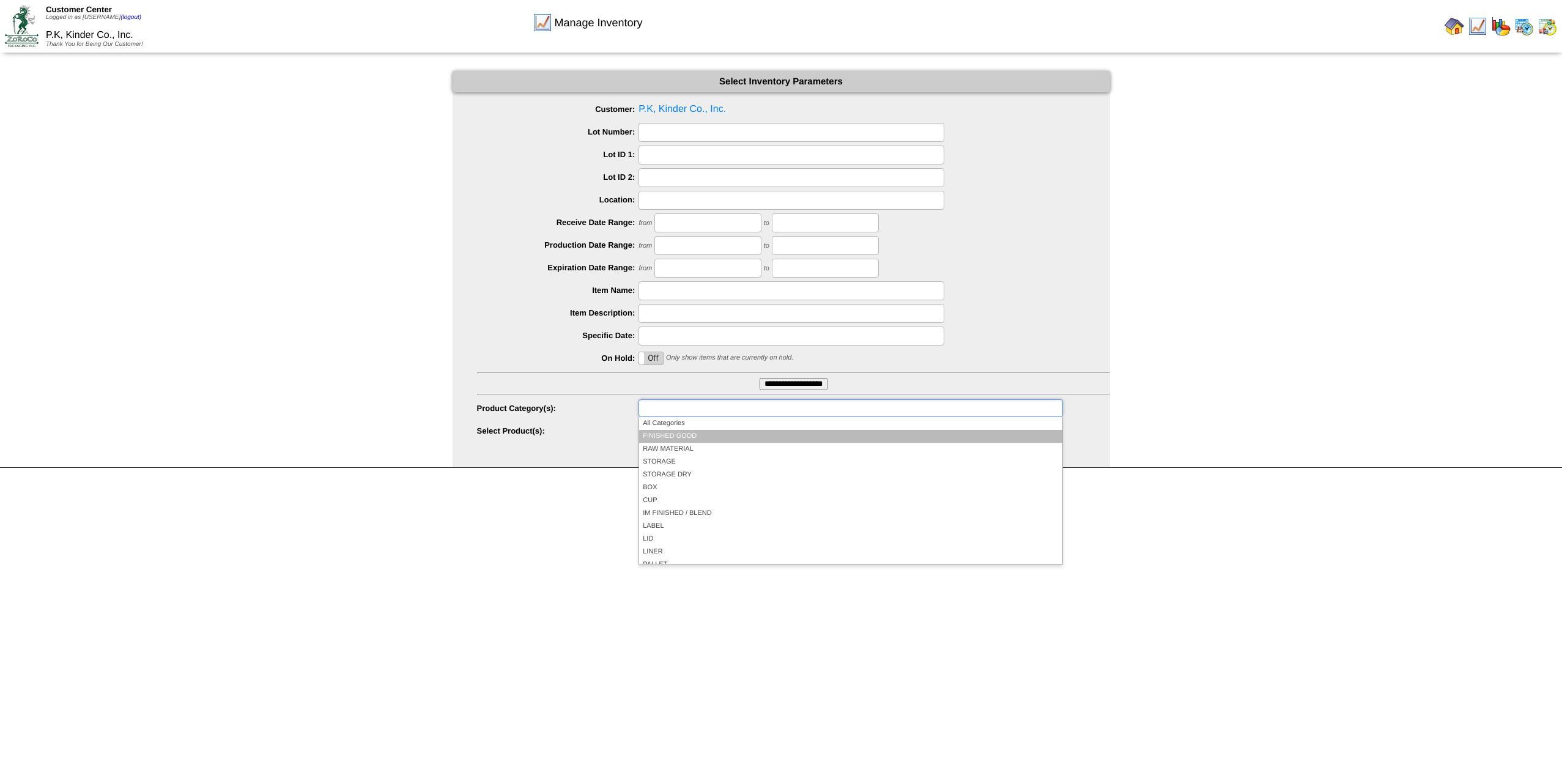 click on "FINISHED GOOD" at bounding box center [850, 436] 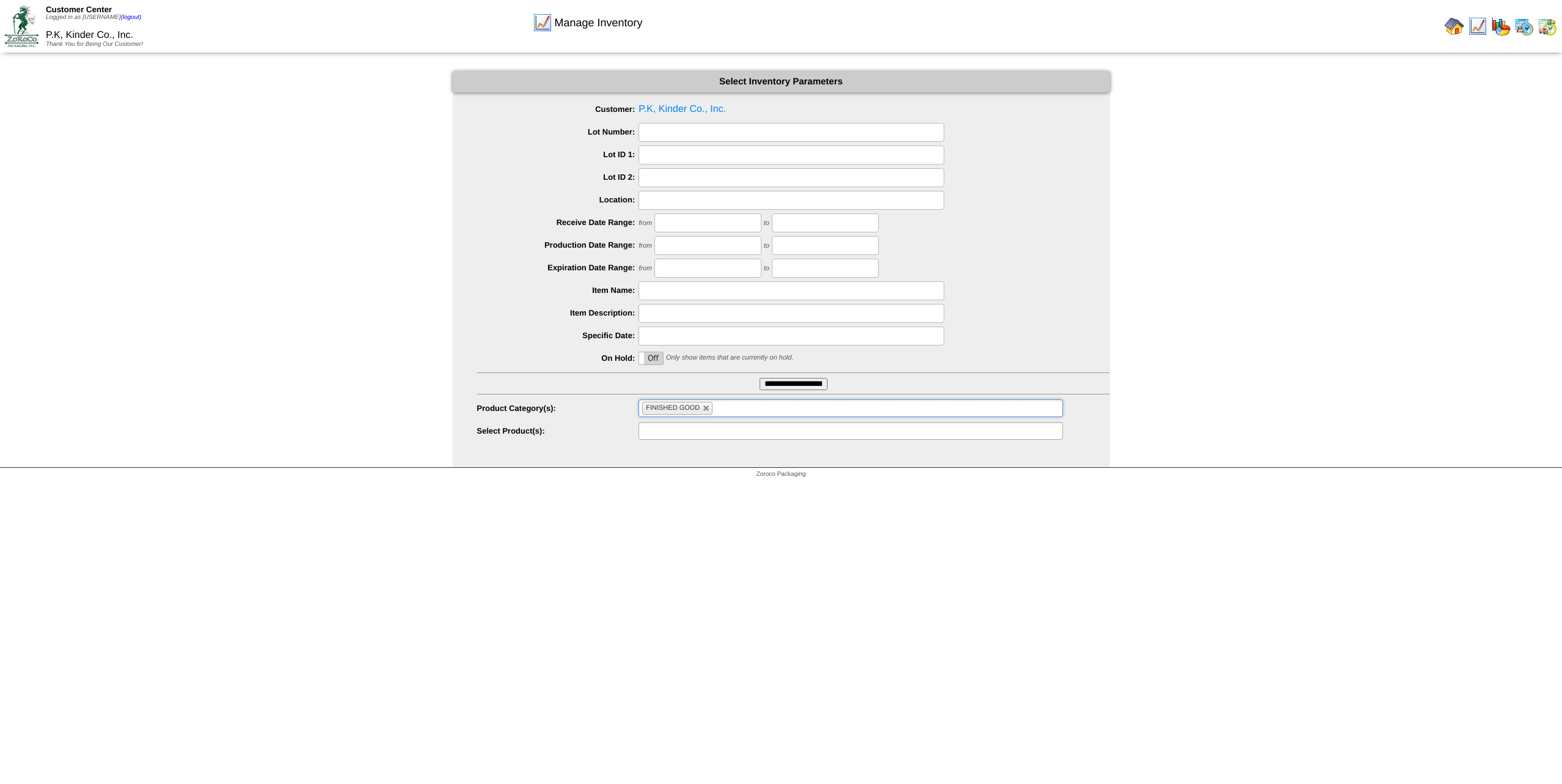 click at bounding box center [850, 431] 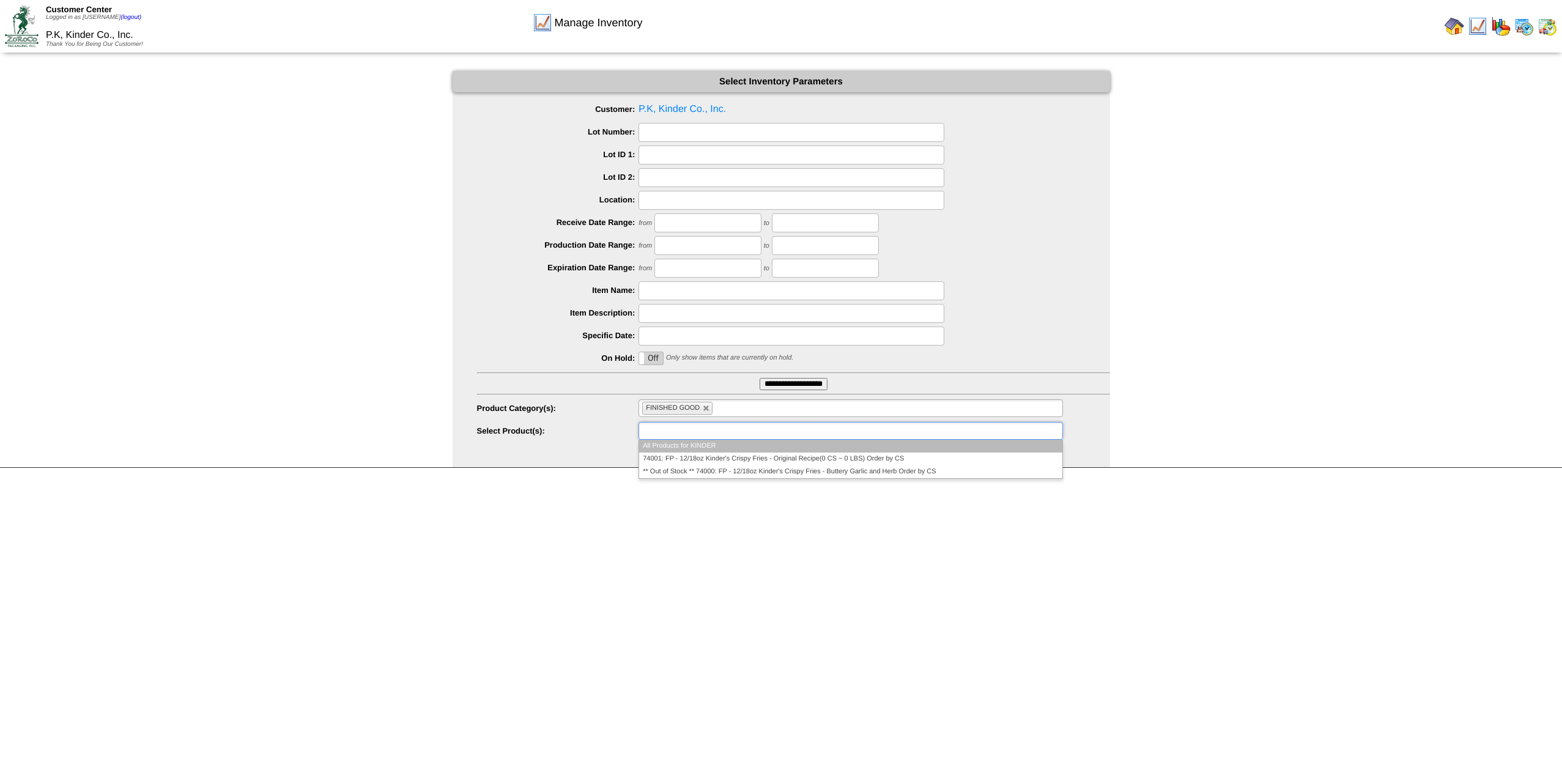 type on "**********" 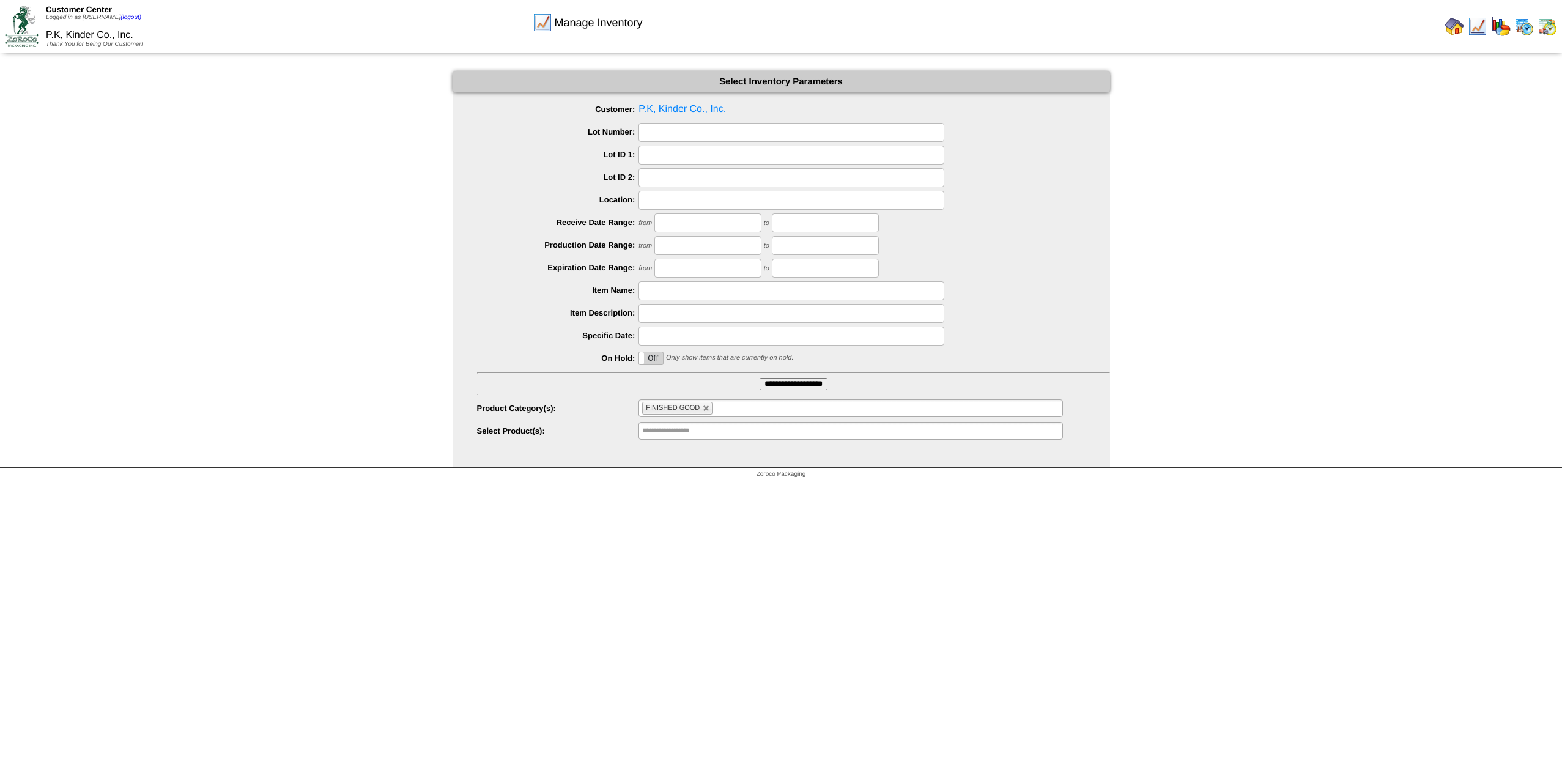 click at bounding box center (706, 409) 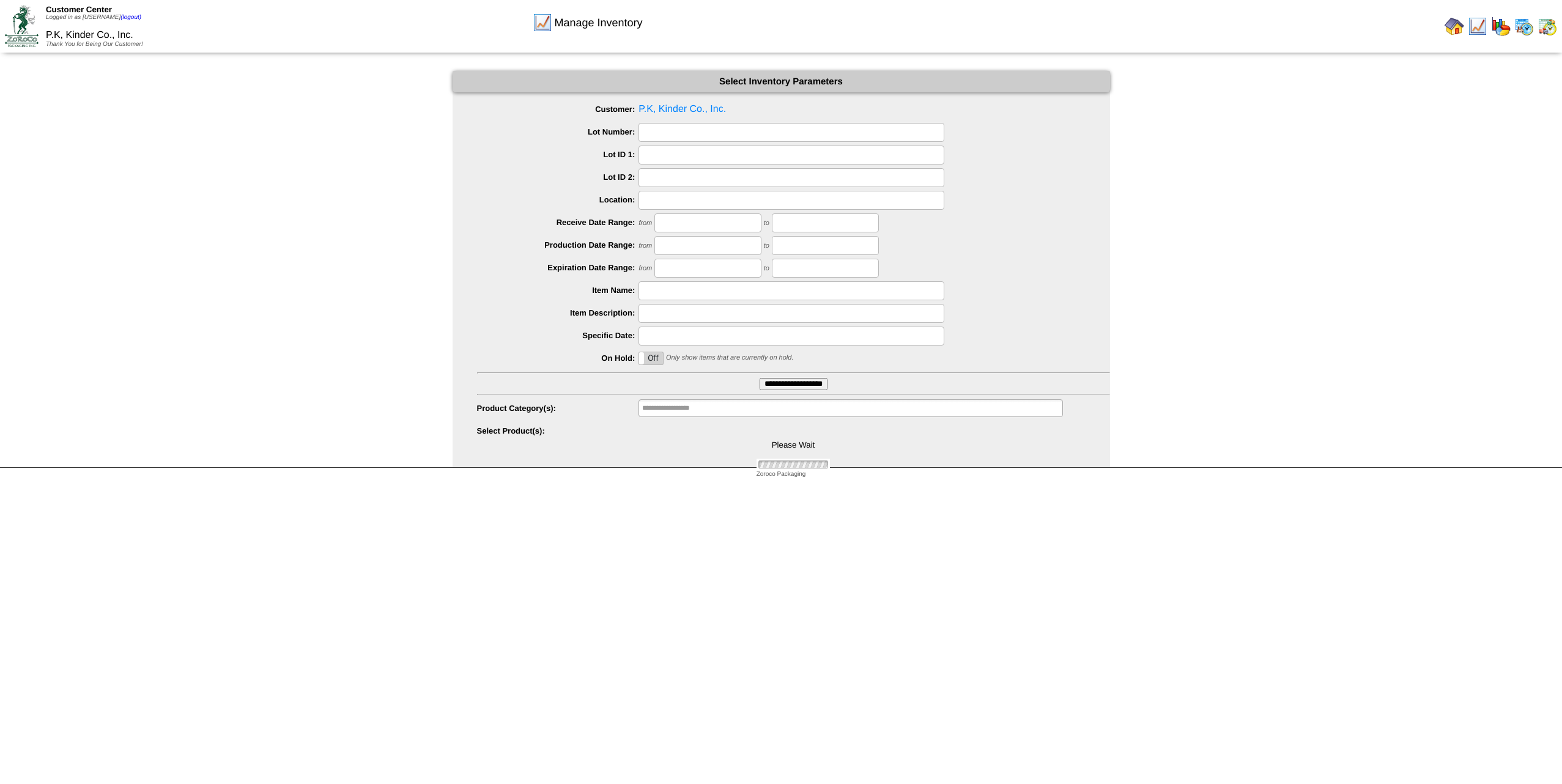 type 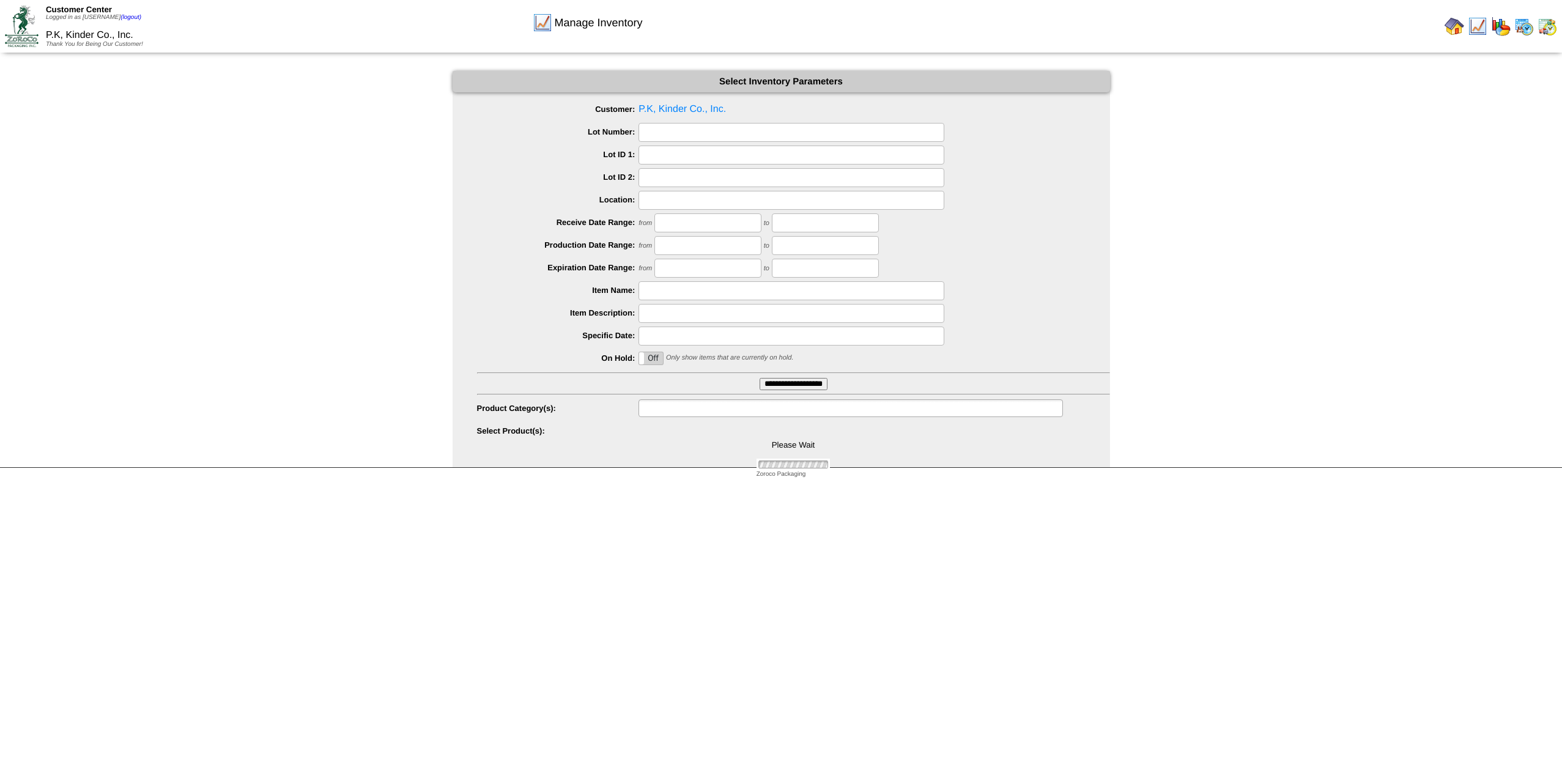 click at bounding box center (681, 408) 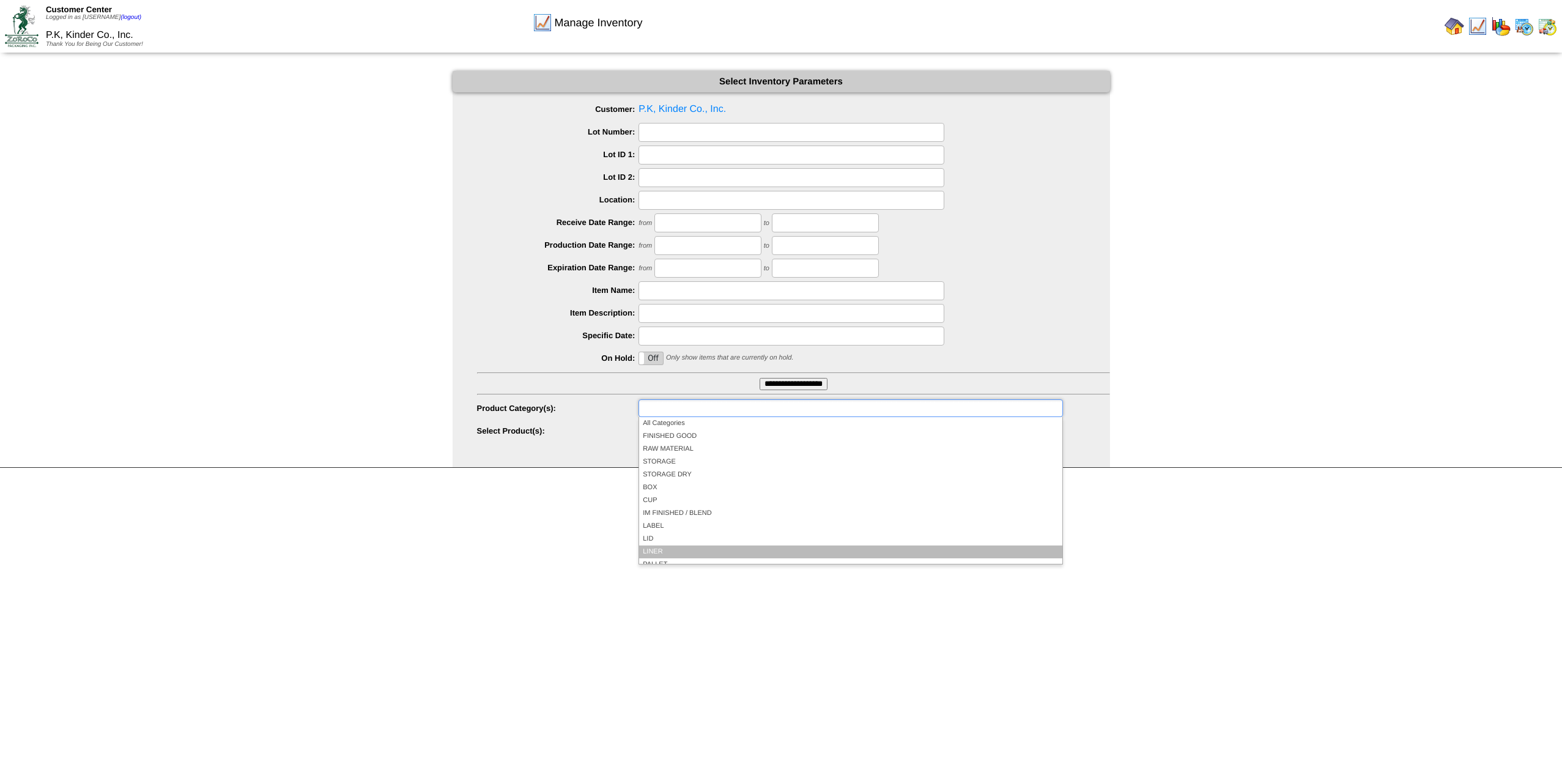 scroll, scrollTop: 72, scrollLeft: 0, axis: vertical 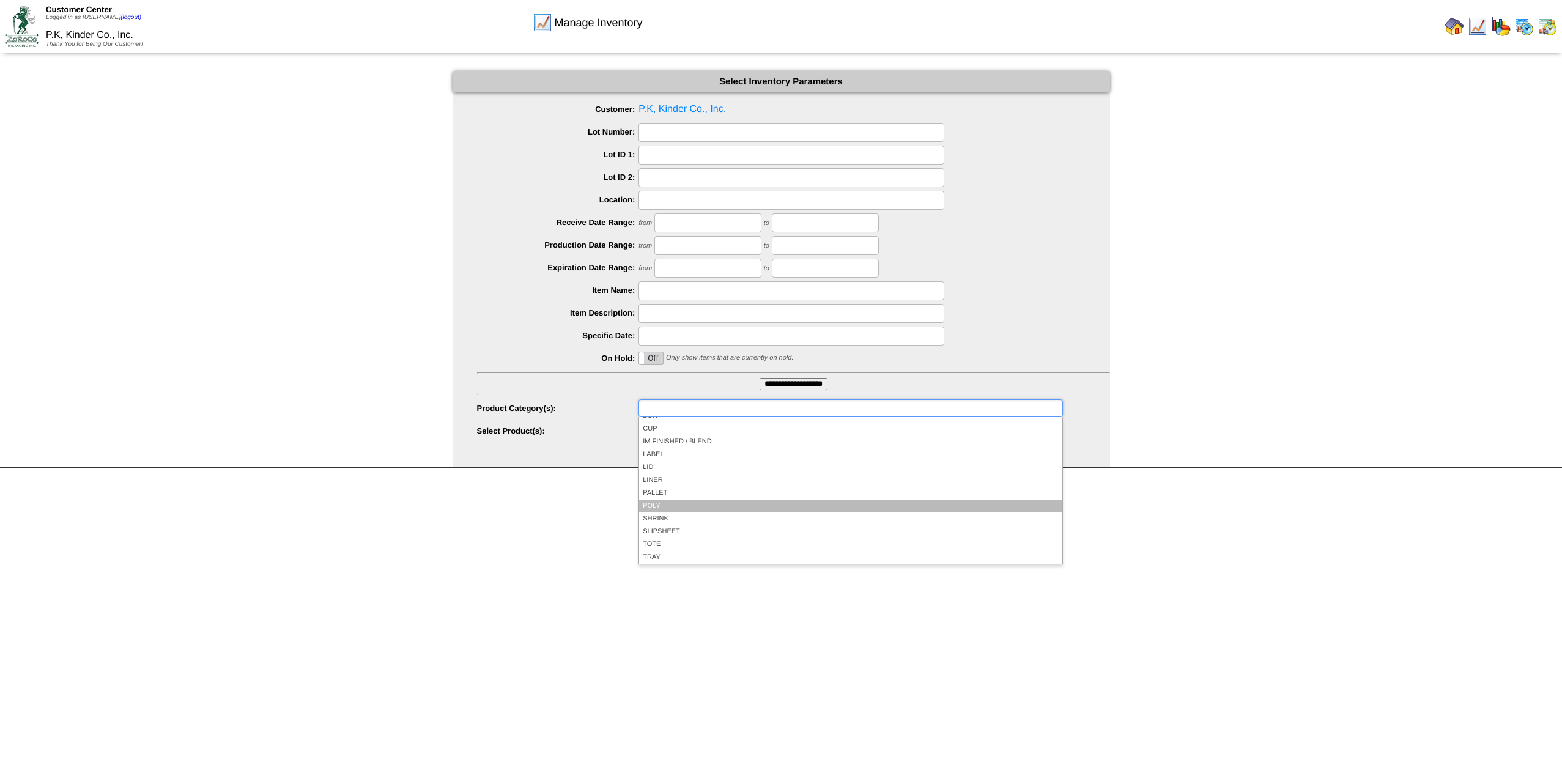 click on "POLY" at bounding box center (850, 506) 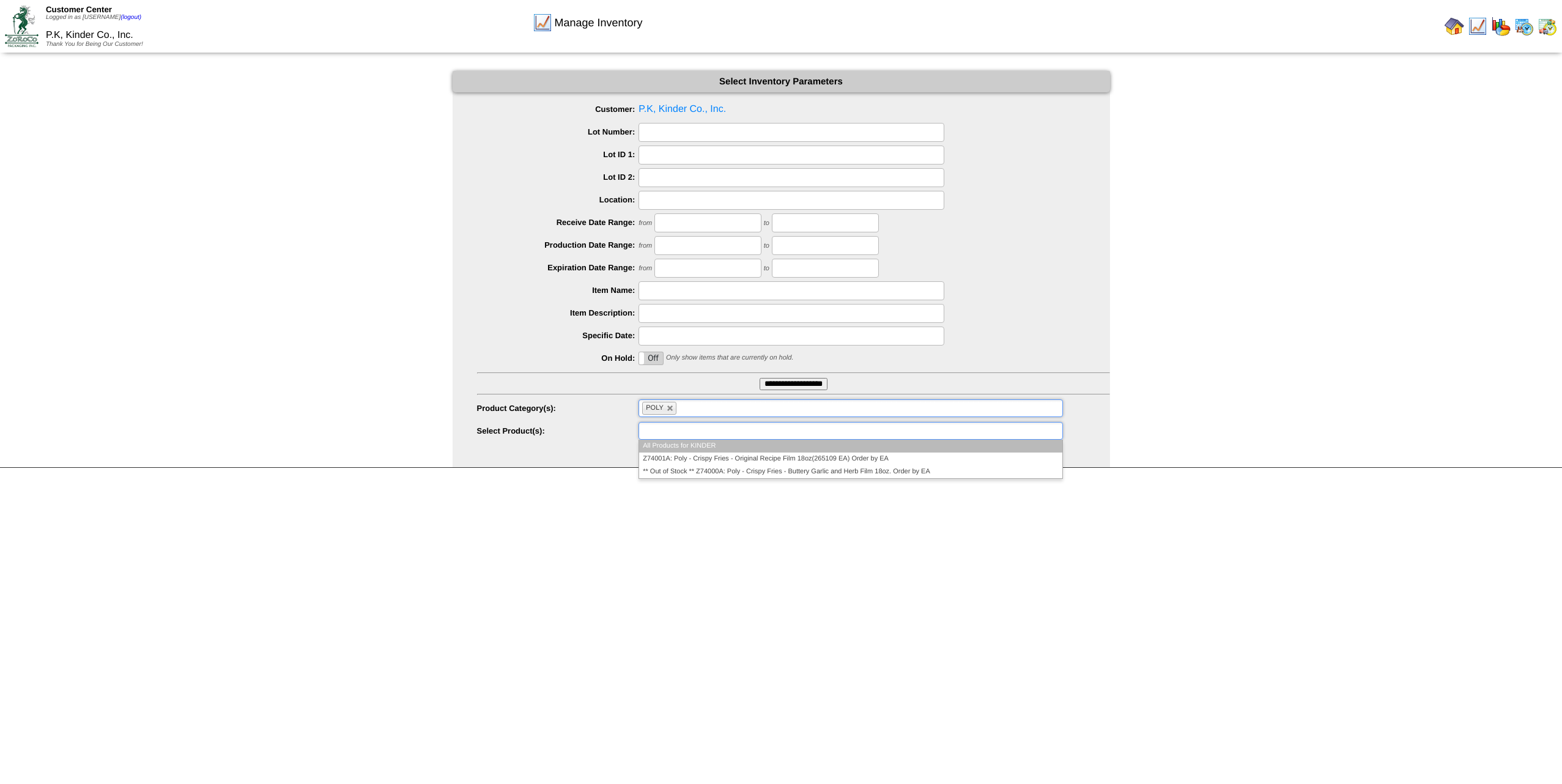 click at bounding box center [850, 431] 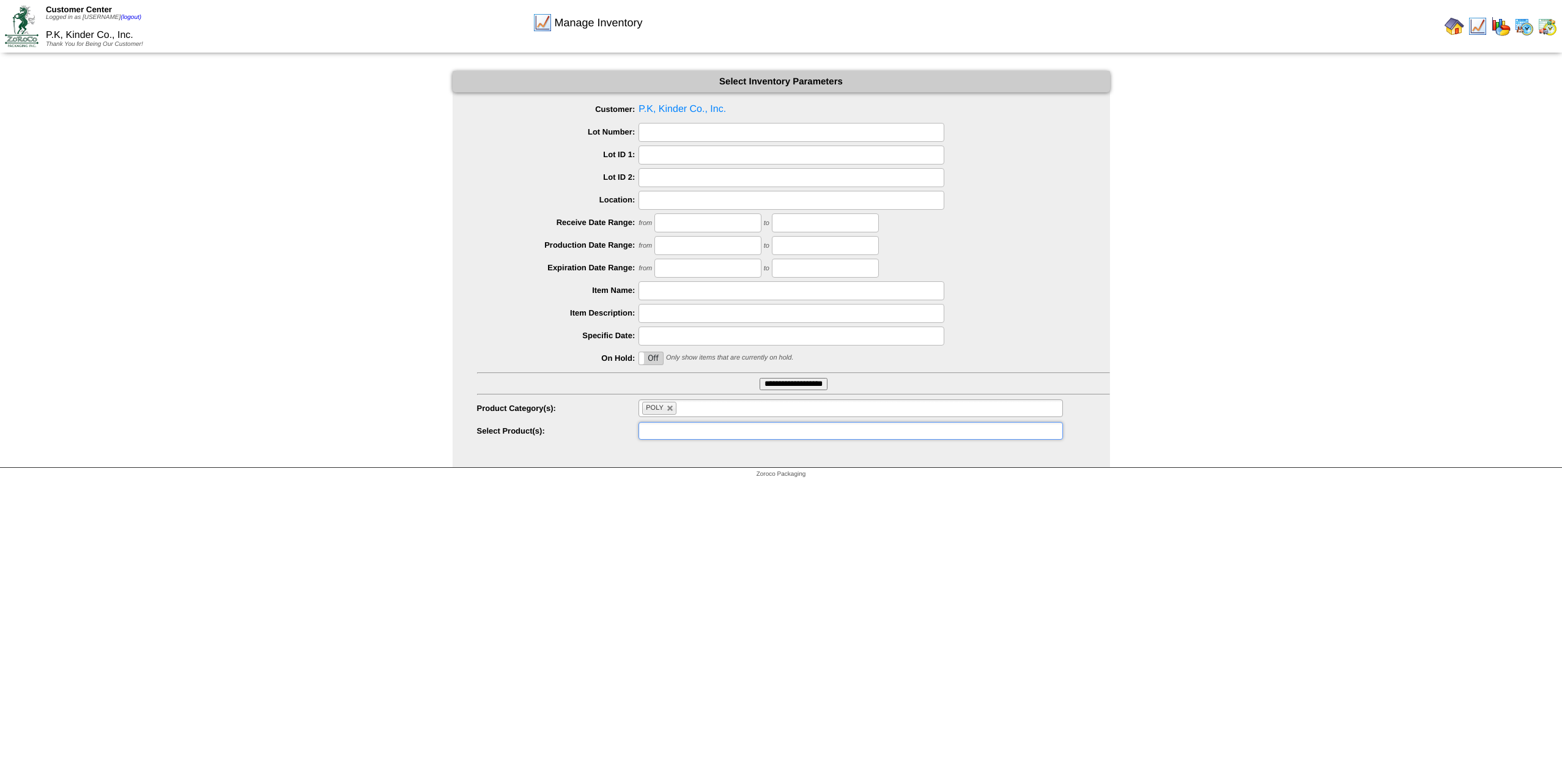 type on "**********" 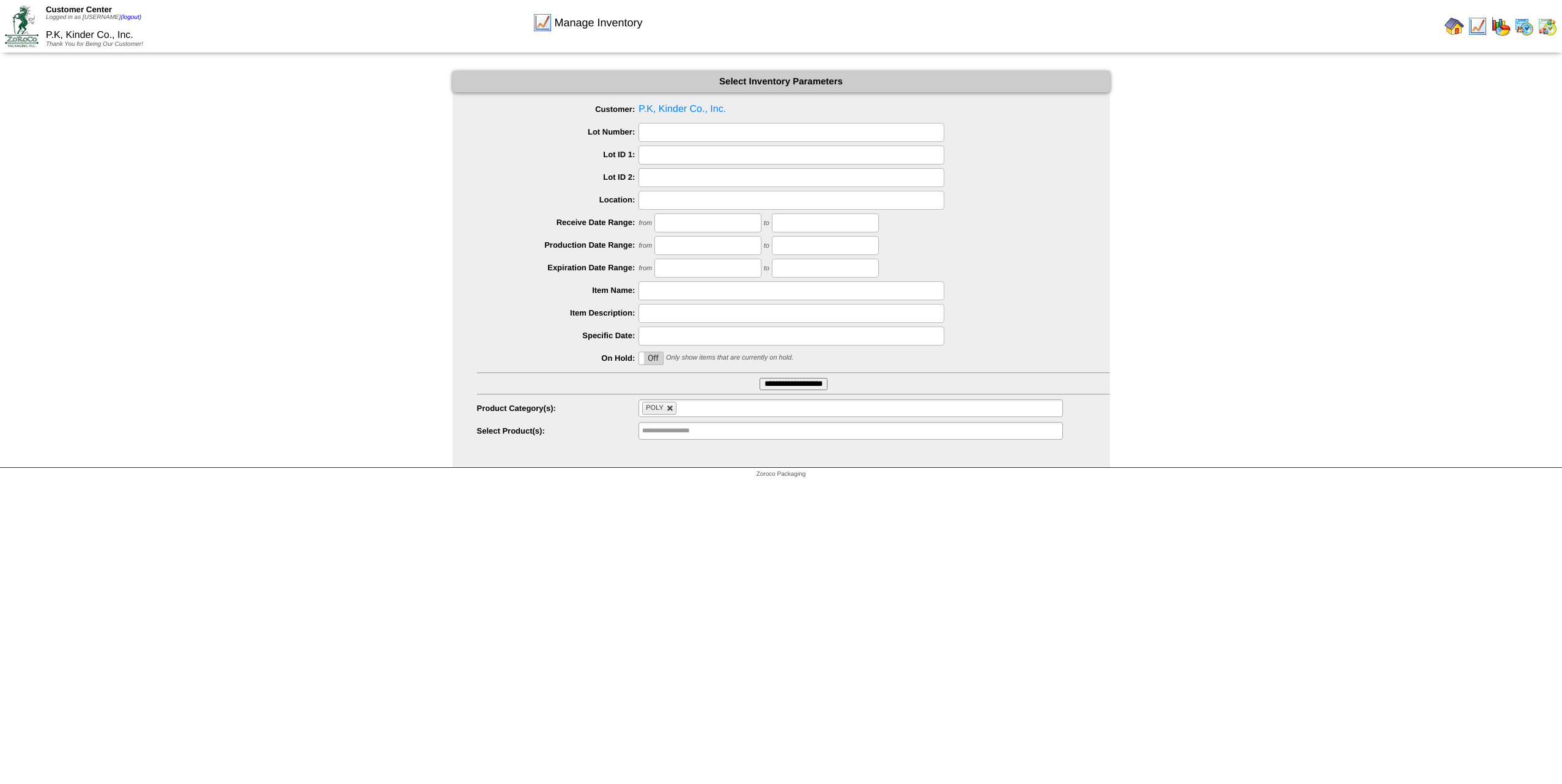 click at bounding box center [670, 409] 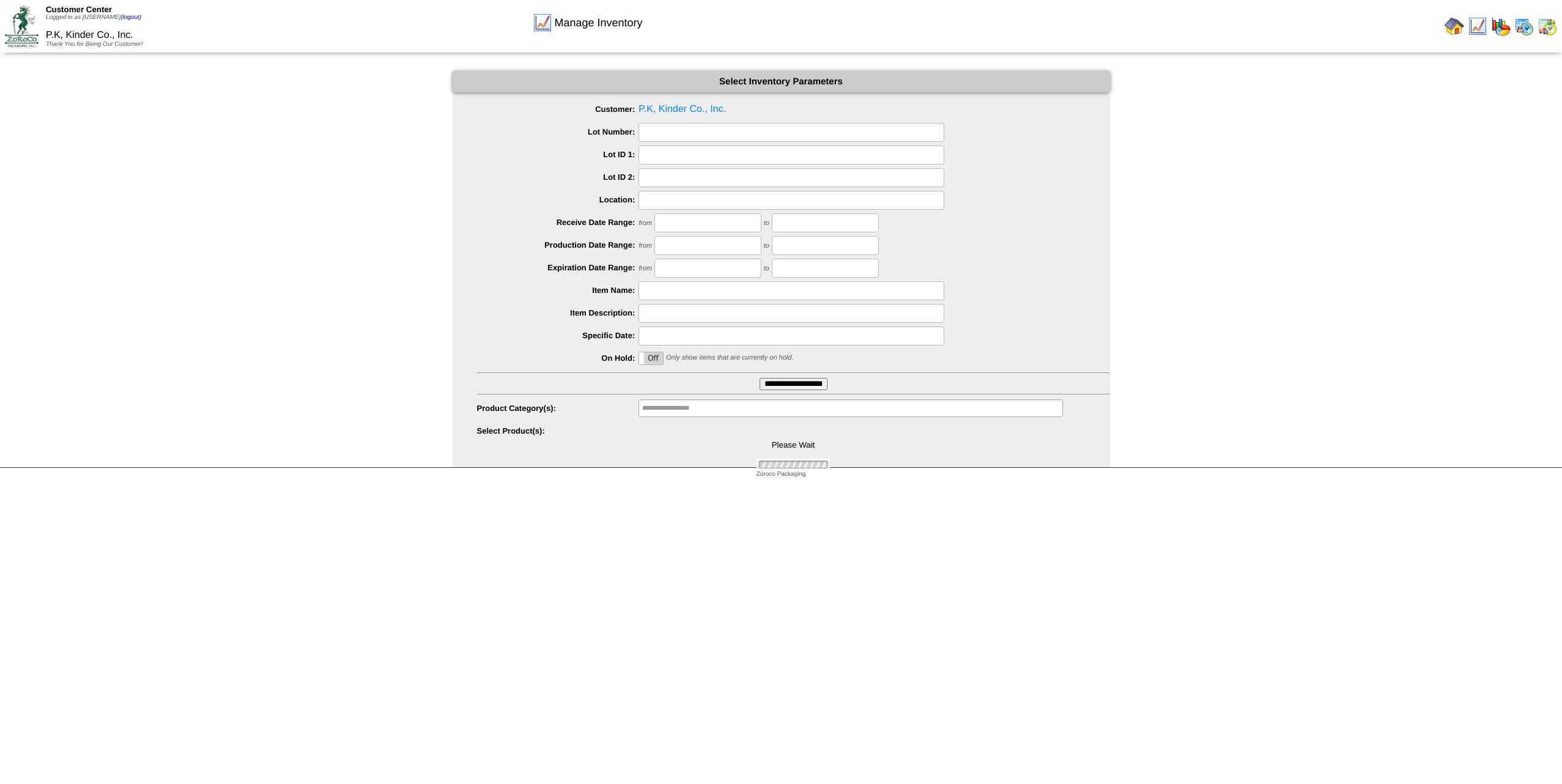 type 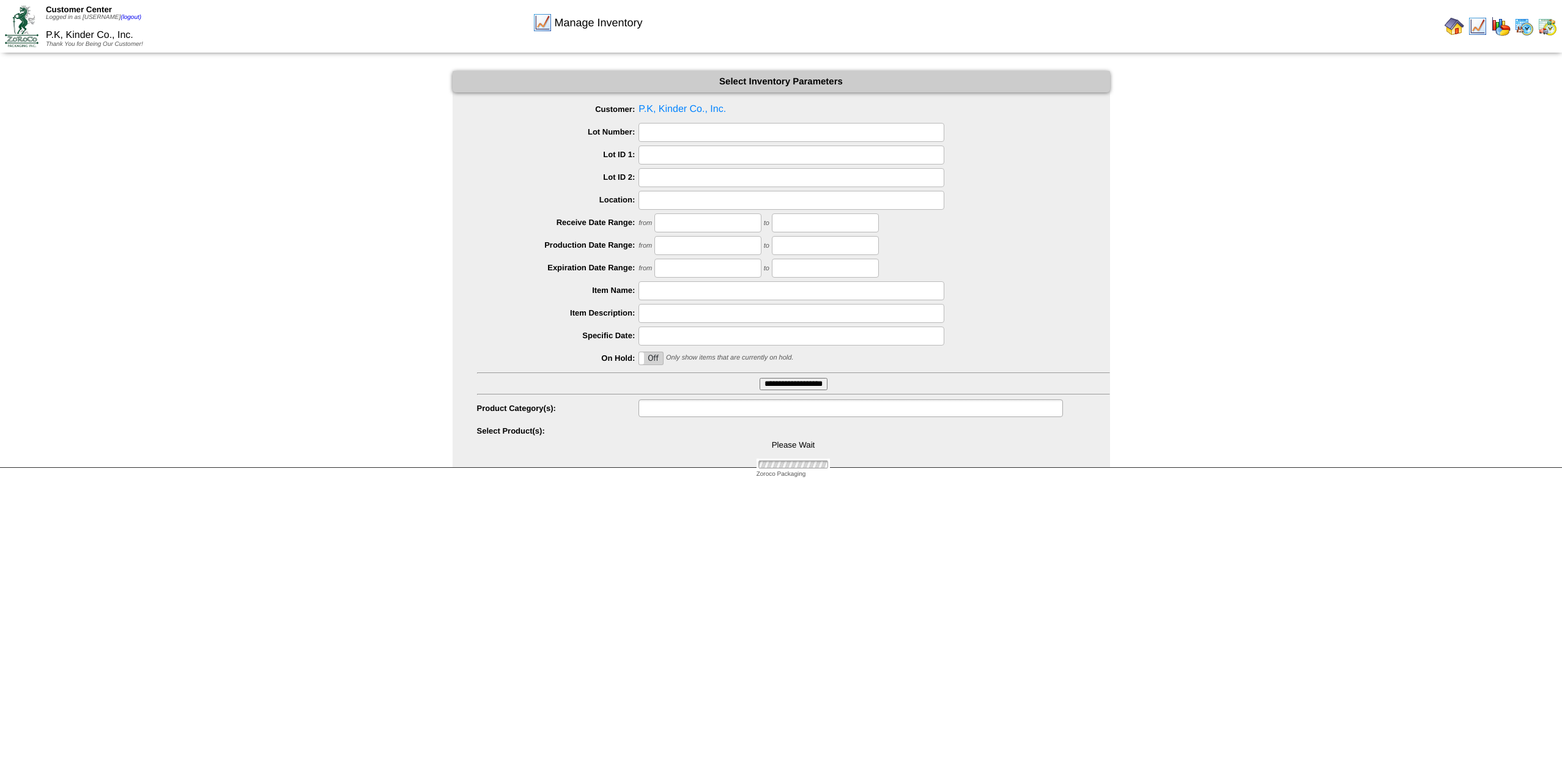 click at bounding box center (681, 408) 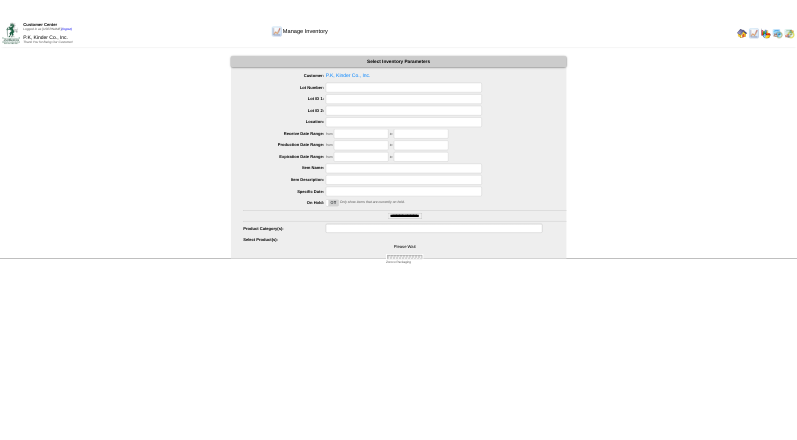 scroll, scrollTop: 0, scrollLeft: 0, axis: both 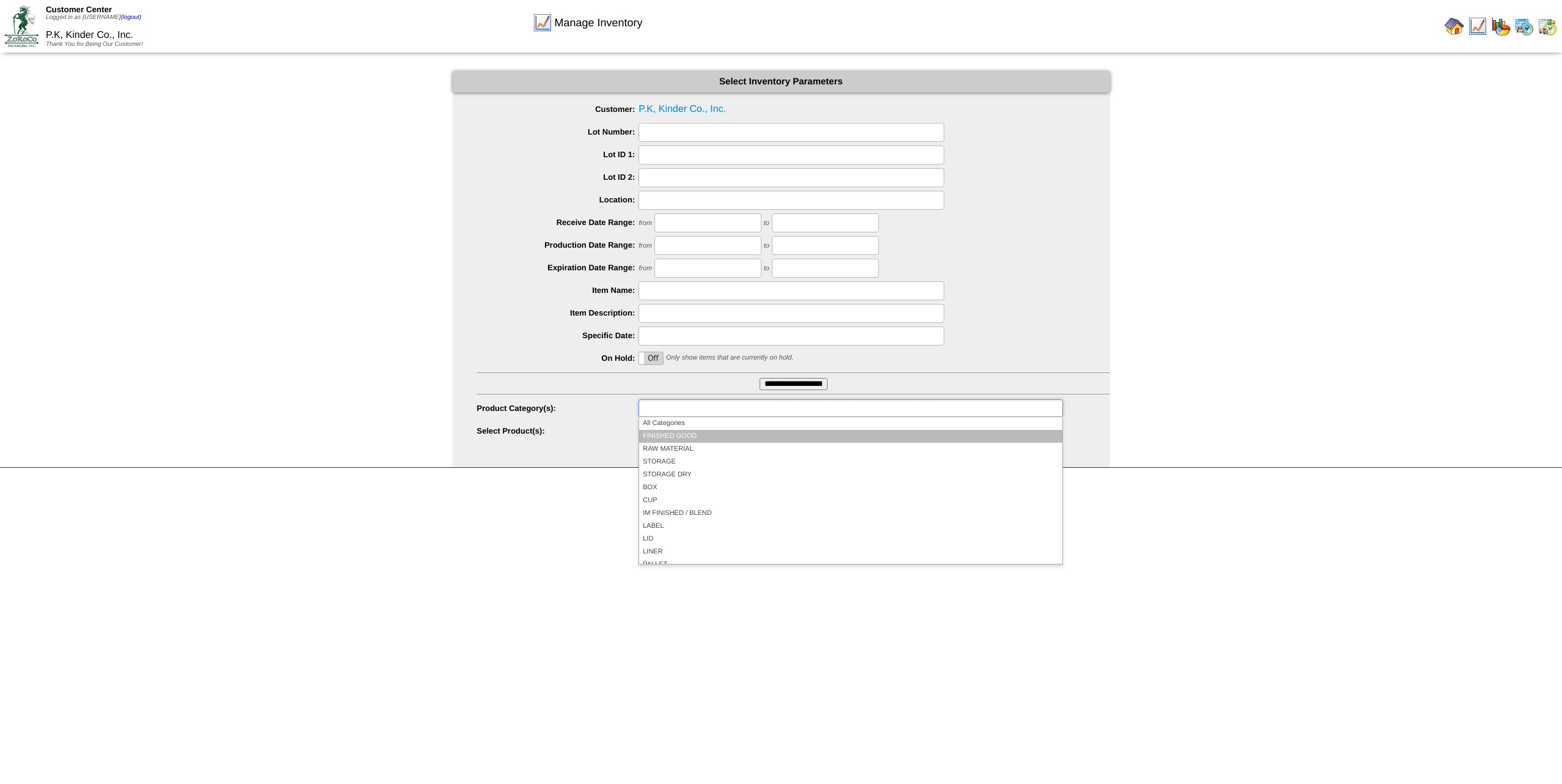 click on "FINISHED GOOD" at bounding box center [850, 436] 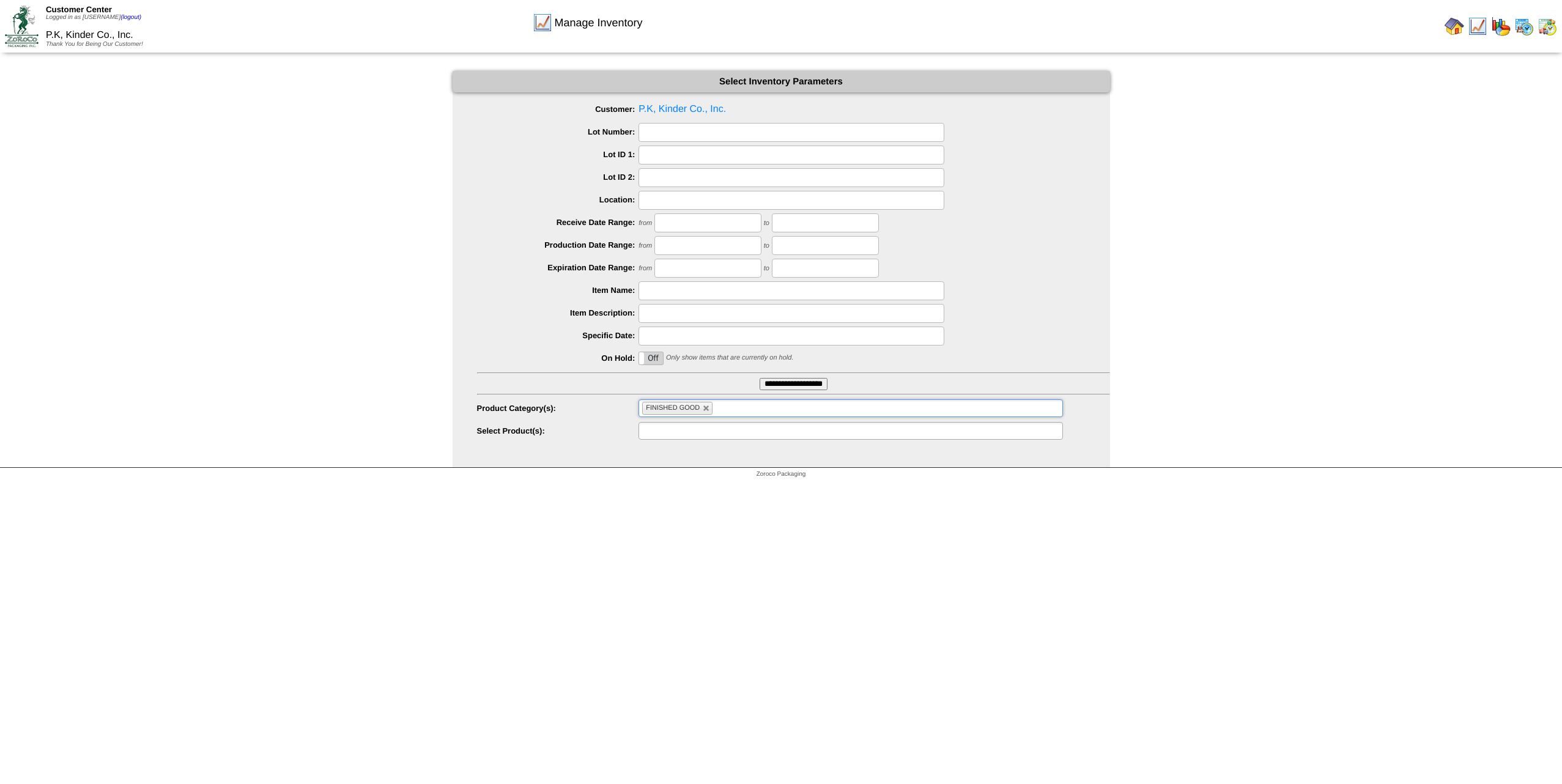 click at bounding box center [850, 431] 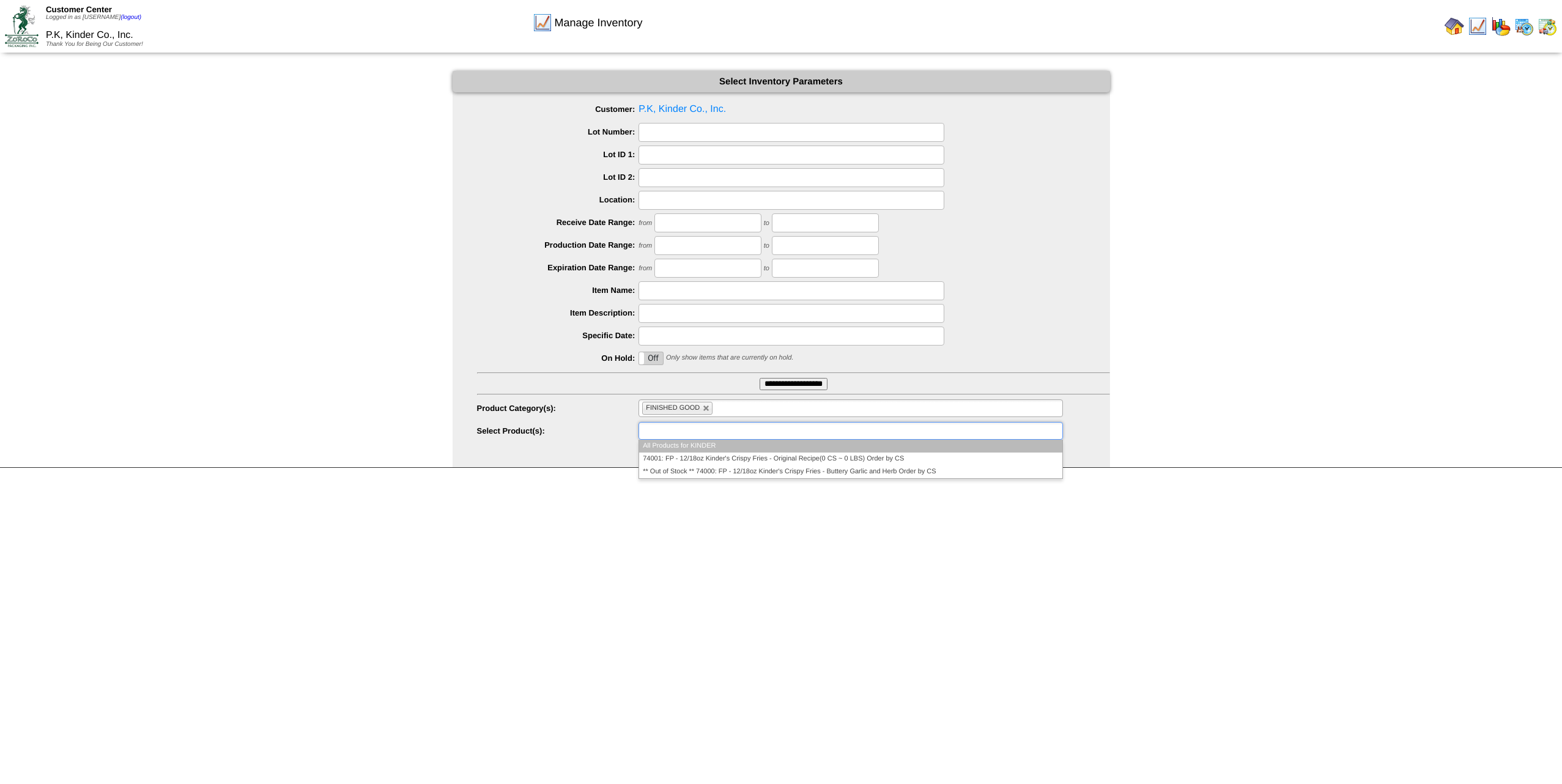 type on "**********" 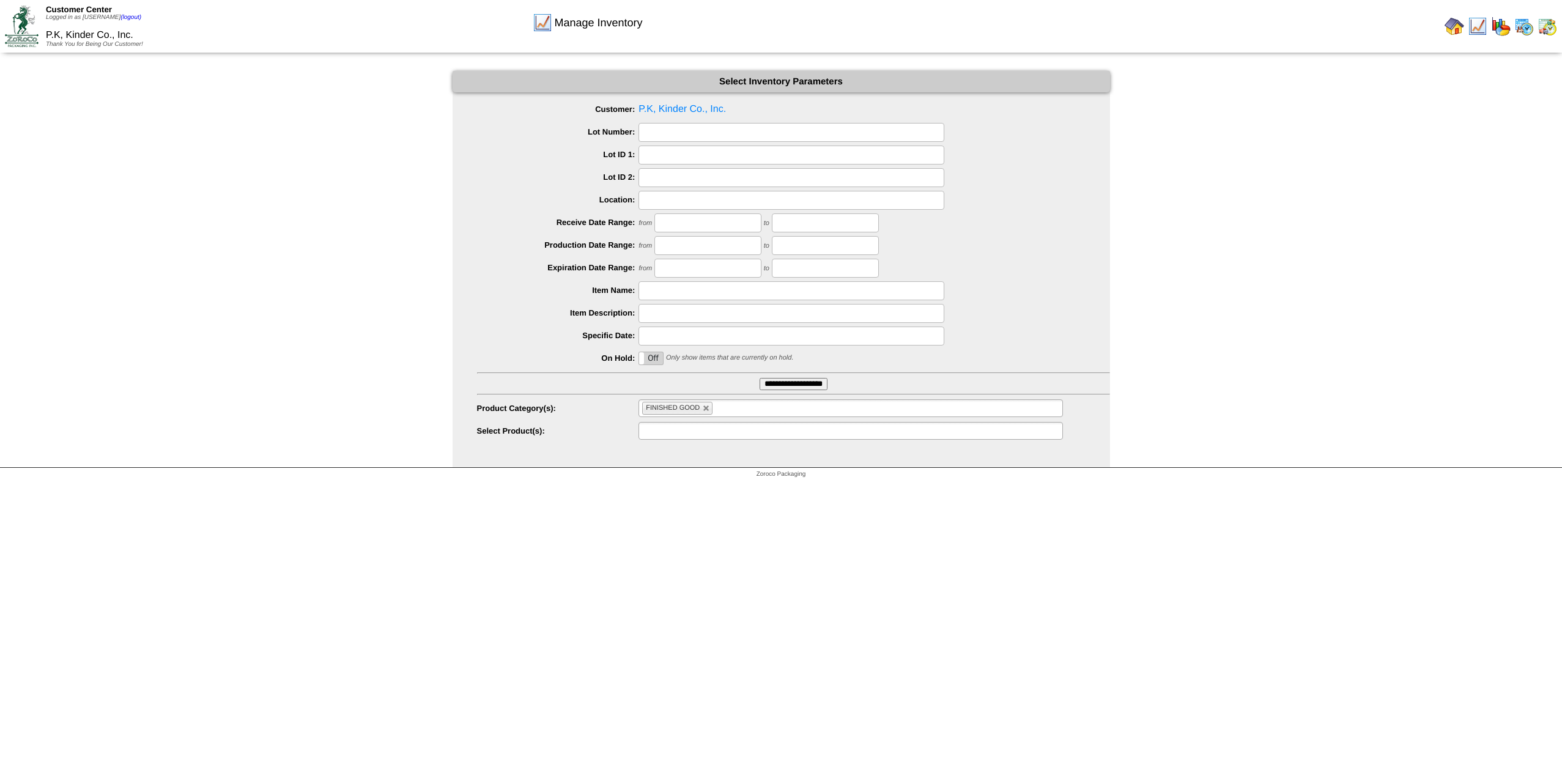 click at bounding box center [681, 431] 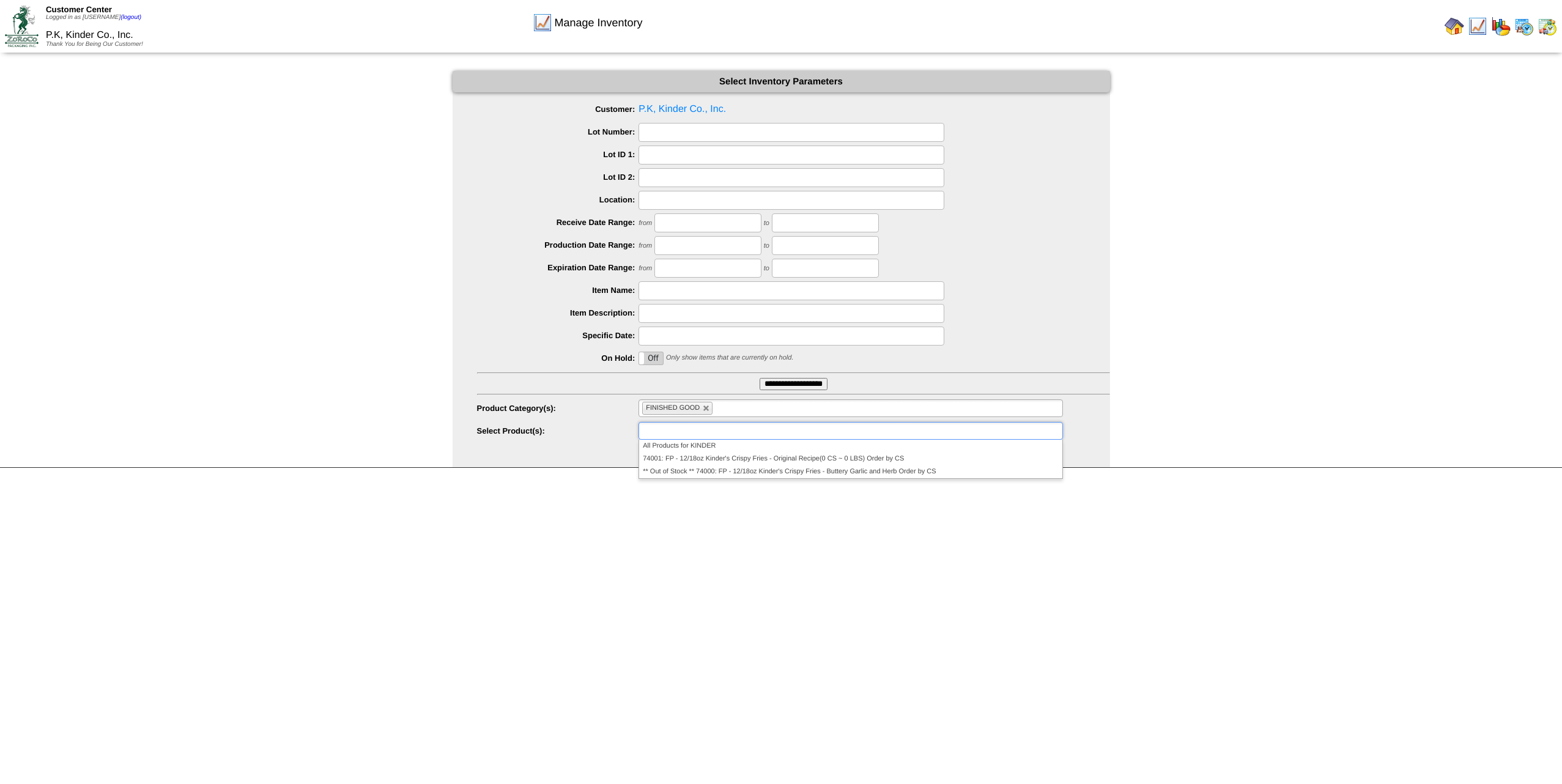 type on "**********" 